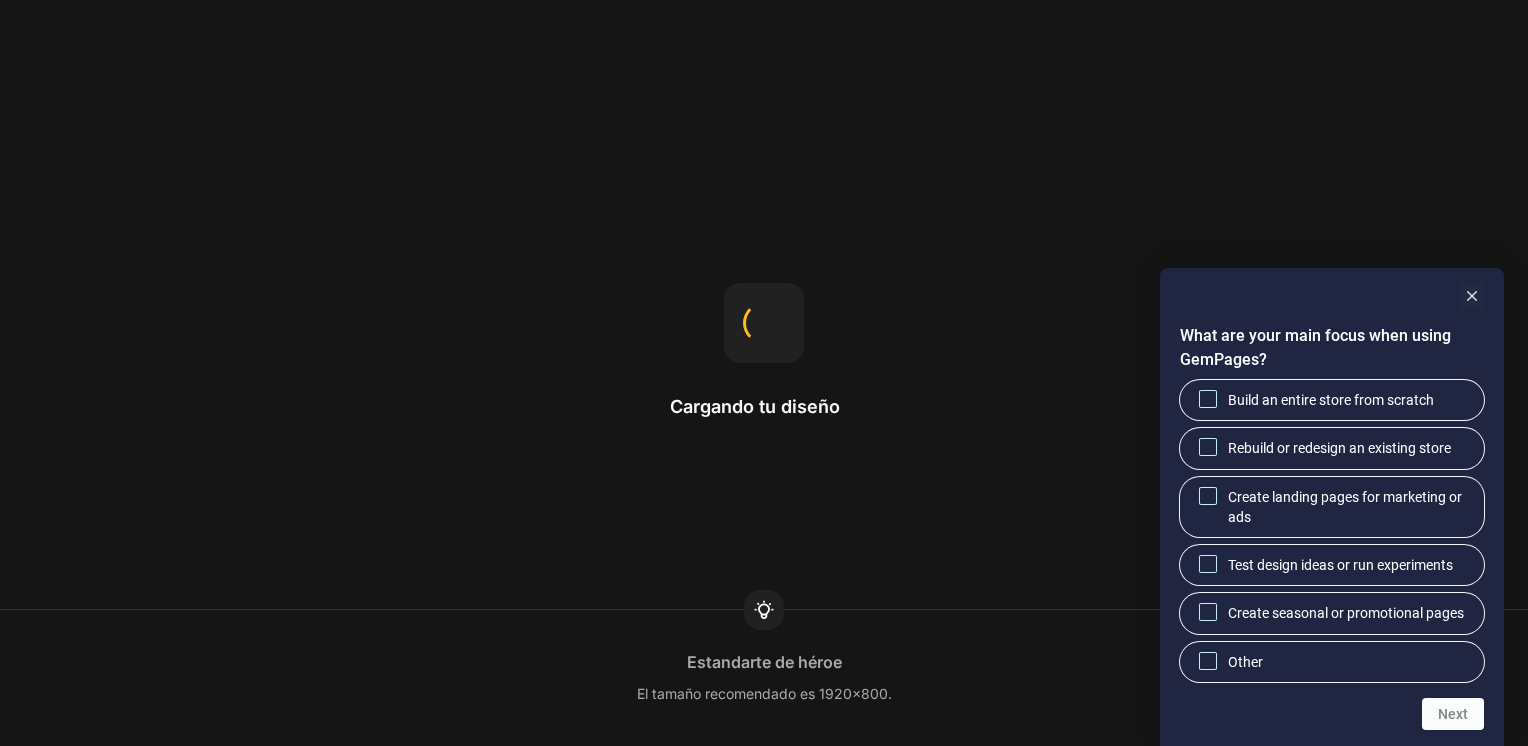 scroll, scrollTop: 0, scrollLeft: 0, axis: both 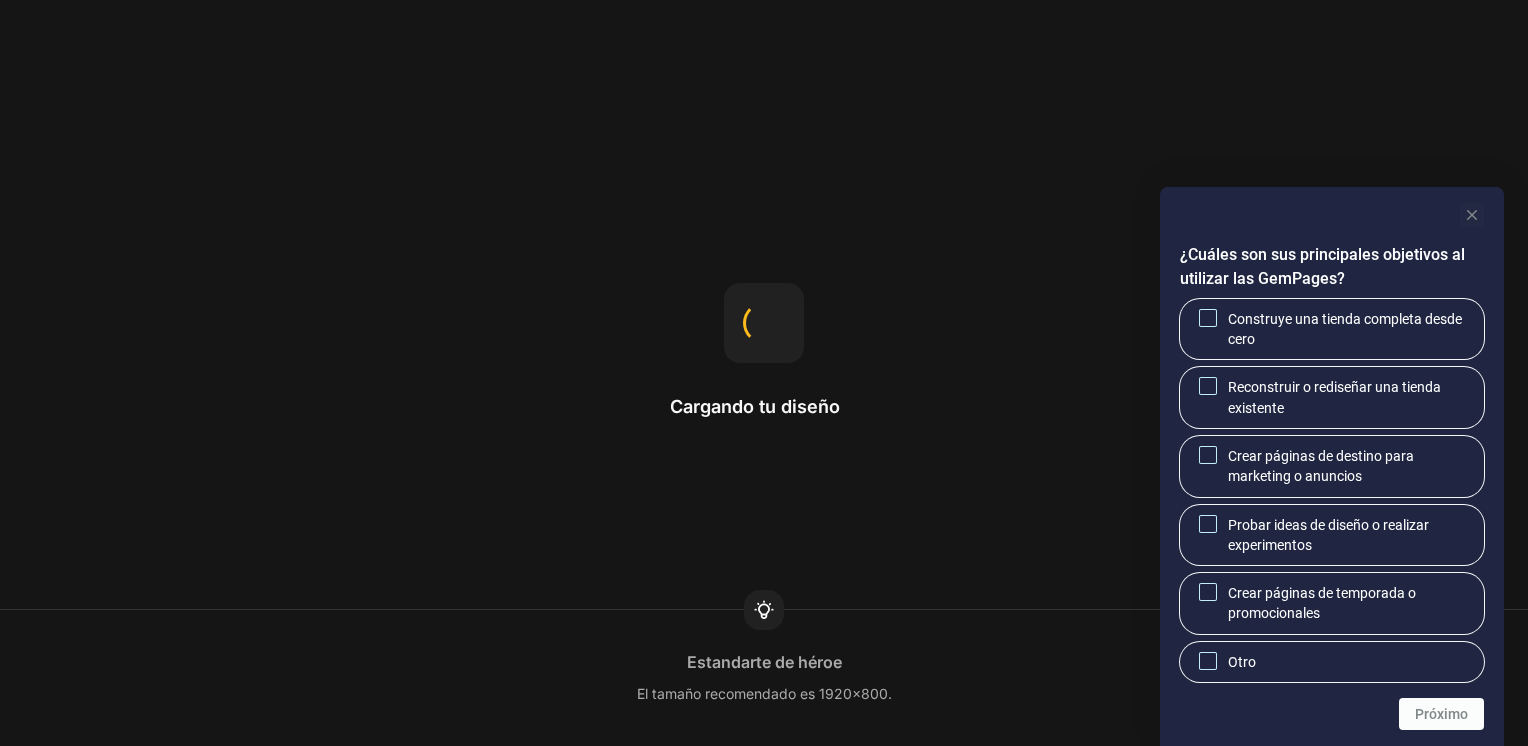 click 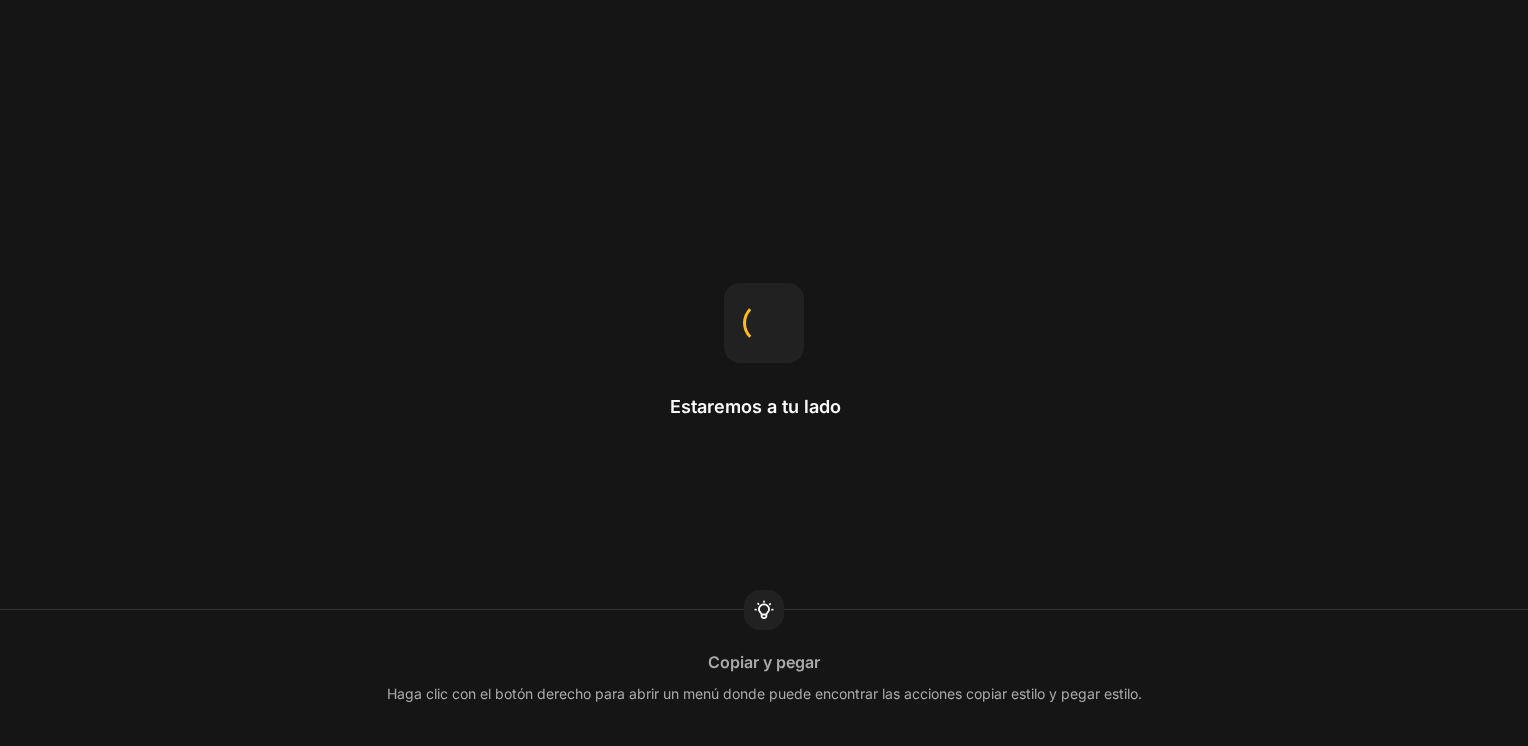scroll, scrollTop: 0, scrollLeft: 0, axis: both 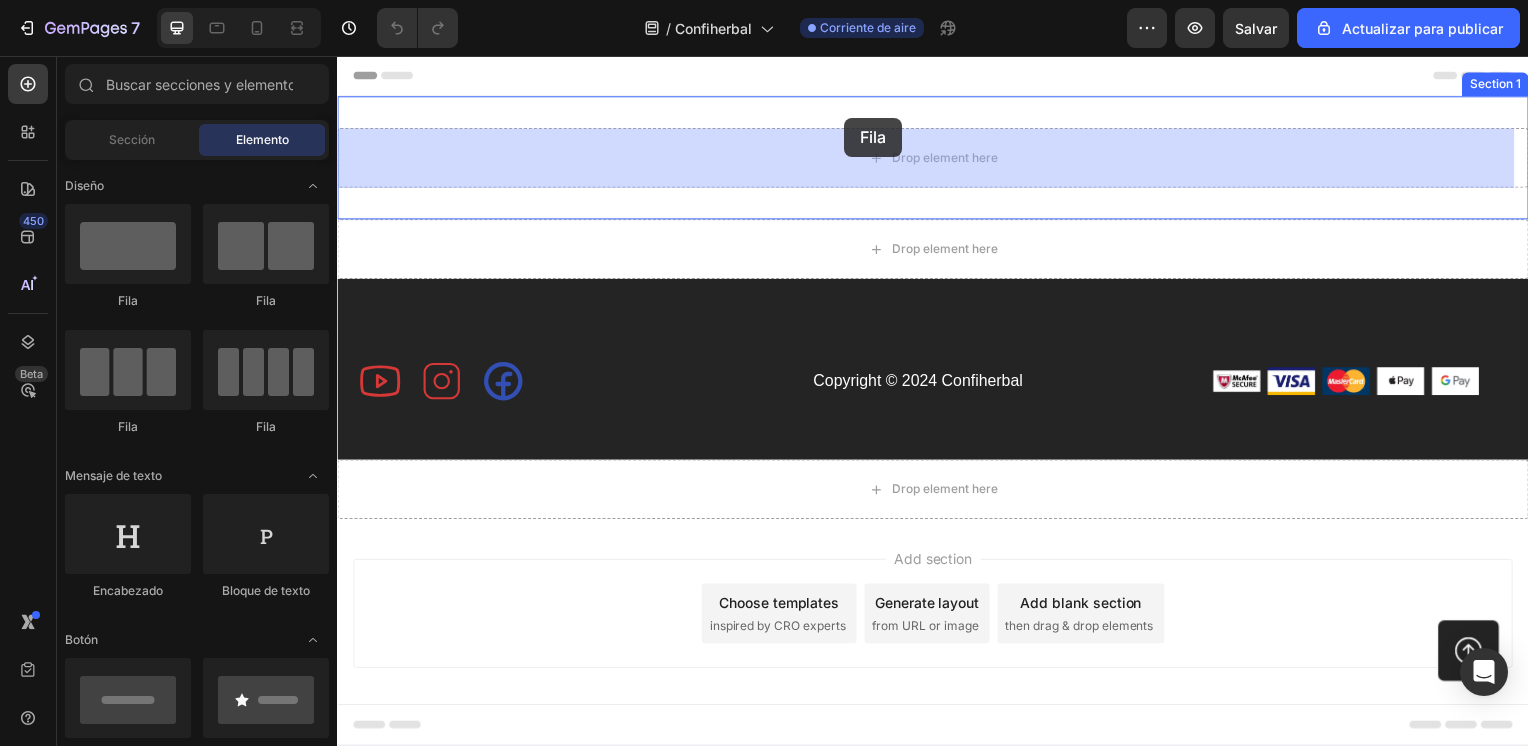 drag, startPoint x: 468, startPoint y: 324, endPoint x: 848, endPoint y: 118, distance: 432.2453 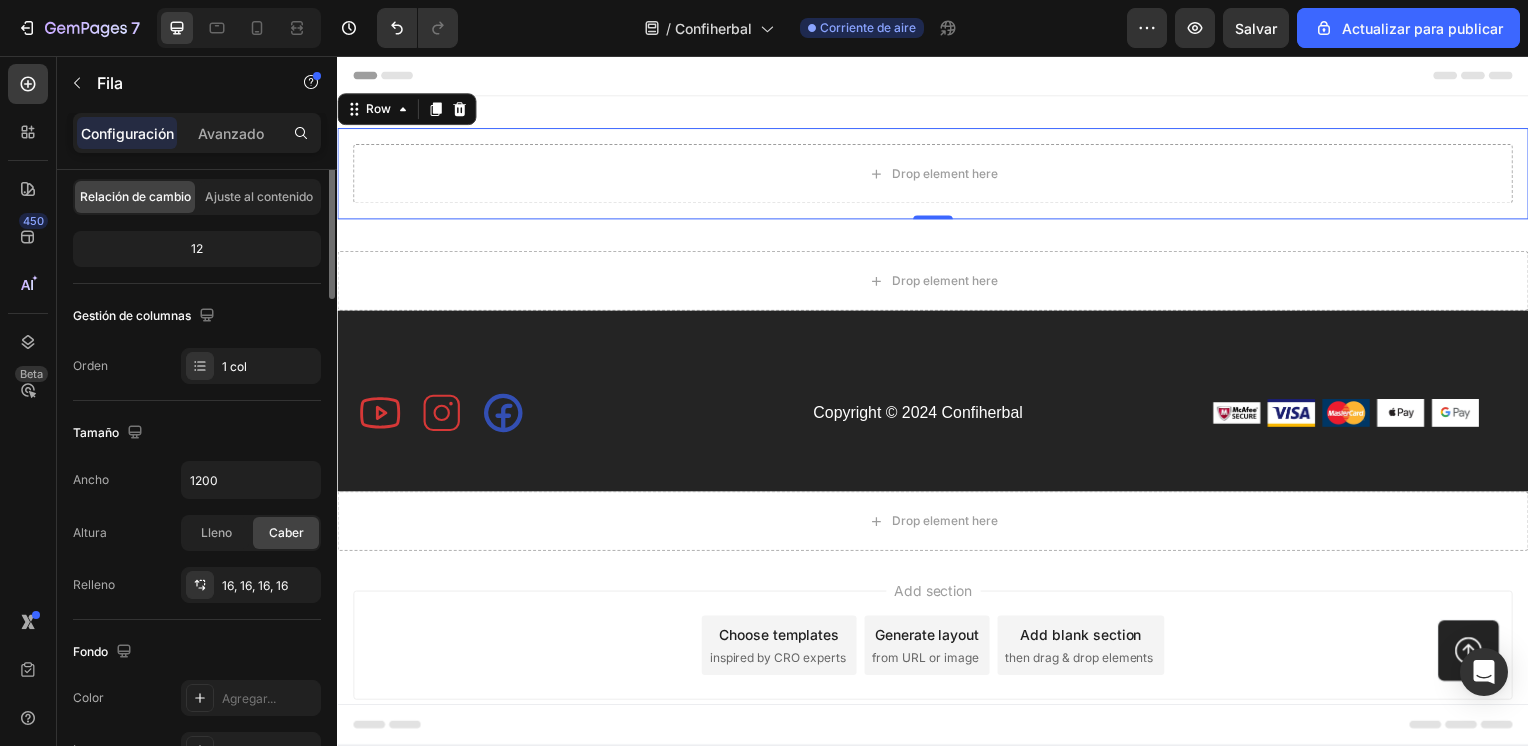 scroll, scrollTop: 0, scrollLeft: 0, axis: both 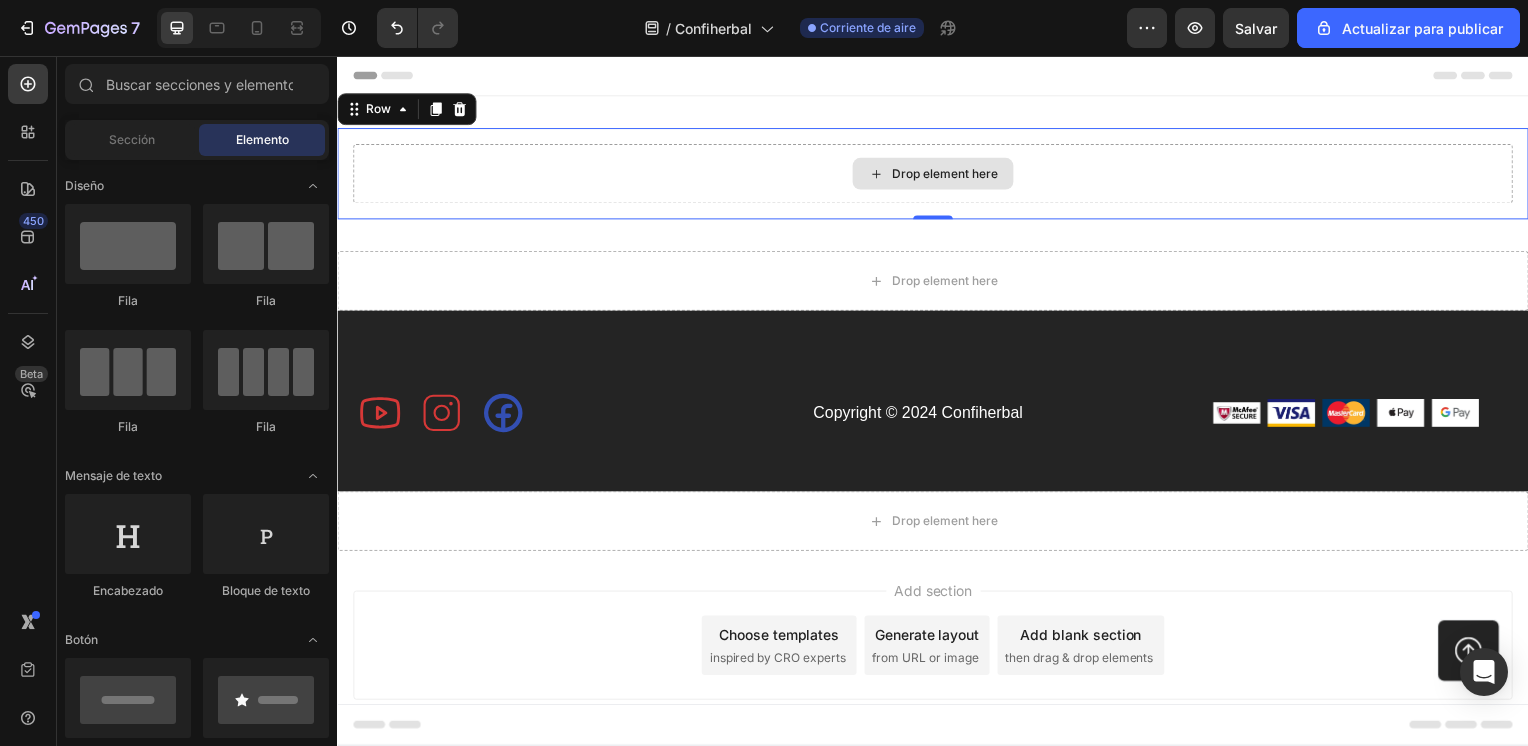 click on "Drop element here" at bounding box center [949, 175] 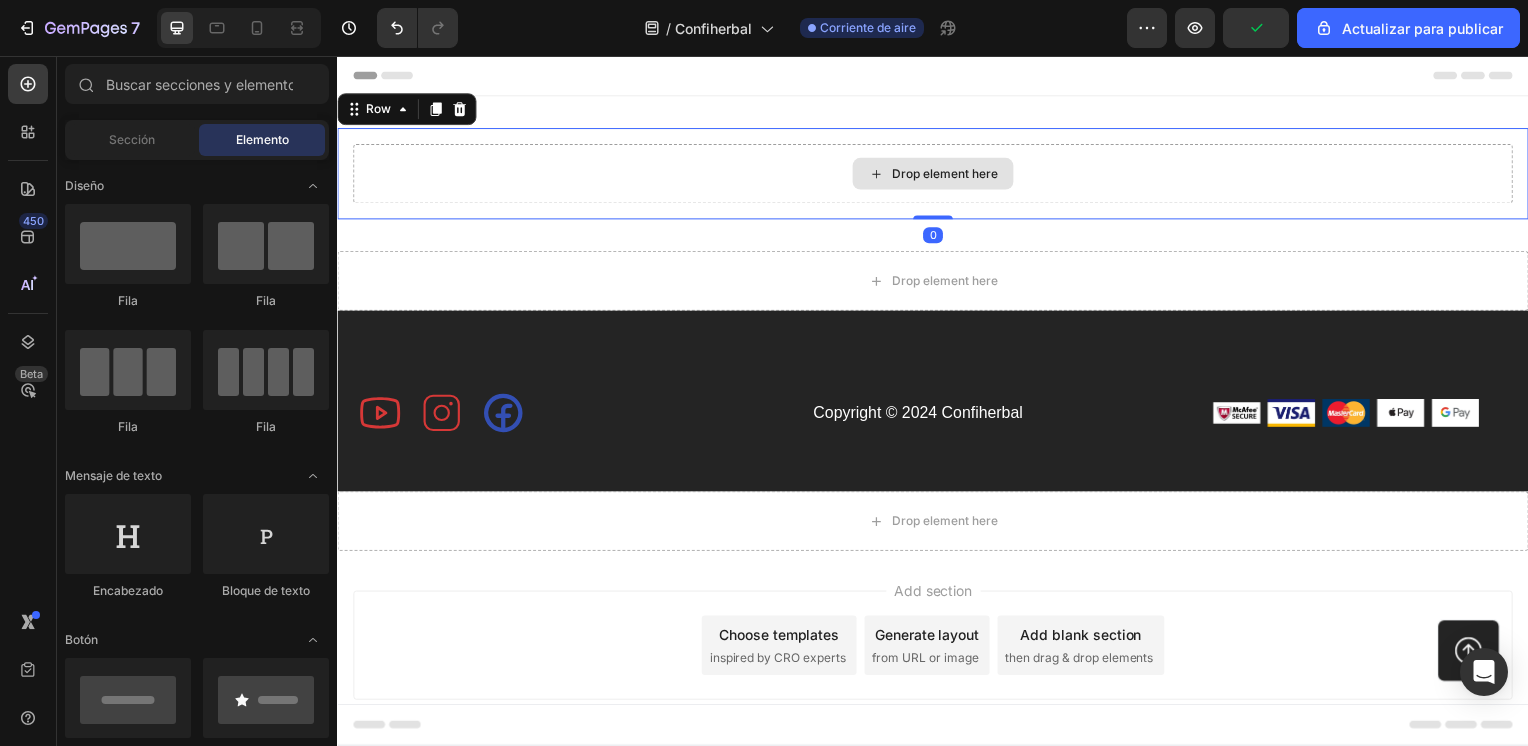 click on "Drop element here" at bounding box center [949, 175] 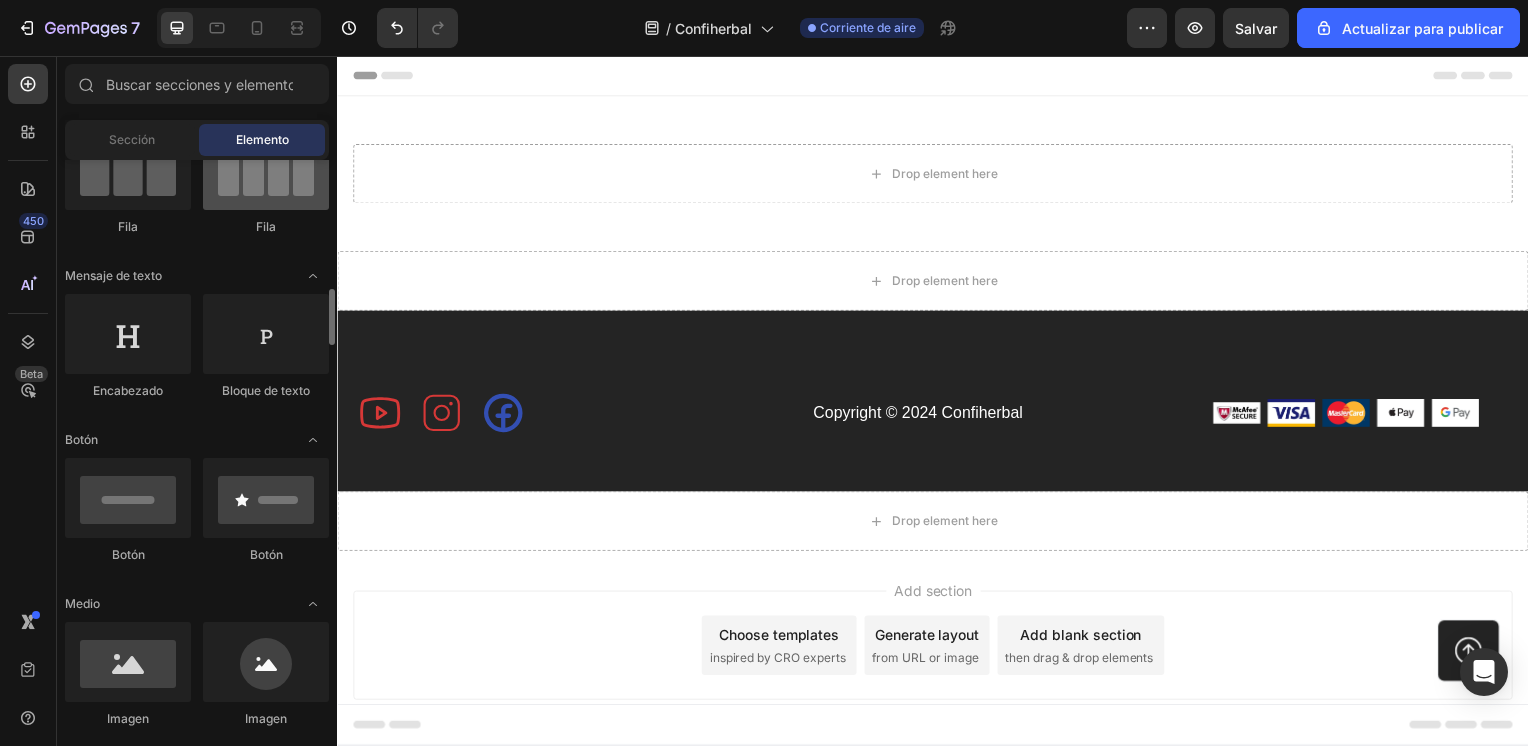 scroll, scrollTop: 300, scrollLeft: 0, axis: vertical 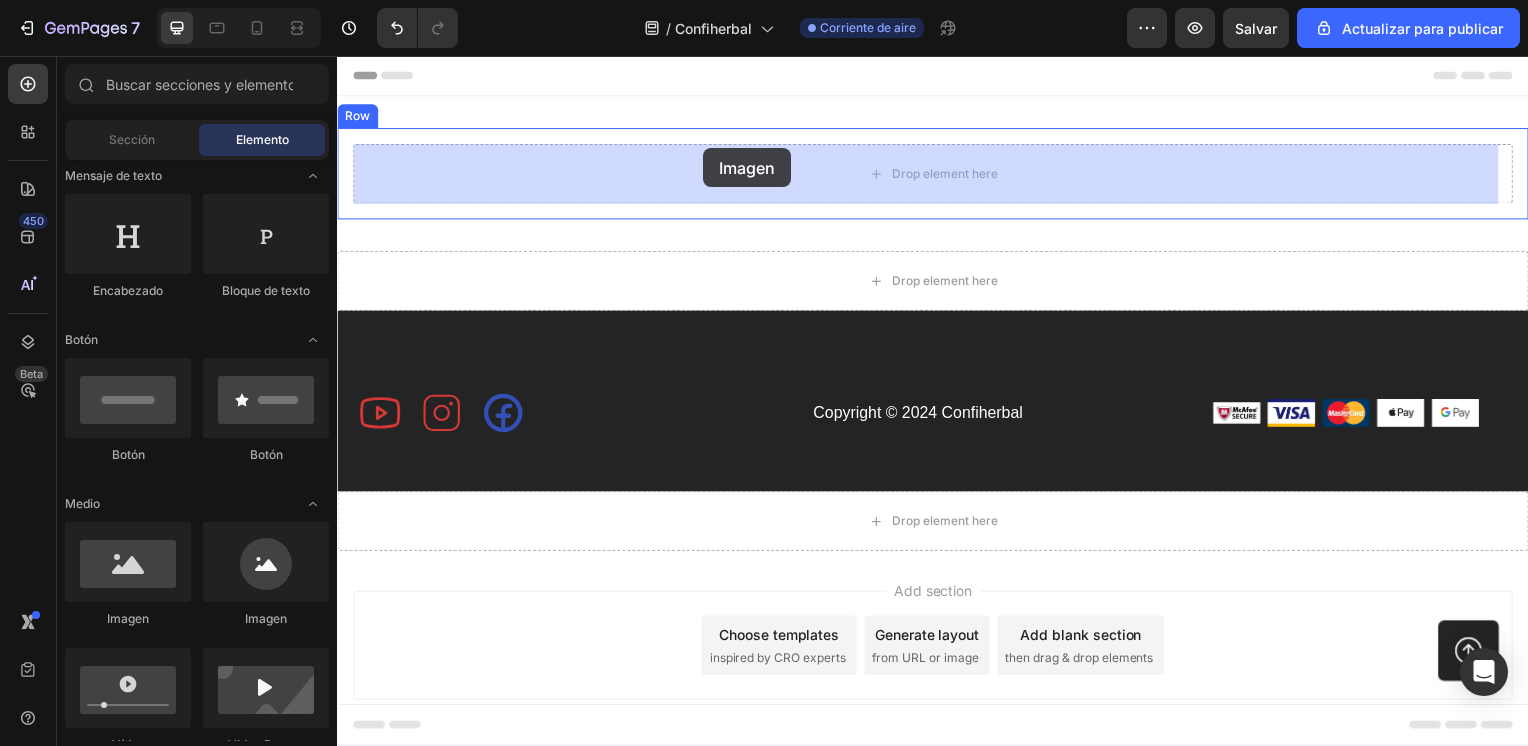 drag, startPoint x: 469, startPoint y: 596, endPoint x: 706, endPoint y: 149, distance: 505.9427 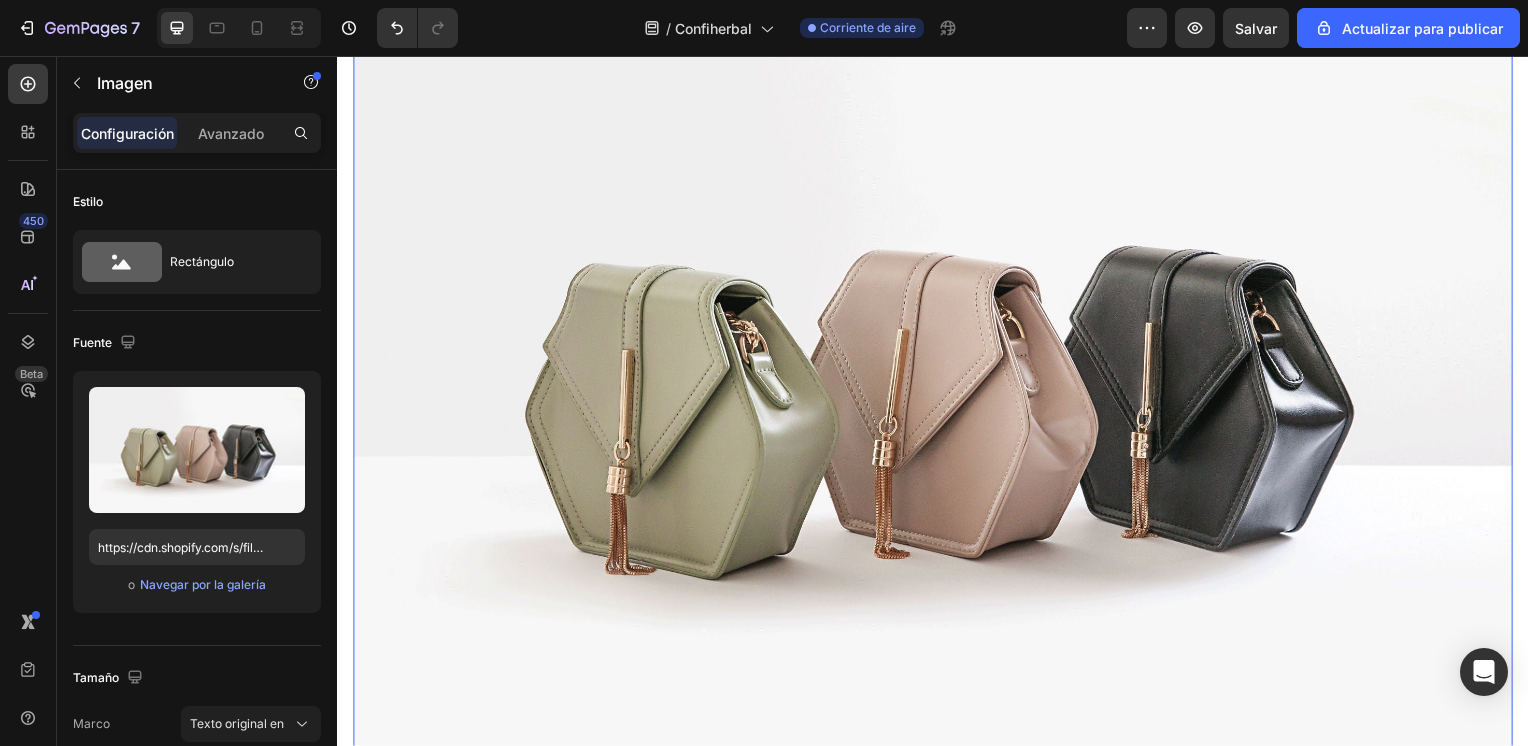scroll, scrollTop: 200, scrollLeft: 0, axis: vertical 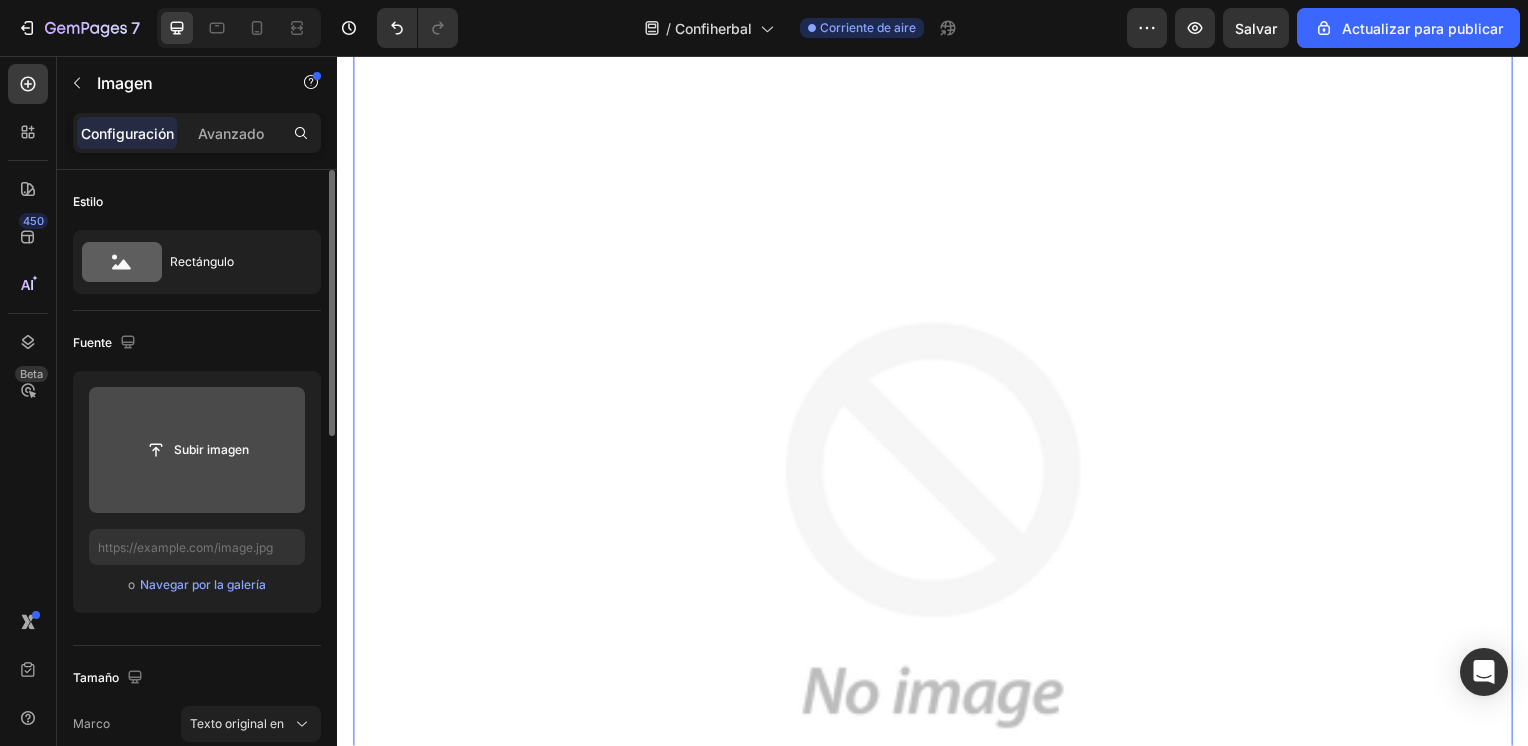 click 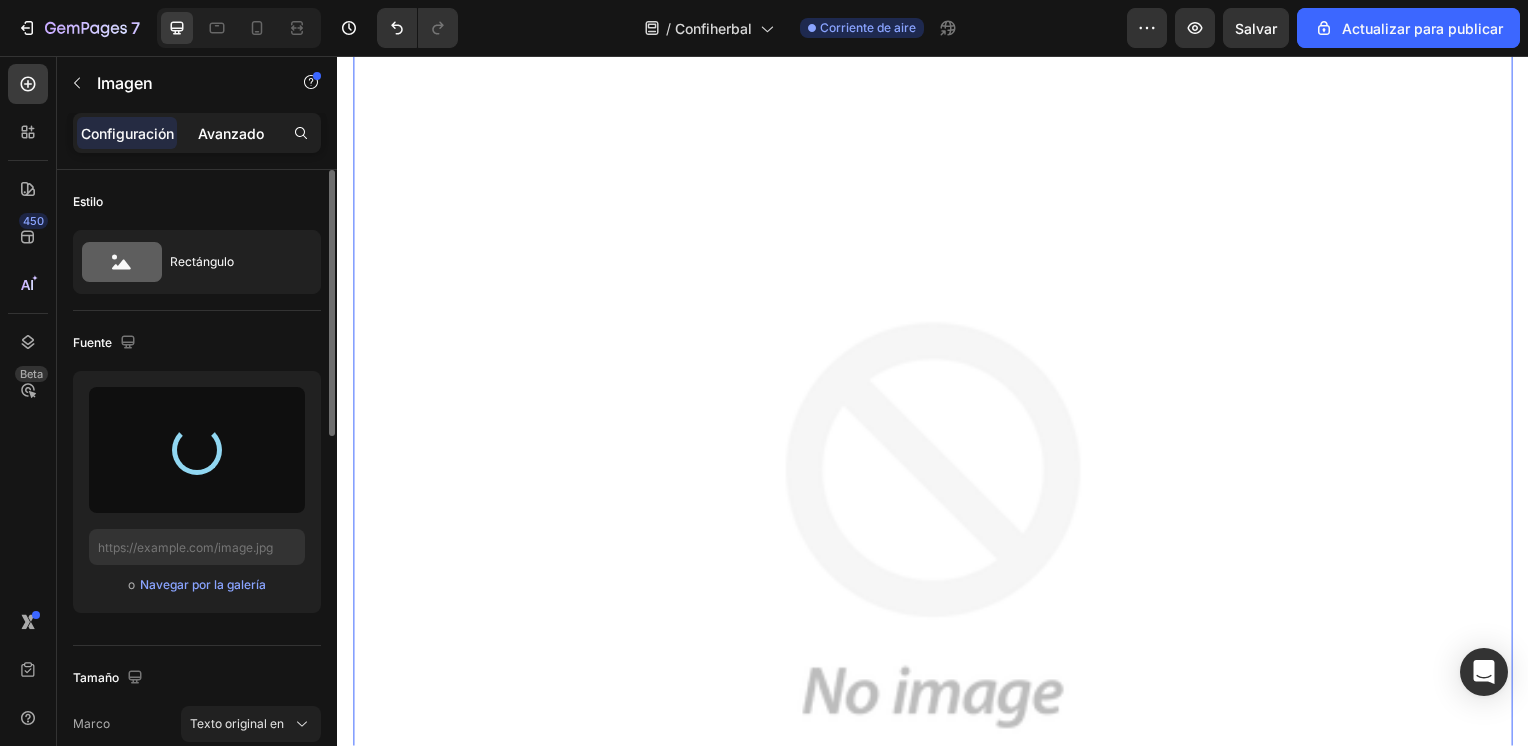 type on "https://cdn.shopify.com/s/files/1/0885/0568/0197/files/gempages_533926116881073125-eb168878-7060-4706-a579-18d97f394126.jpg" 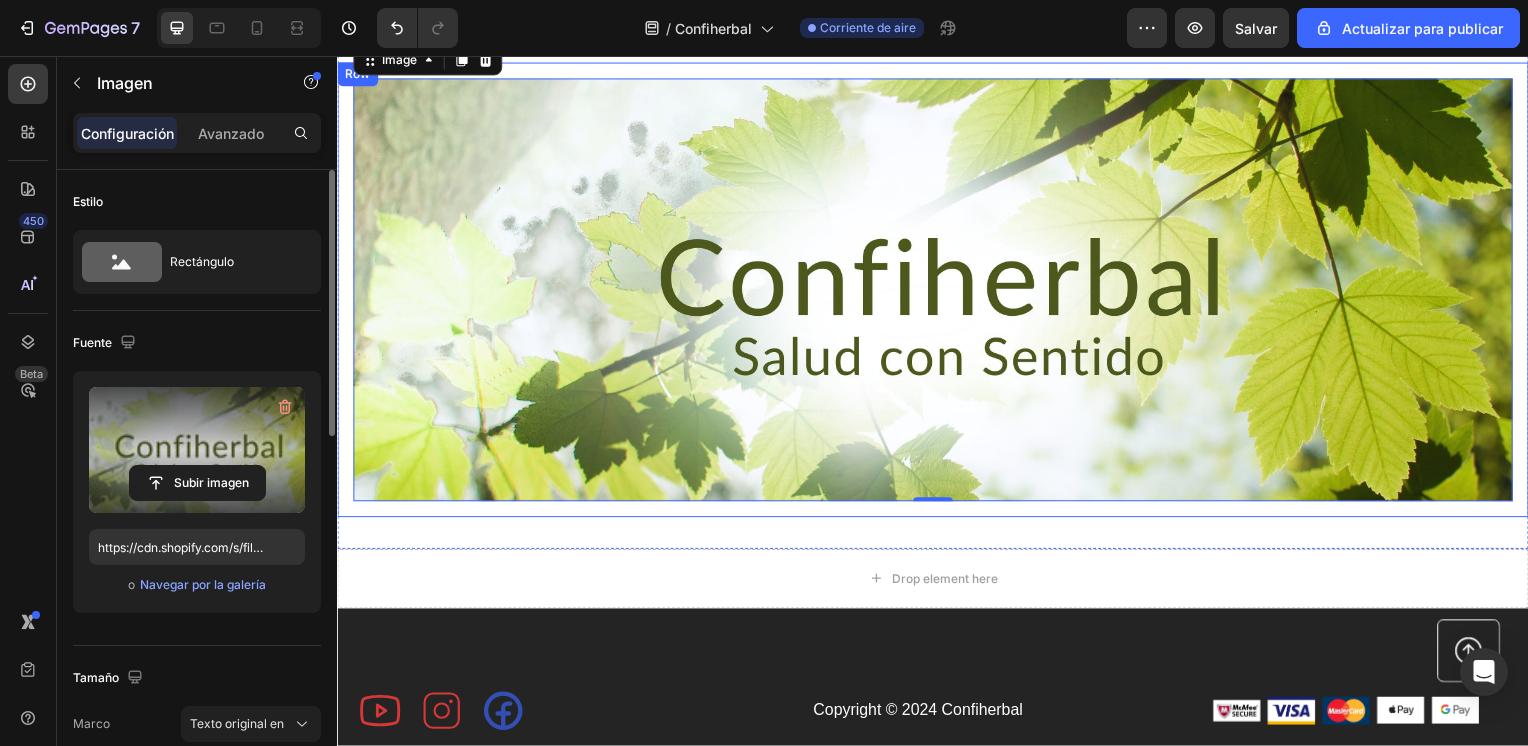 scroll, scrollTop: 0, scrollLeft: 0, axis: both 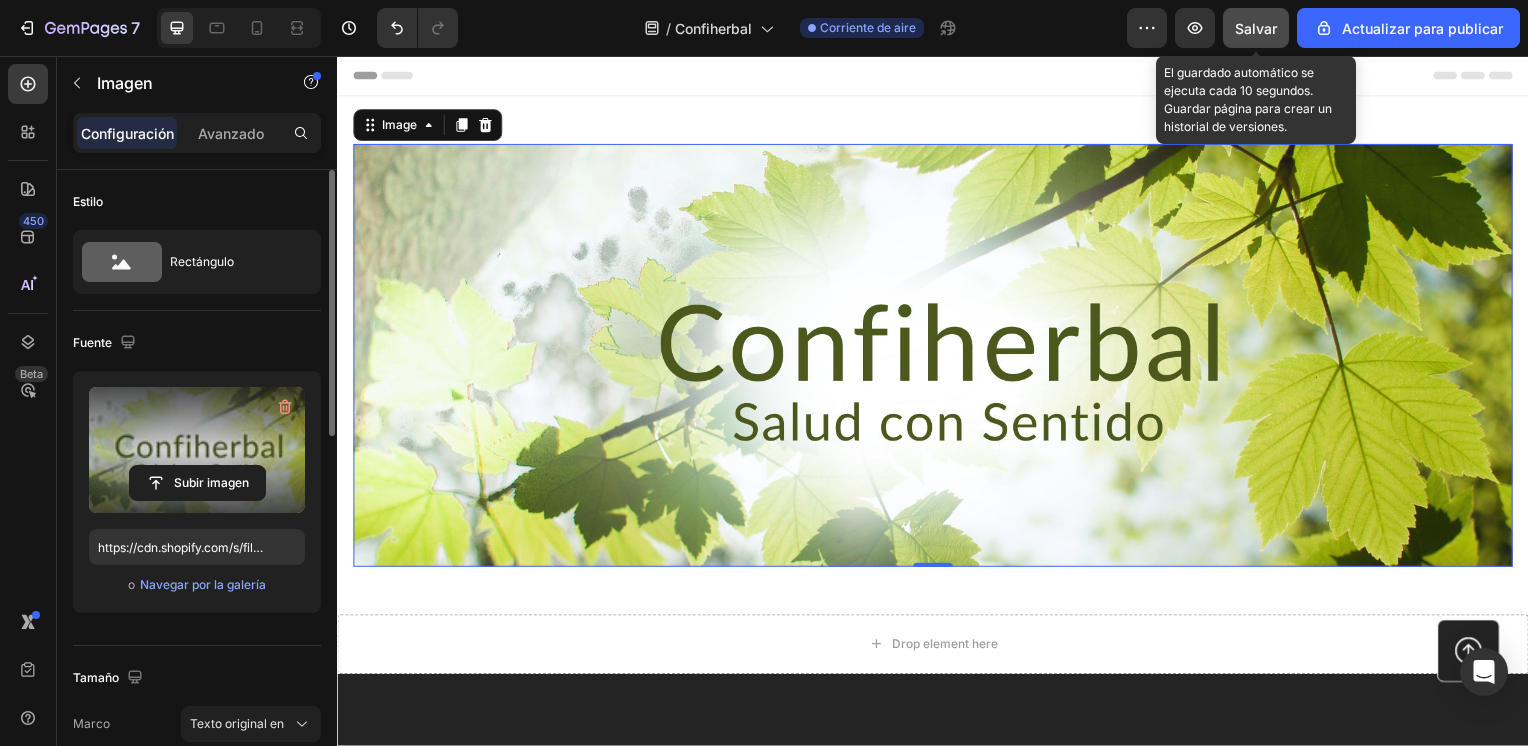 click on "Salvar" 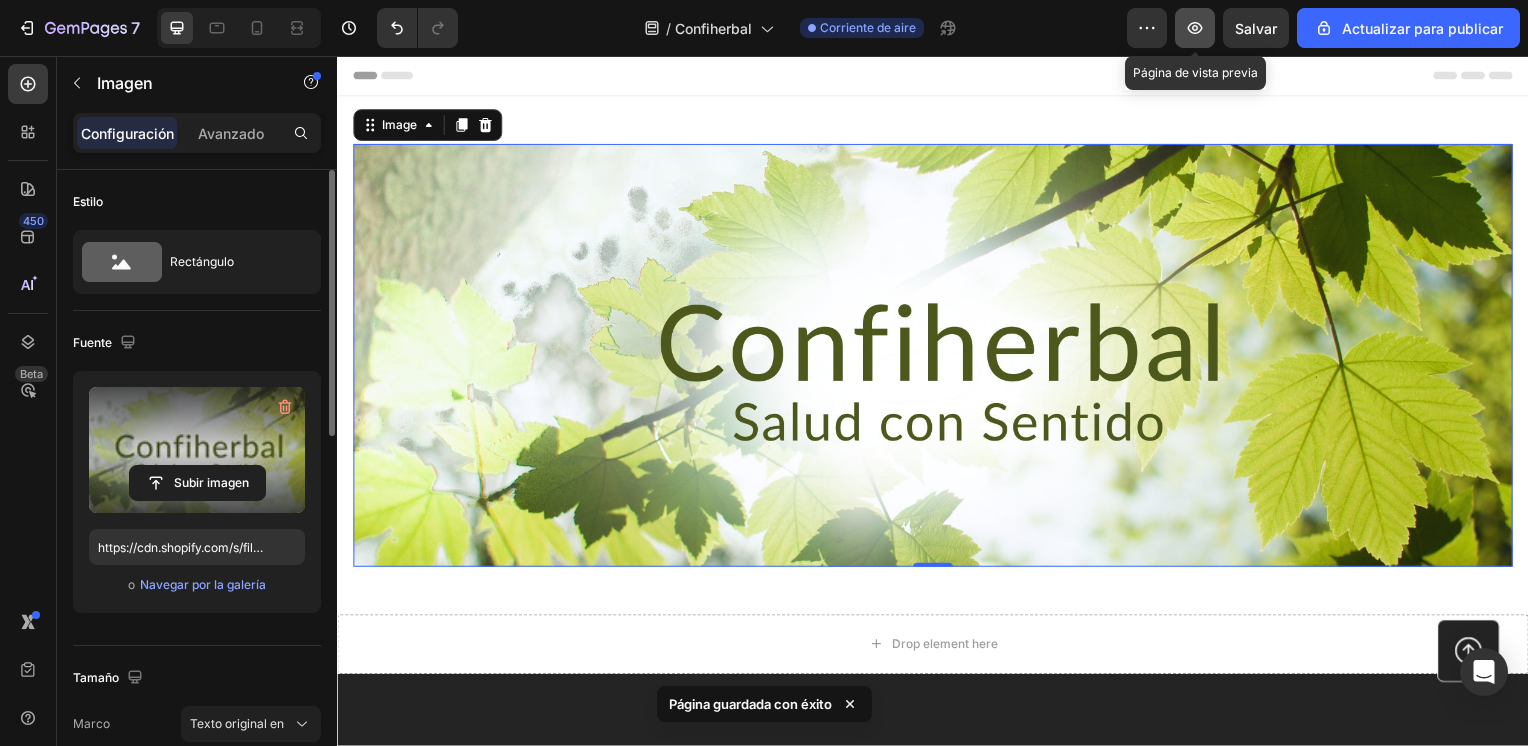 click 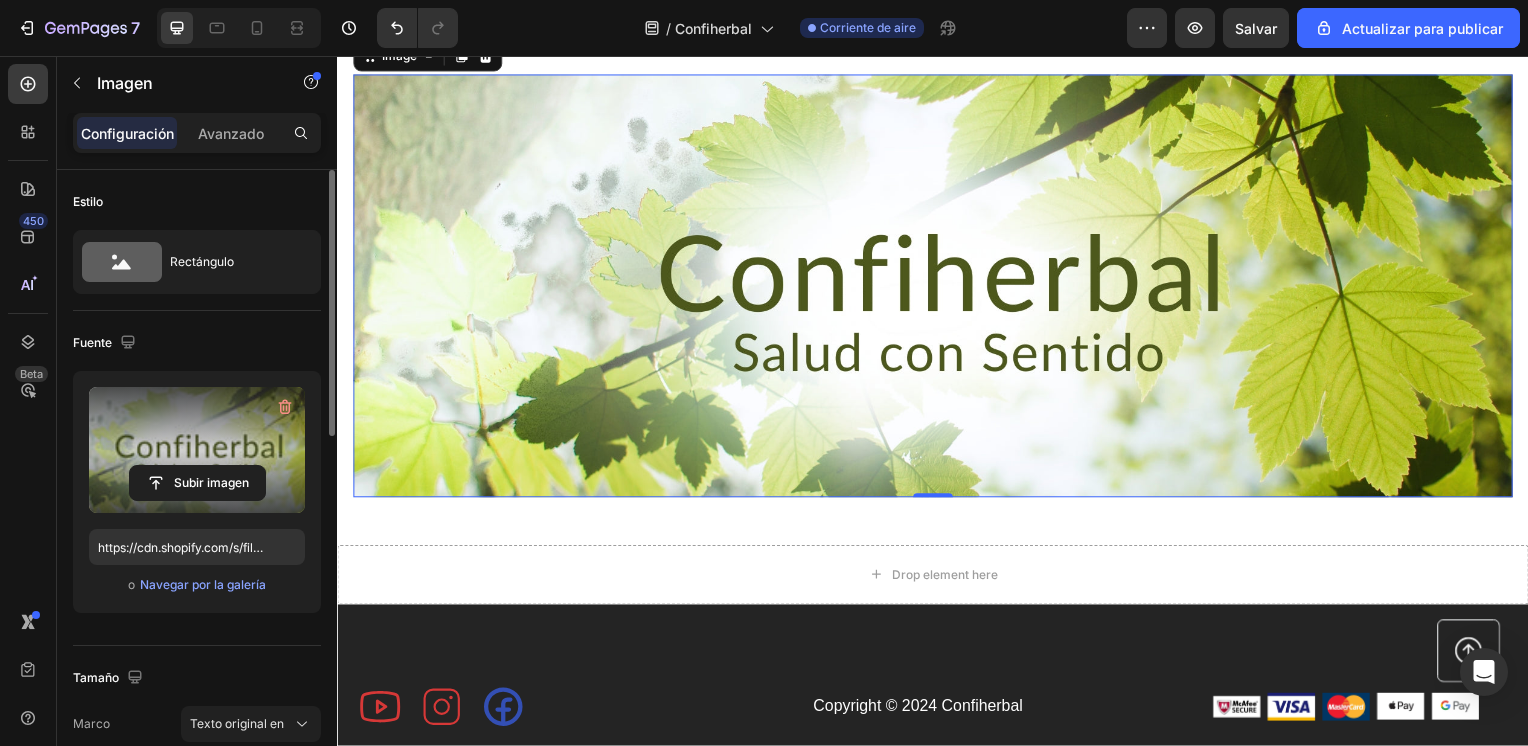 scroll, scrollTop: 100, scrollLeft: 0, axis: vertical 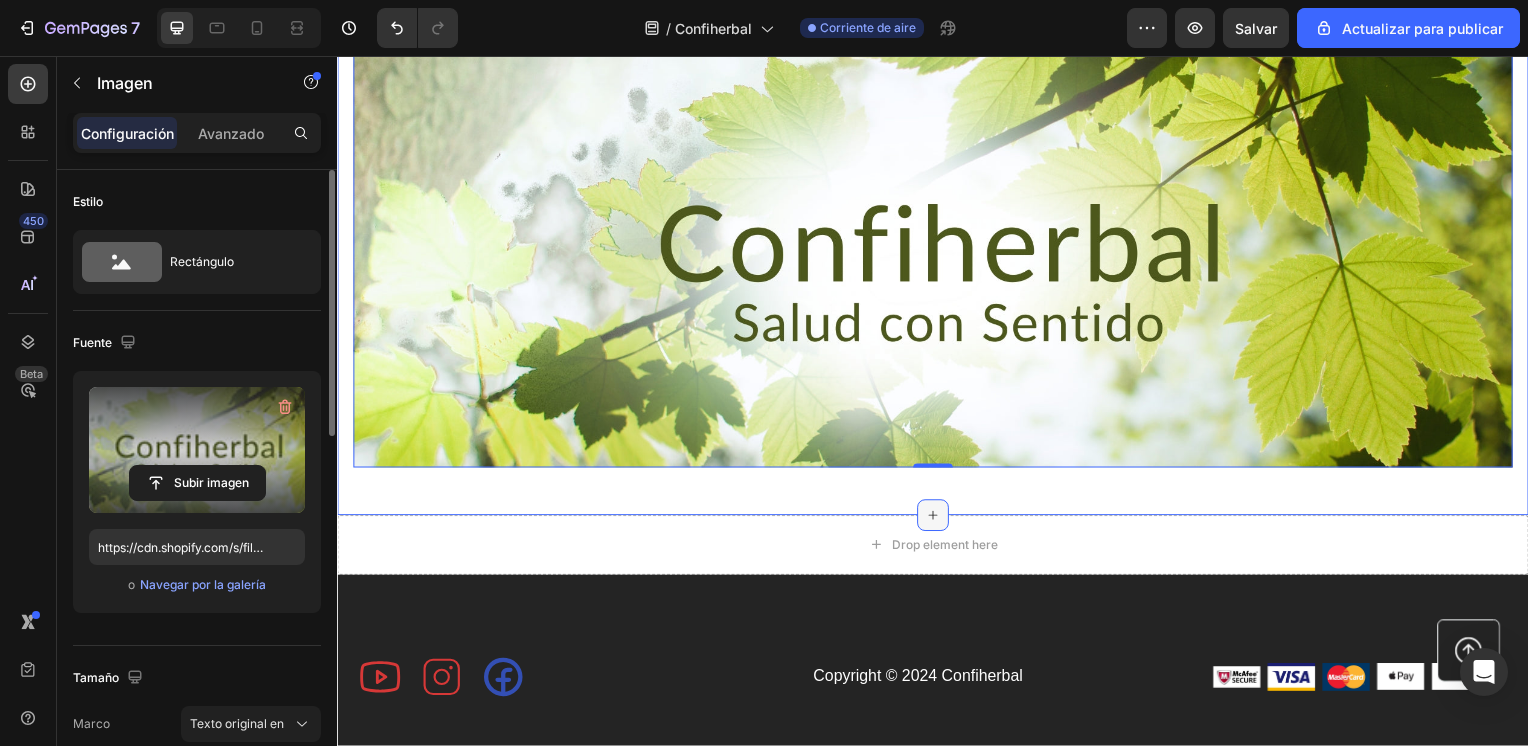 click 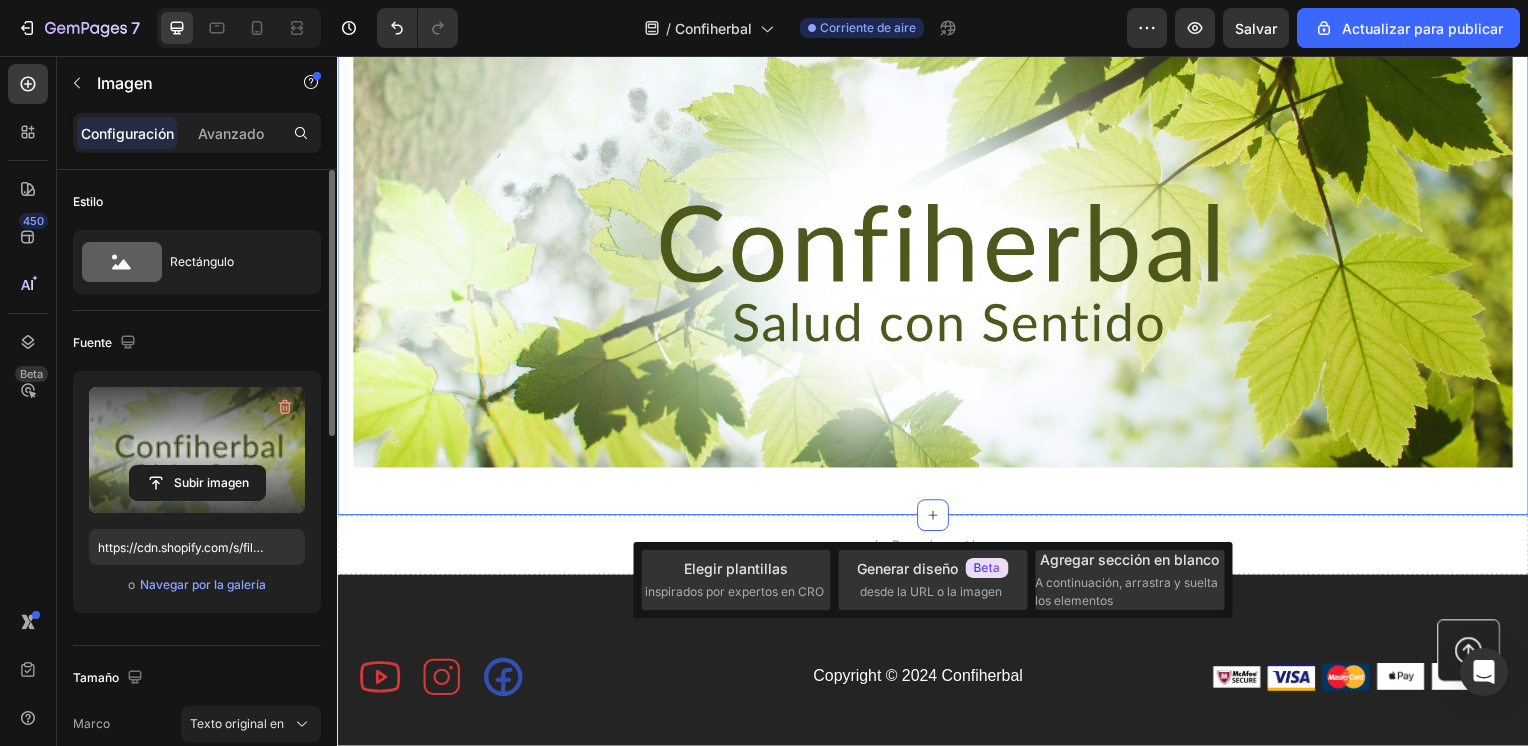 click on "Image Row Section 1   You can create reusable sections Create Theme Section AI Content Write with GemAI What would you like to describe here? Tone and Voice Persuasive Product Getting products... Show more Generate" at bounding box center (937, 258) 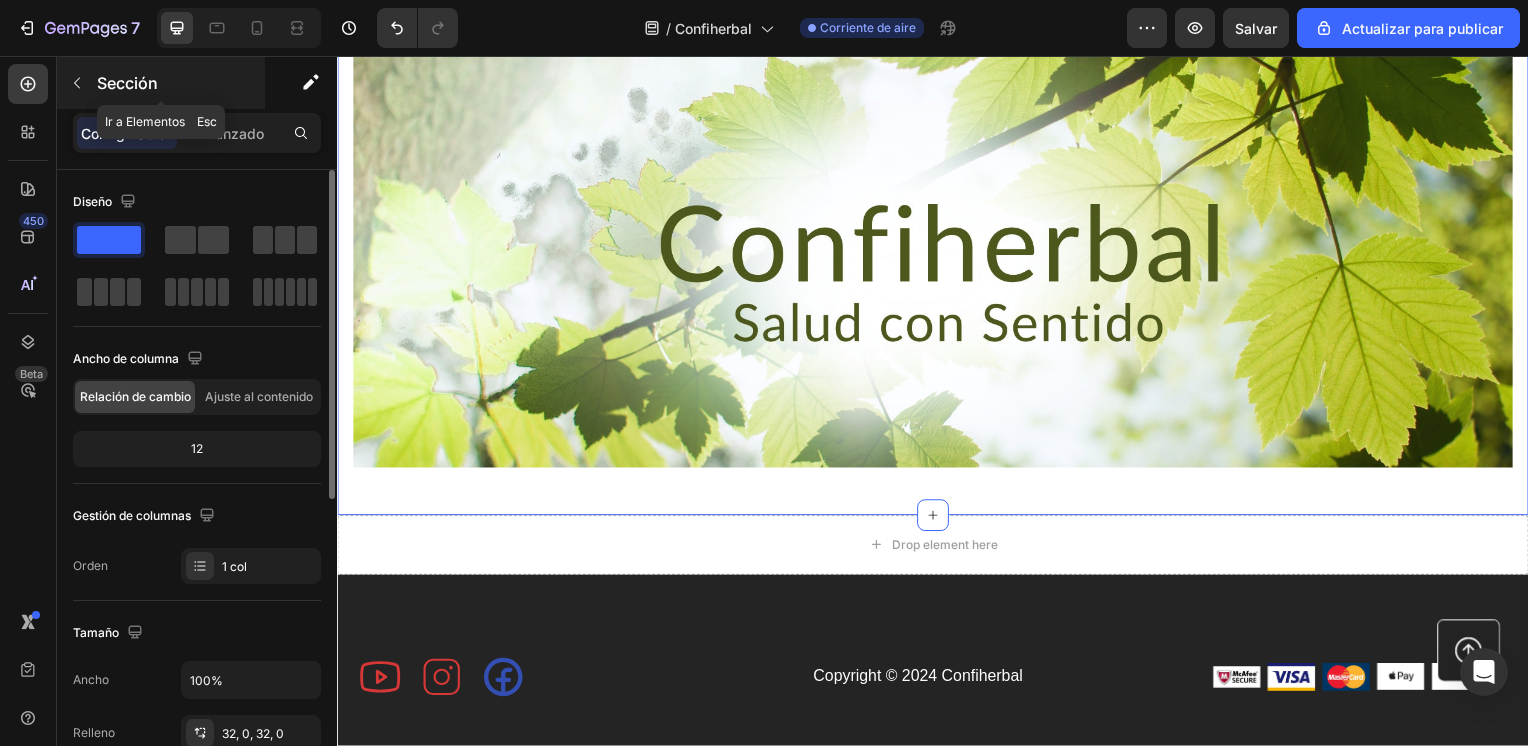 click at bounding box center (77, 83) 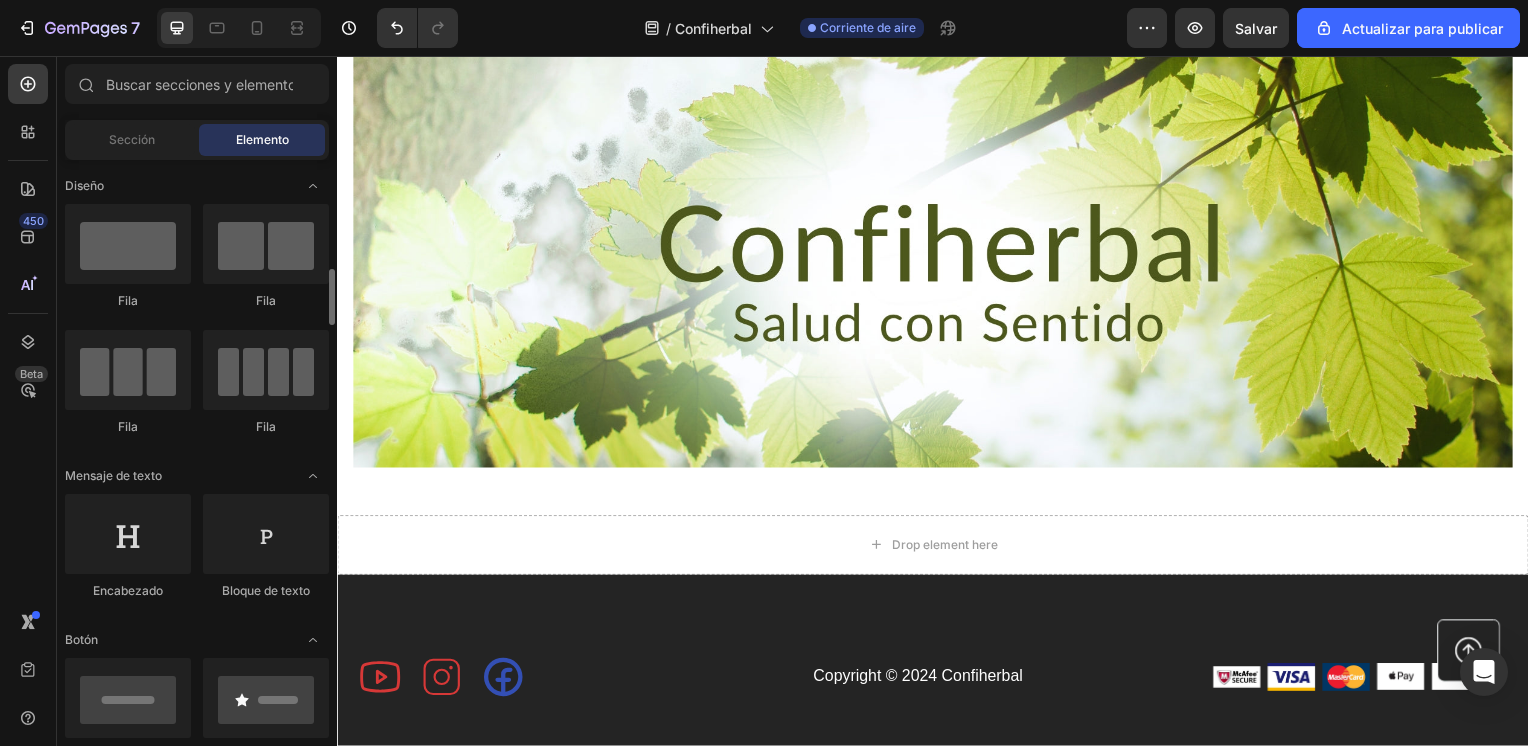 scroll, scrollTop: 100, scrollLeft: 0, axis: vertical 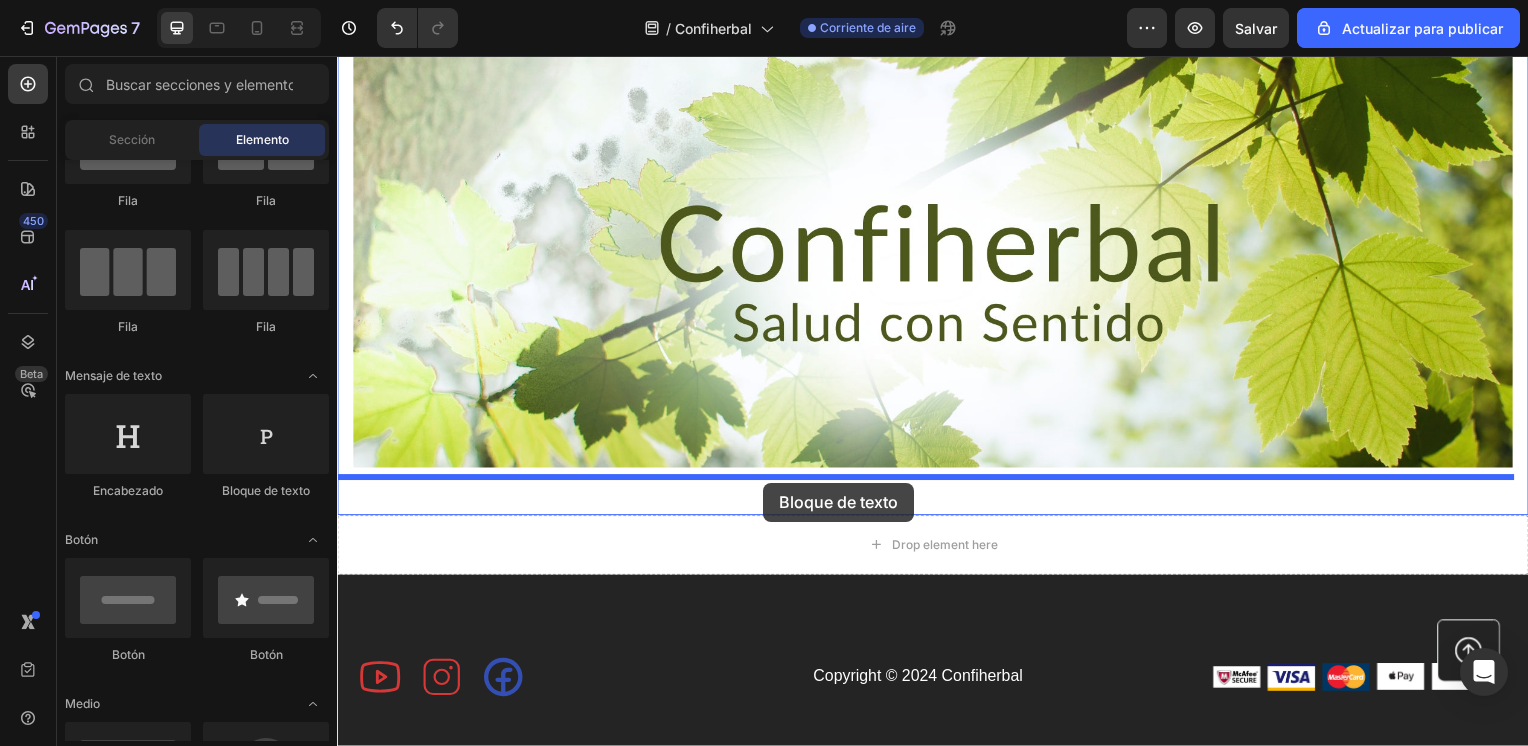 drag, startPoint x: 592, startPoint y: 510, endPoint x: 766, endPoint y: 486, distance: 175.64737 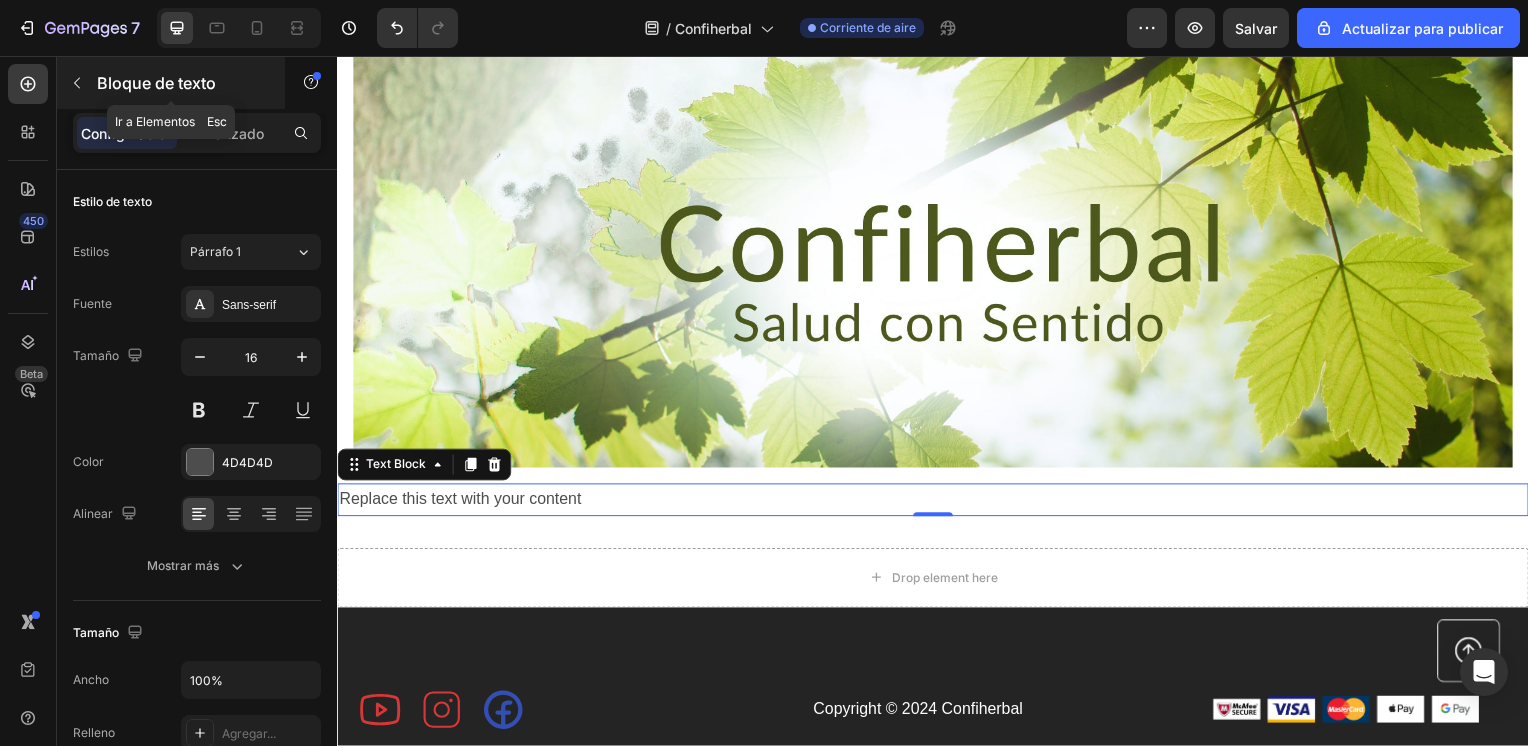click 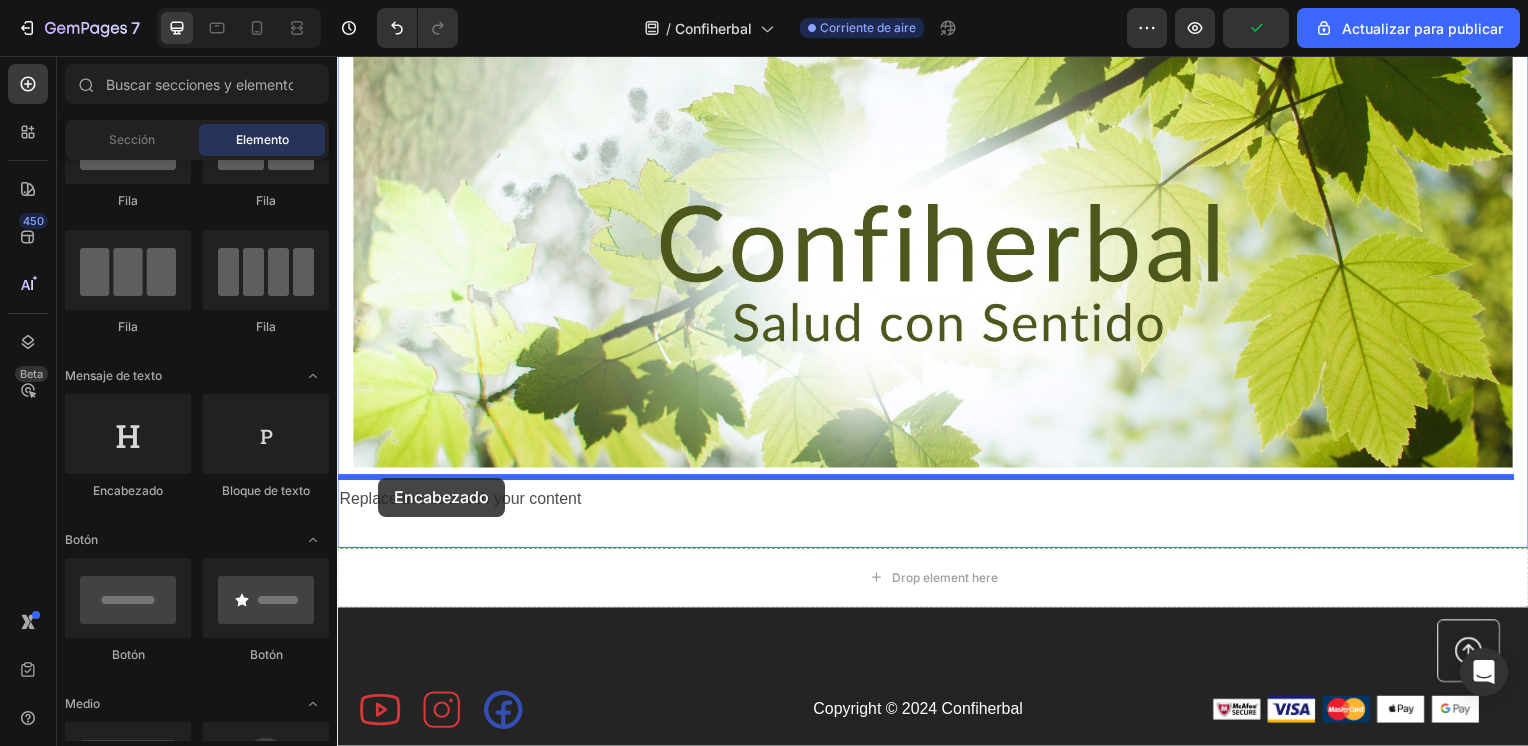 drag, startPoint x: 469, startPoint y: 518, endPoint x: 378, endPoint y: 481, distance: 98.23441 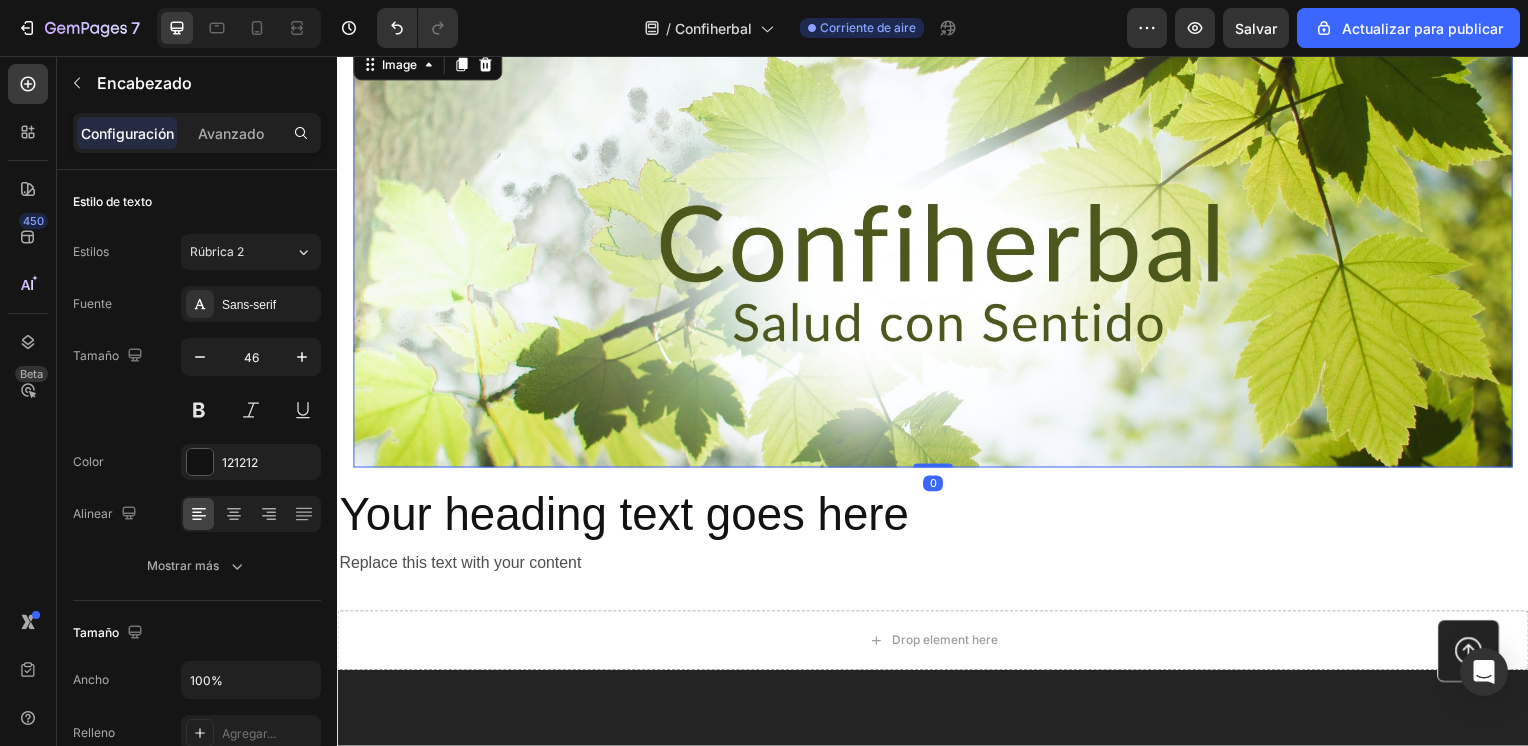 click at bounding box center (937, 258) 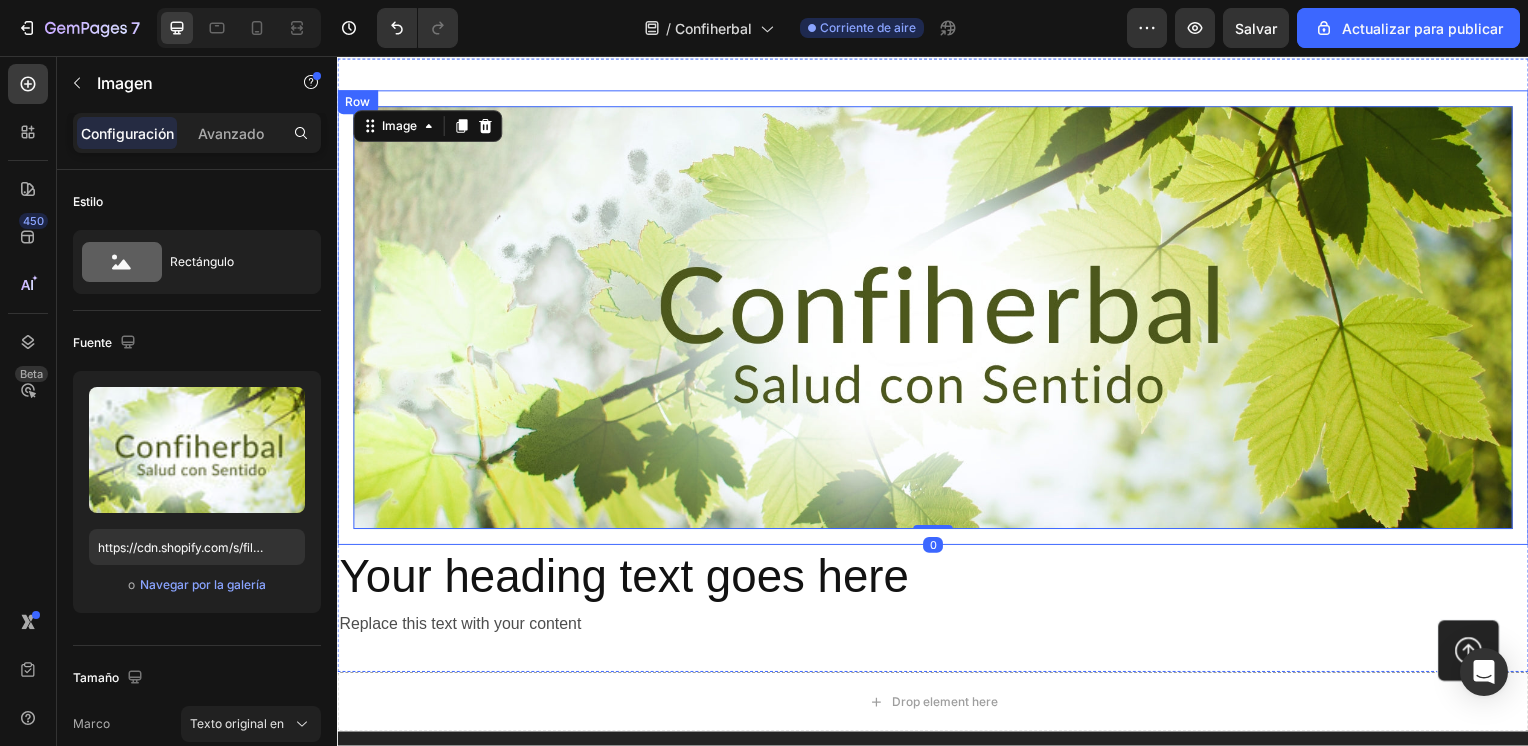 scroll, scrollTop: 0, scrollLeft: 0, axis: both 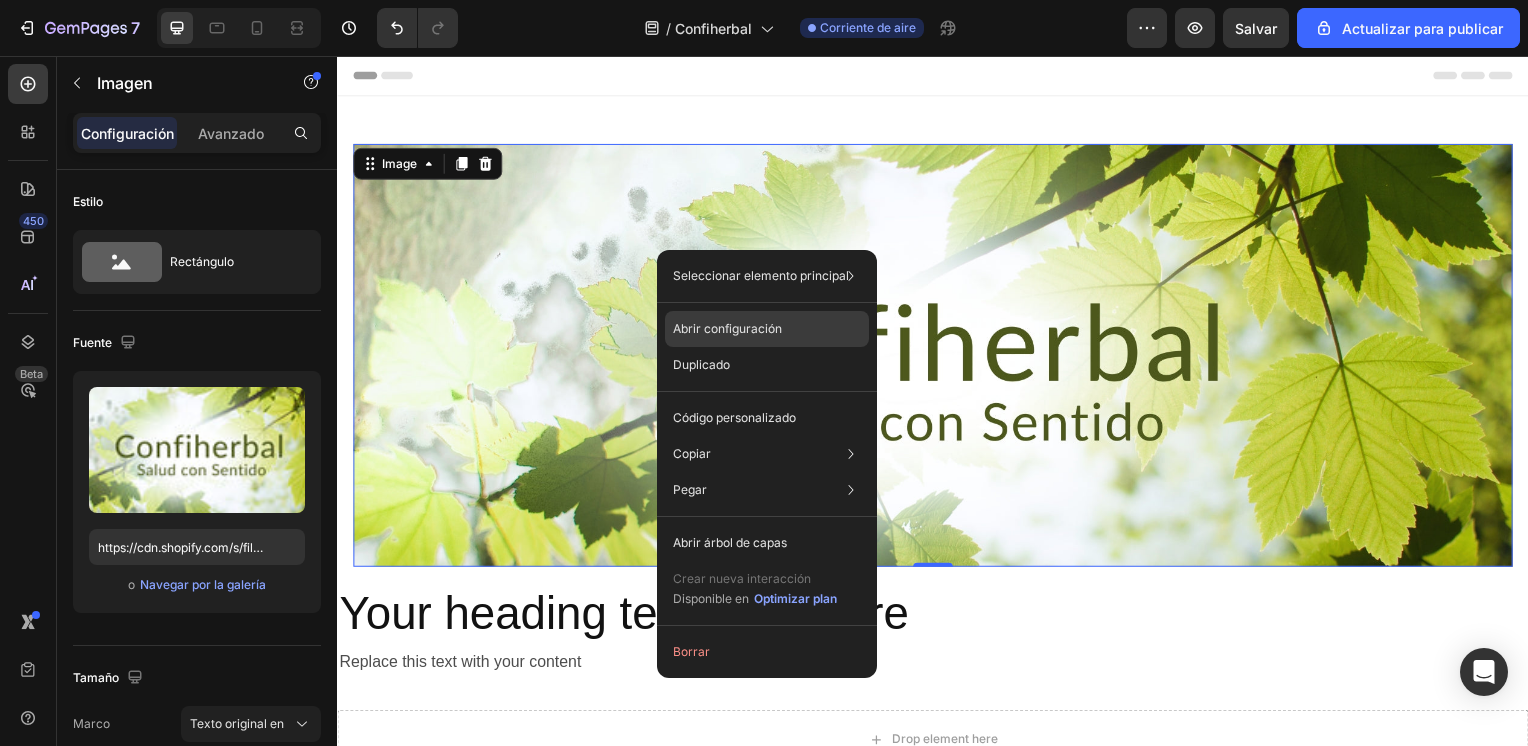 click on "Abrir configuración" at bounding box center (727, 329) 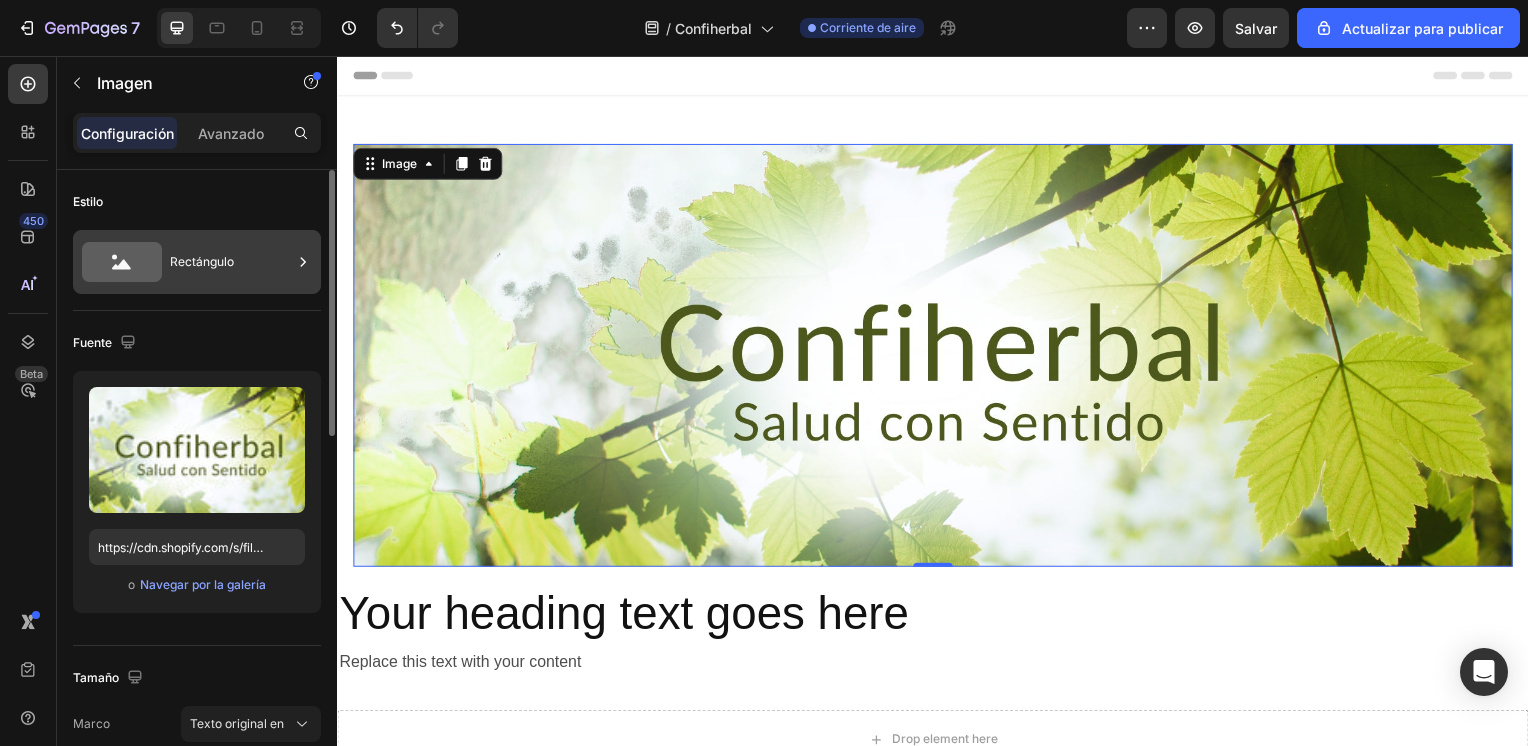 click on "Rectángulo" at bounding box center [231, 262] 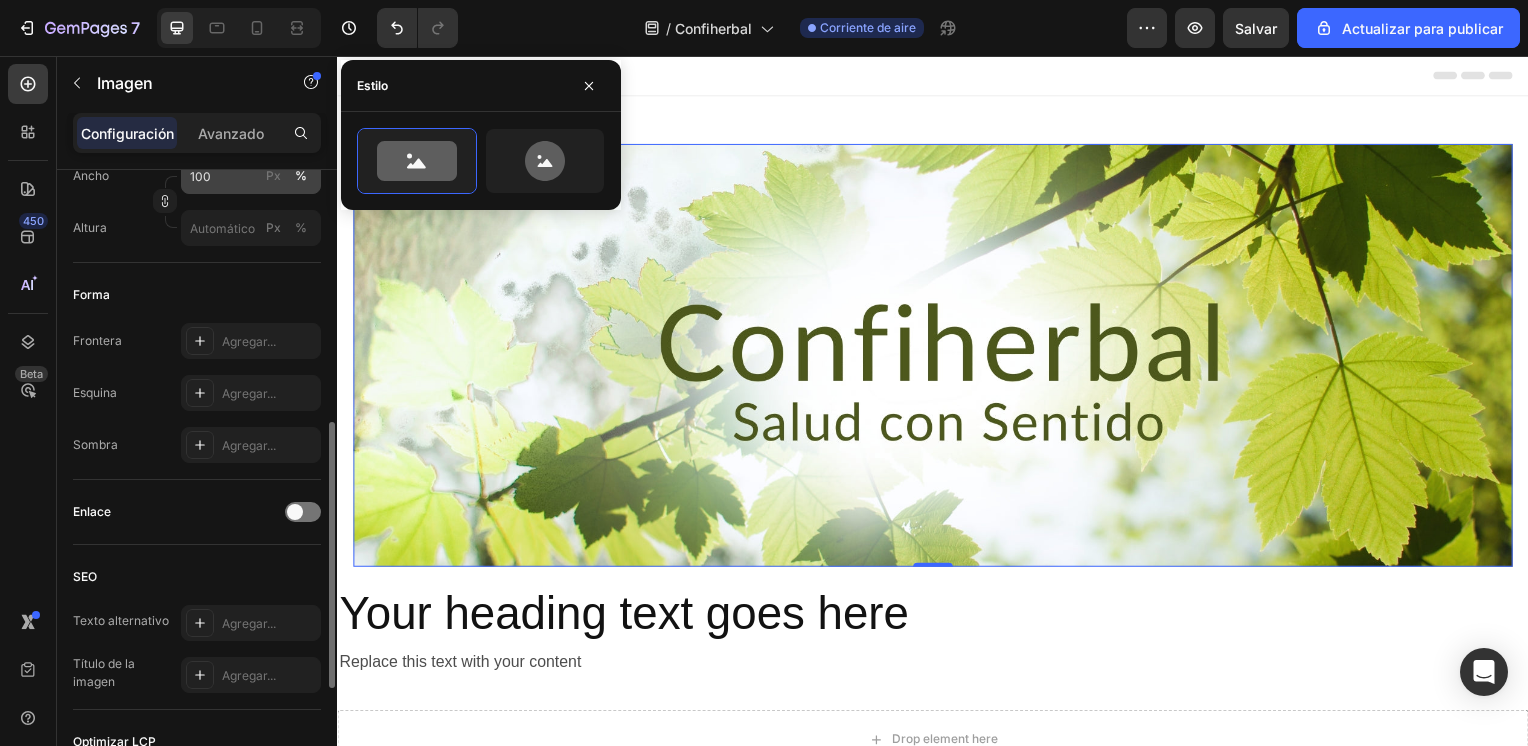 scroll, scrollTop: 700, scrollLeft: 0, axis: vertical 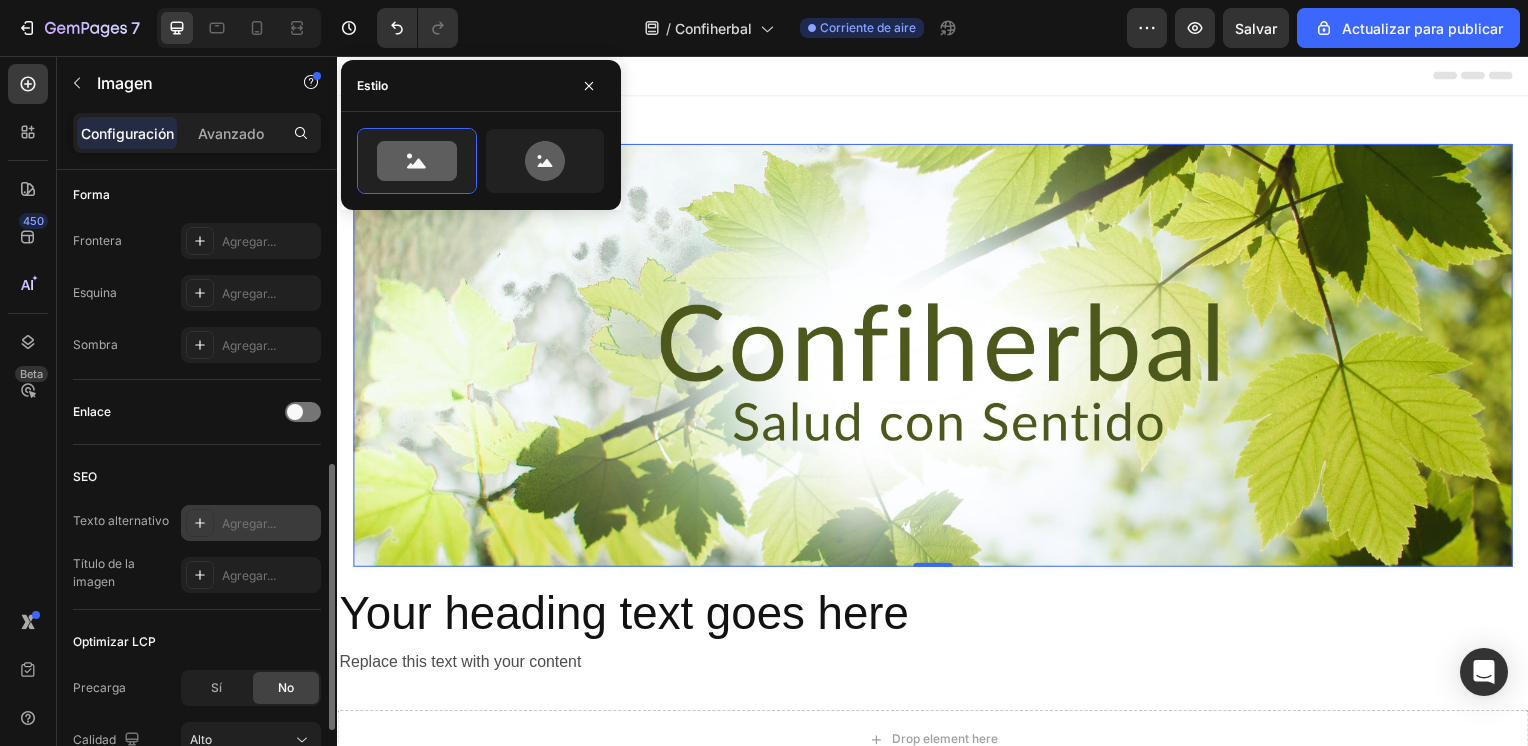 click on "Agregar..." at bounding box center (251, 523) 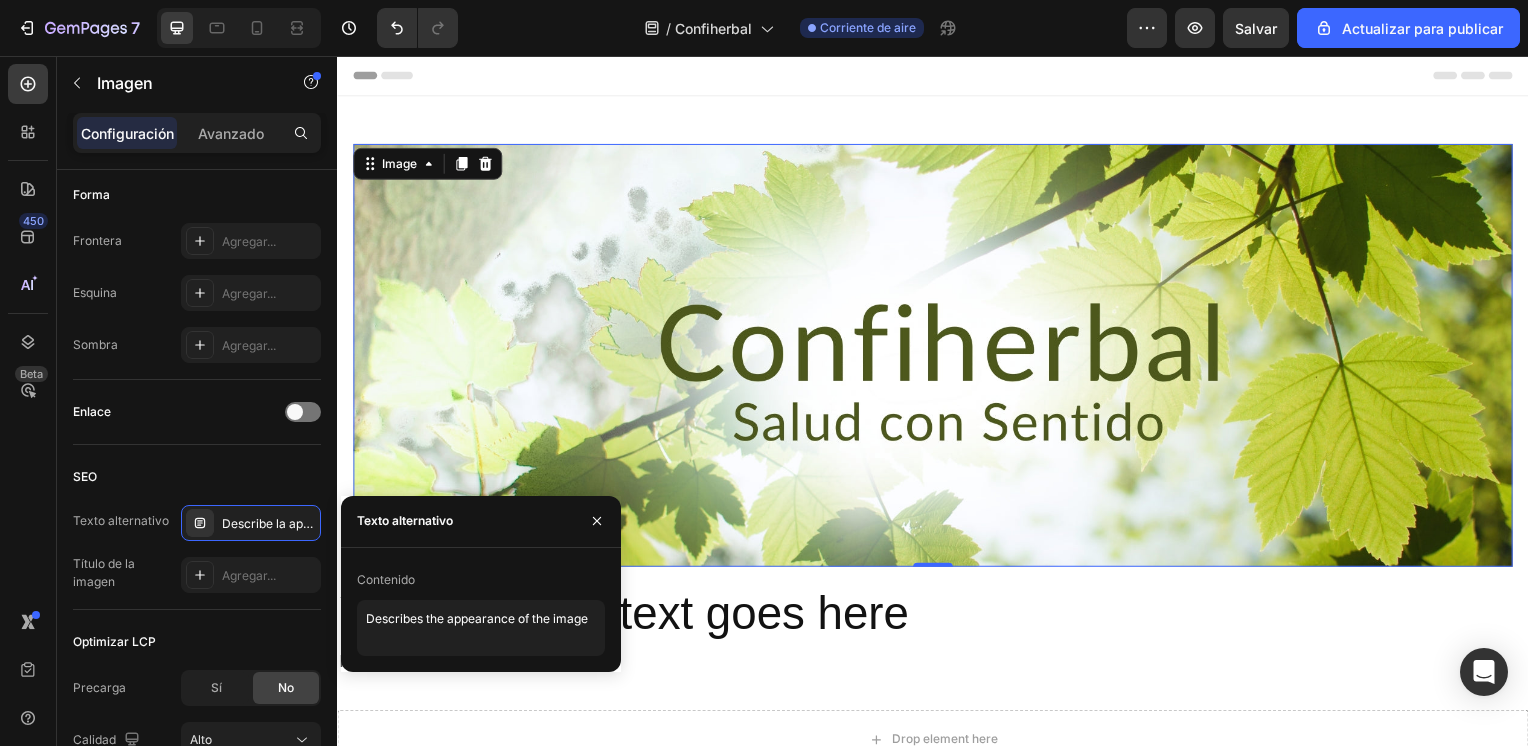click on "Contenido" 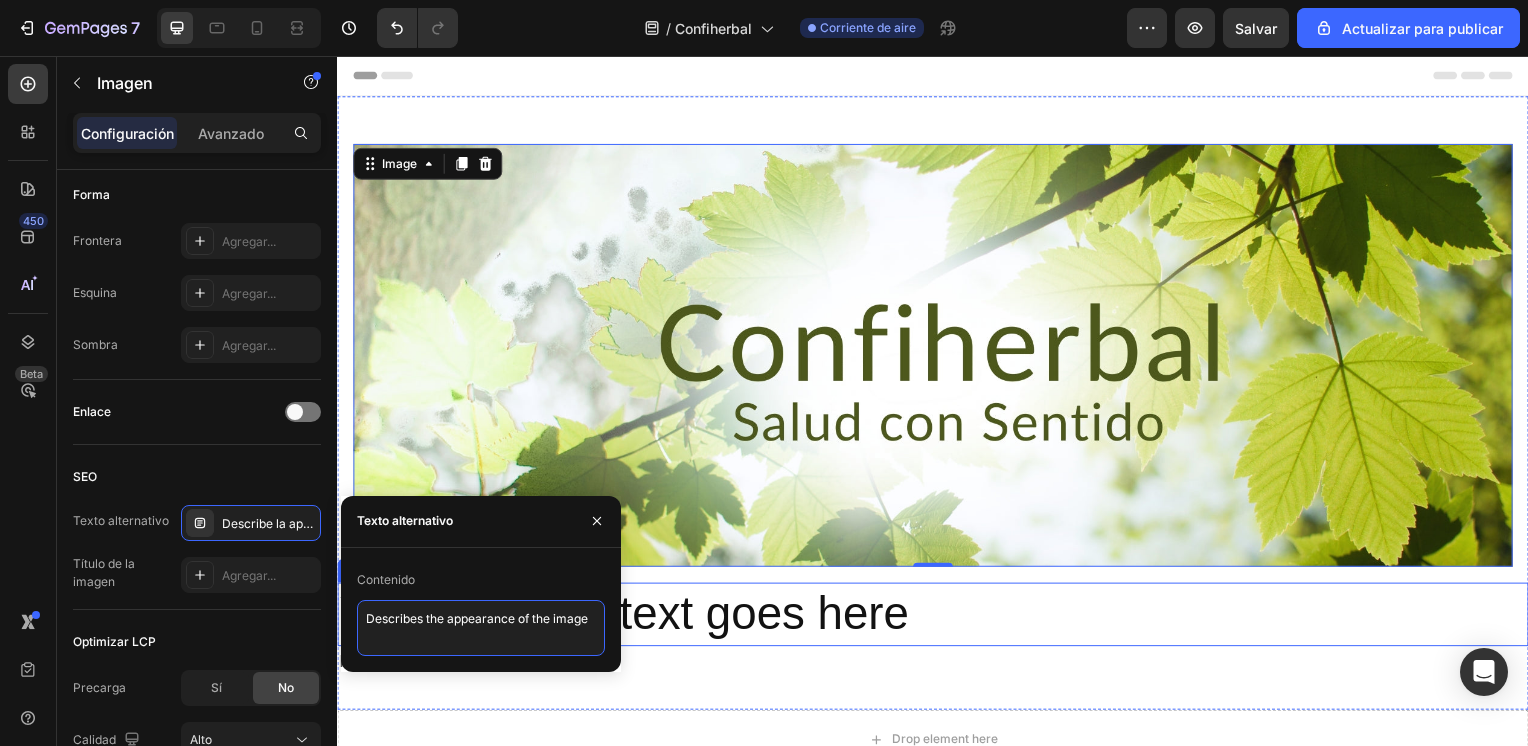 drag, startPoint x: 706, startPoint y: 668, endPoint x: 670, endPoint y: 631, distance: 51.62364 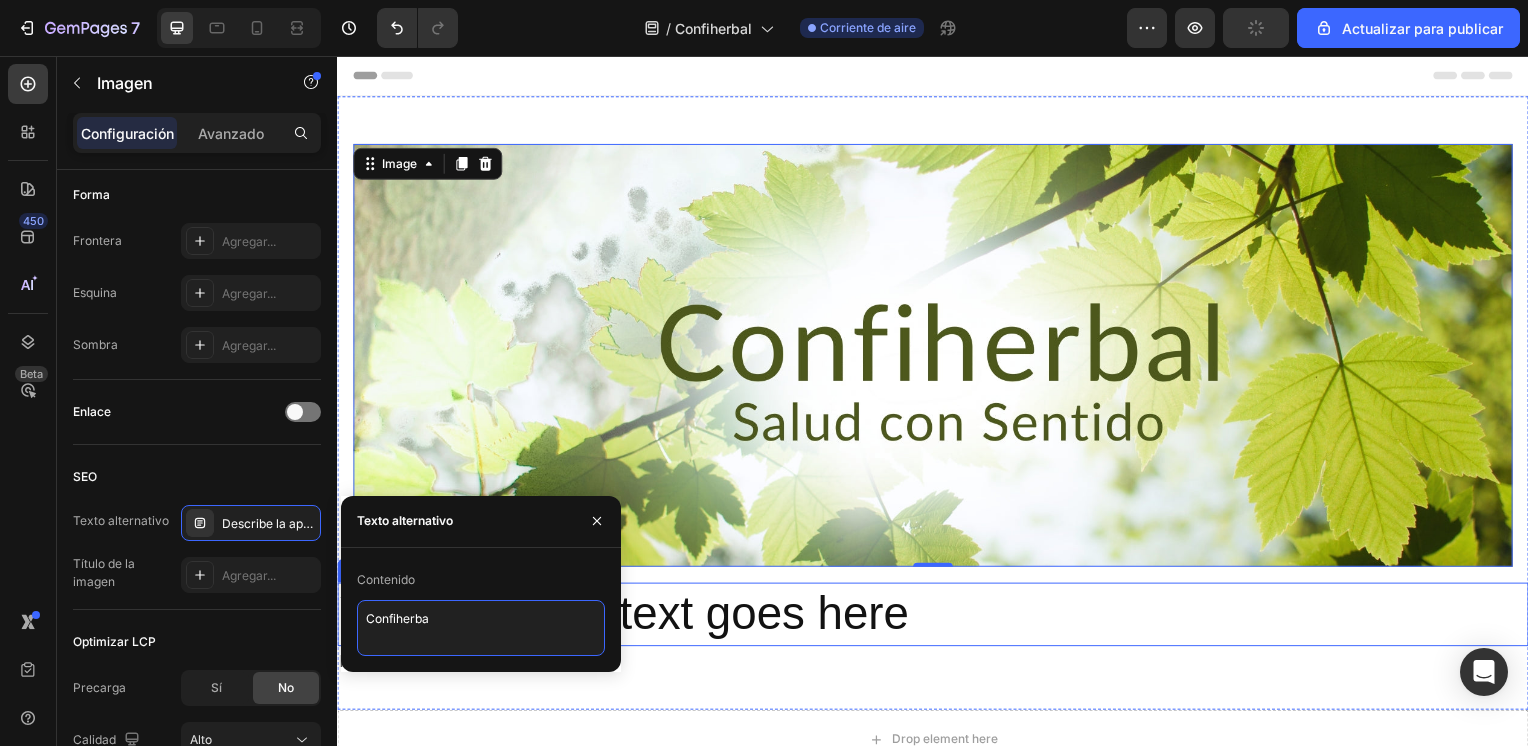 type on "Confiherbal" 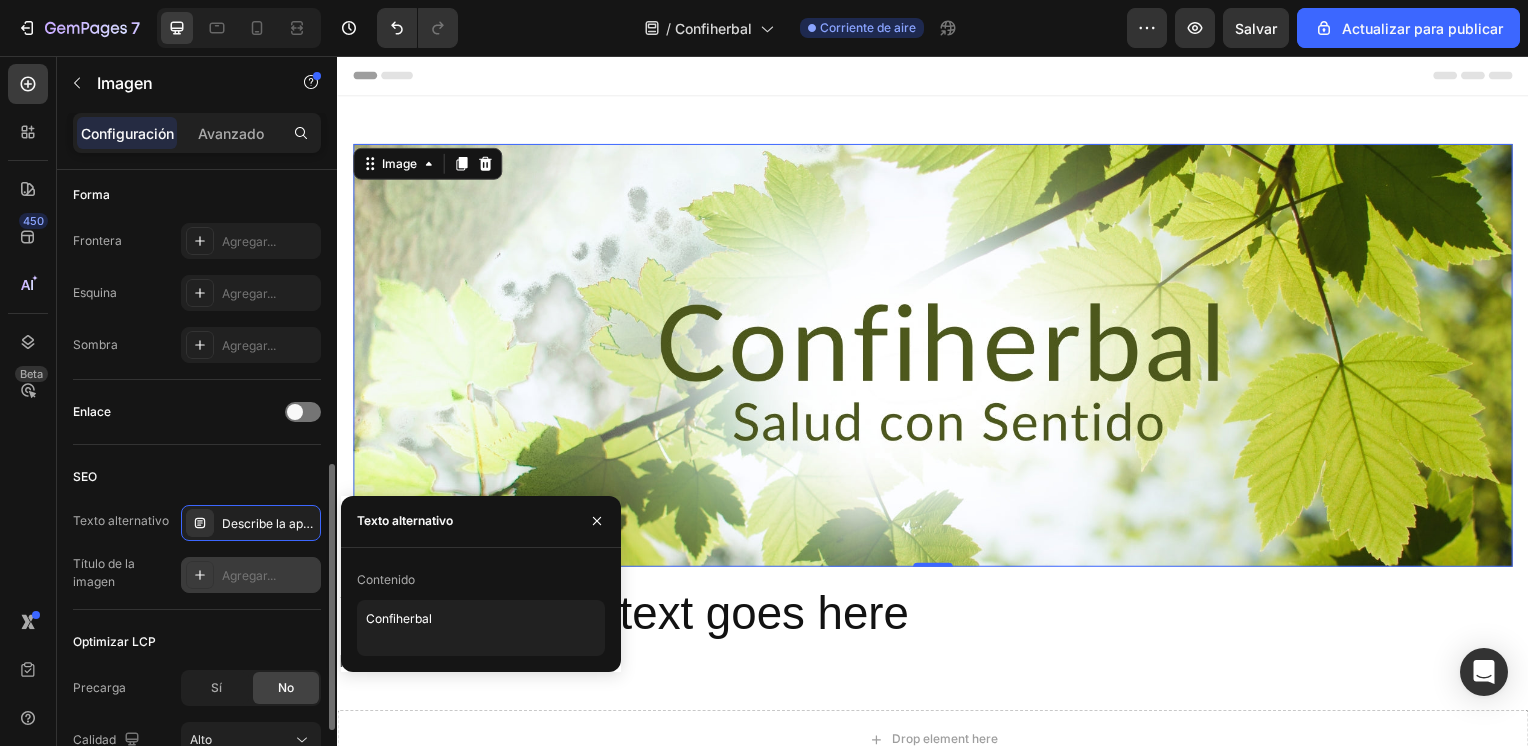 click on "Agregar..." at bounding box center (269, 576) 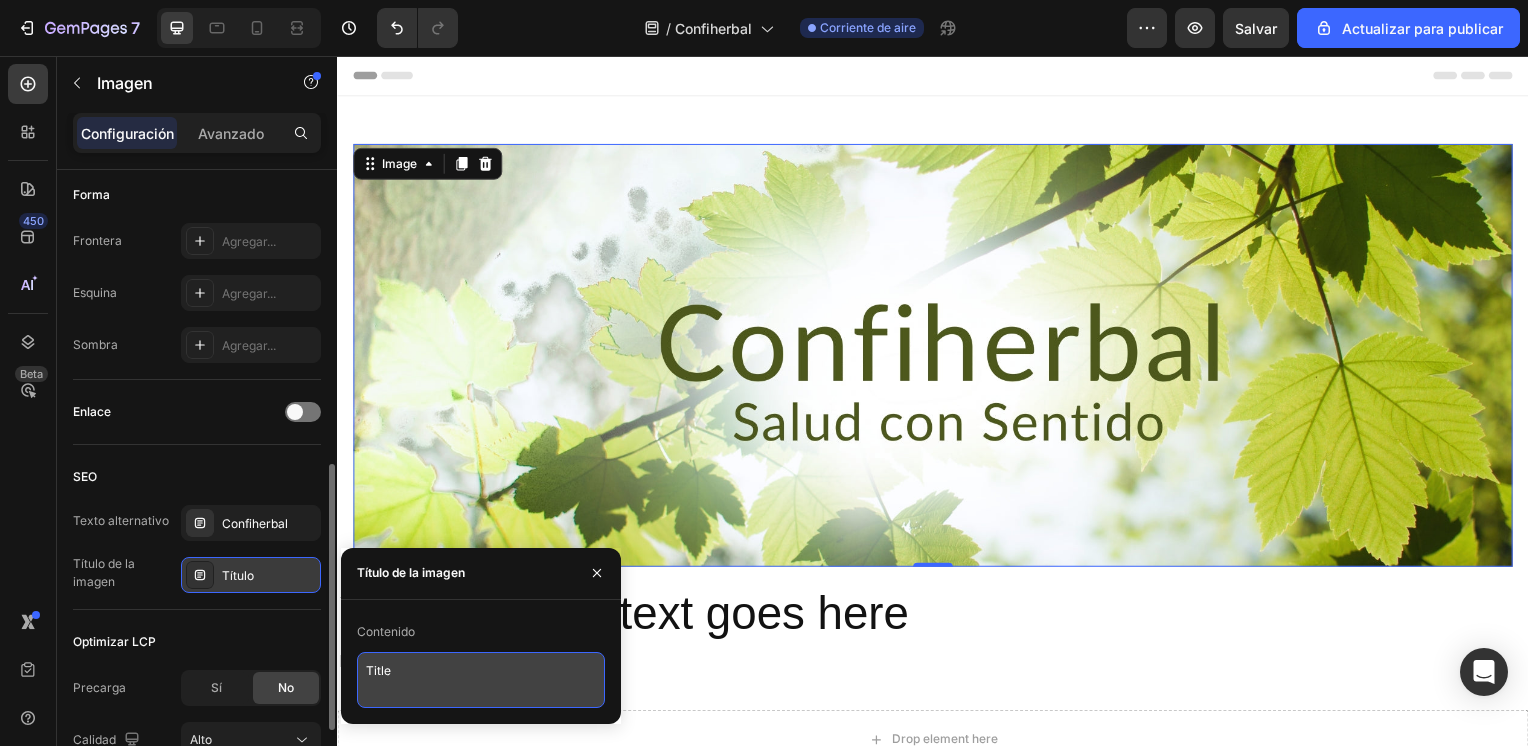 click on "Title" at bounding box center (481, 680) 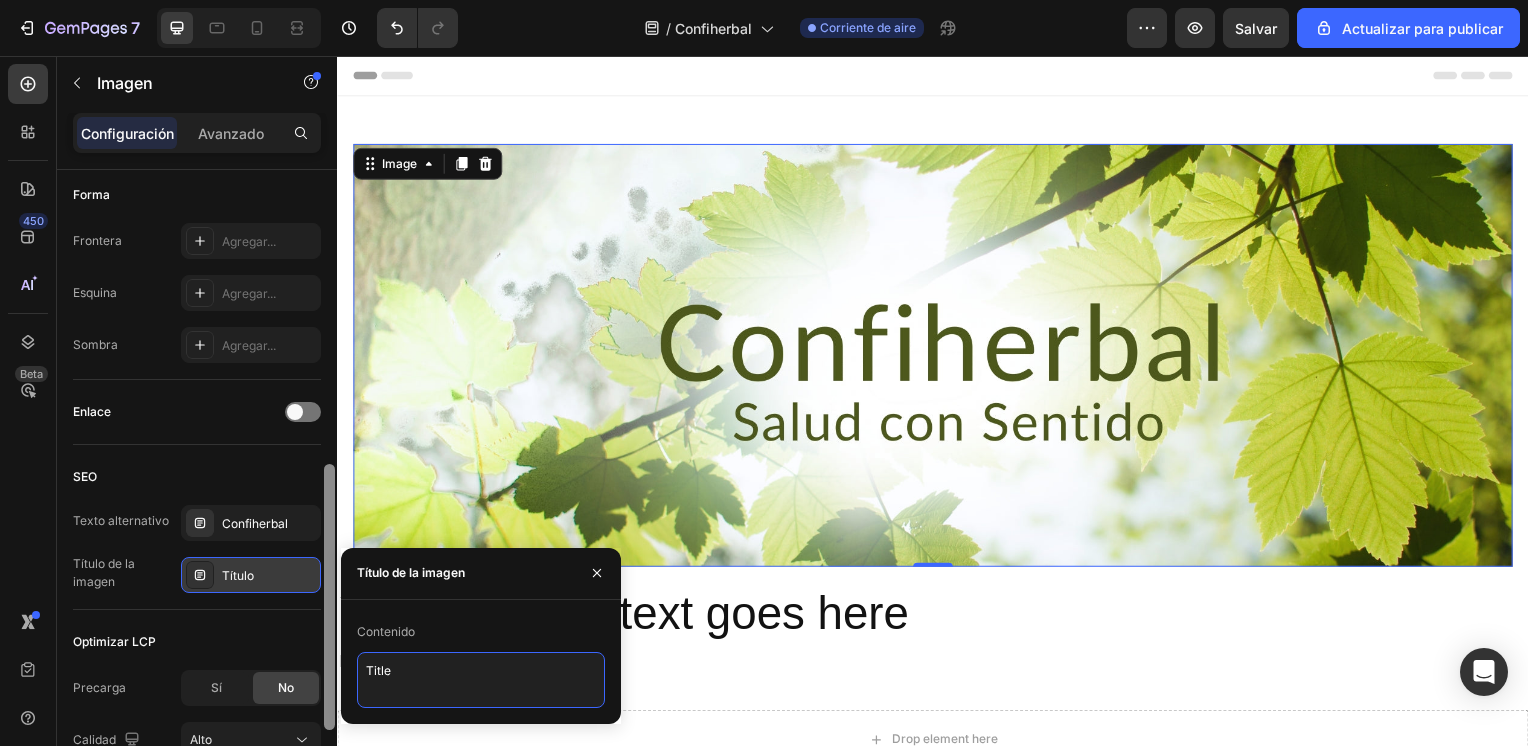 drag, startPoint x: 398, startPoint y: 680, endPoint x: 330, endPoint y: 674, distance: 68.26419 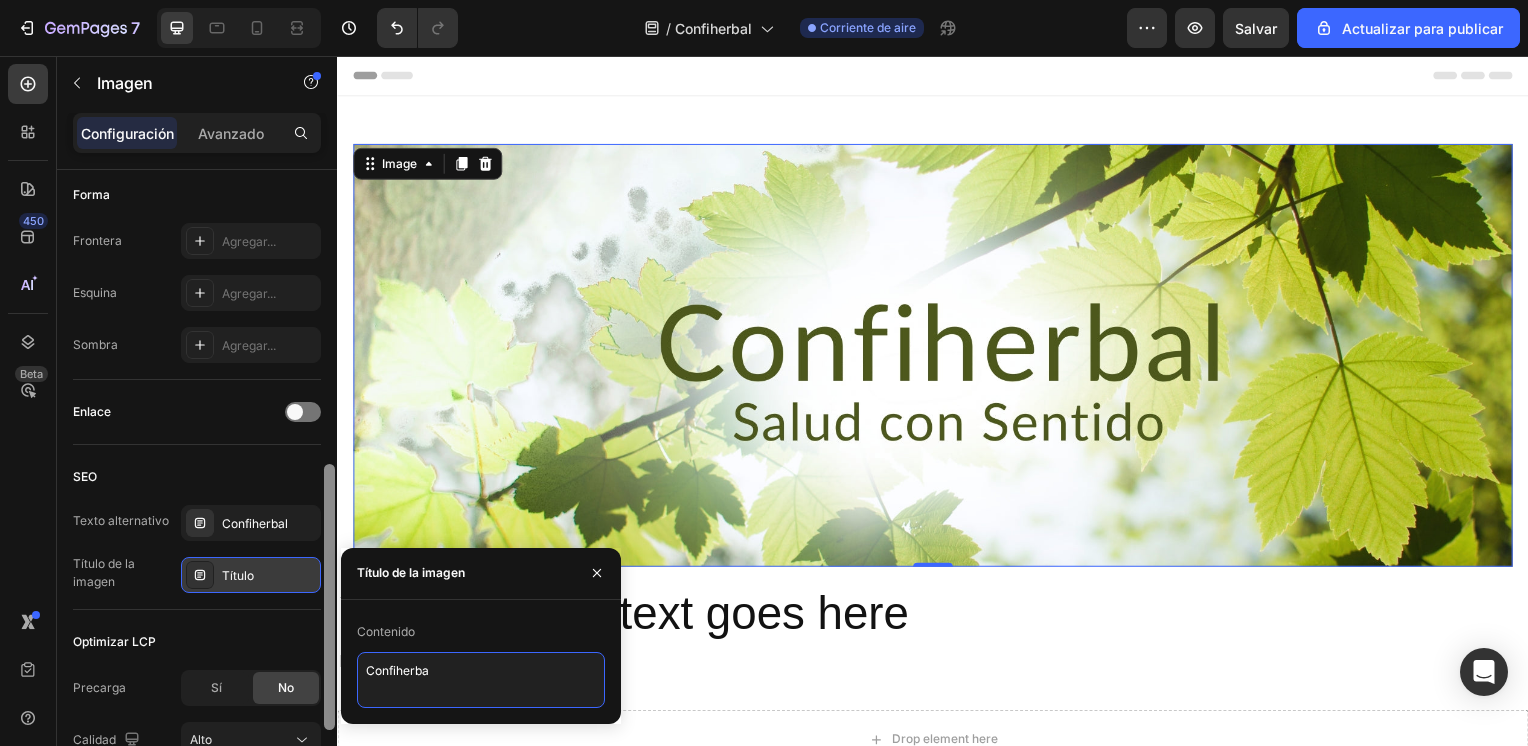 type on "Confiherbal" 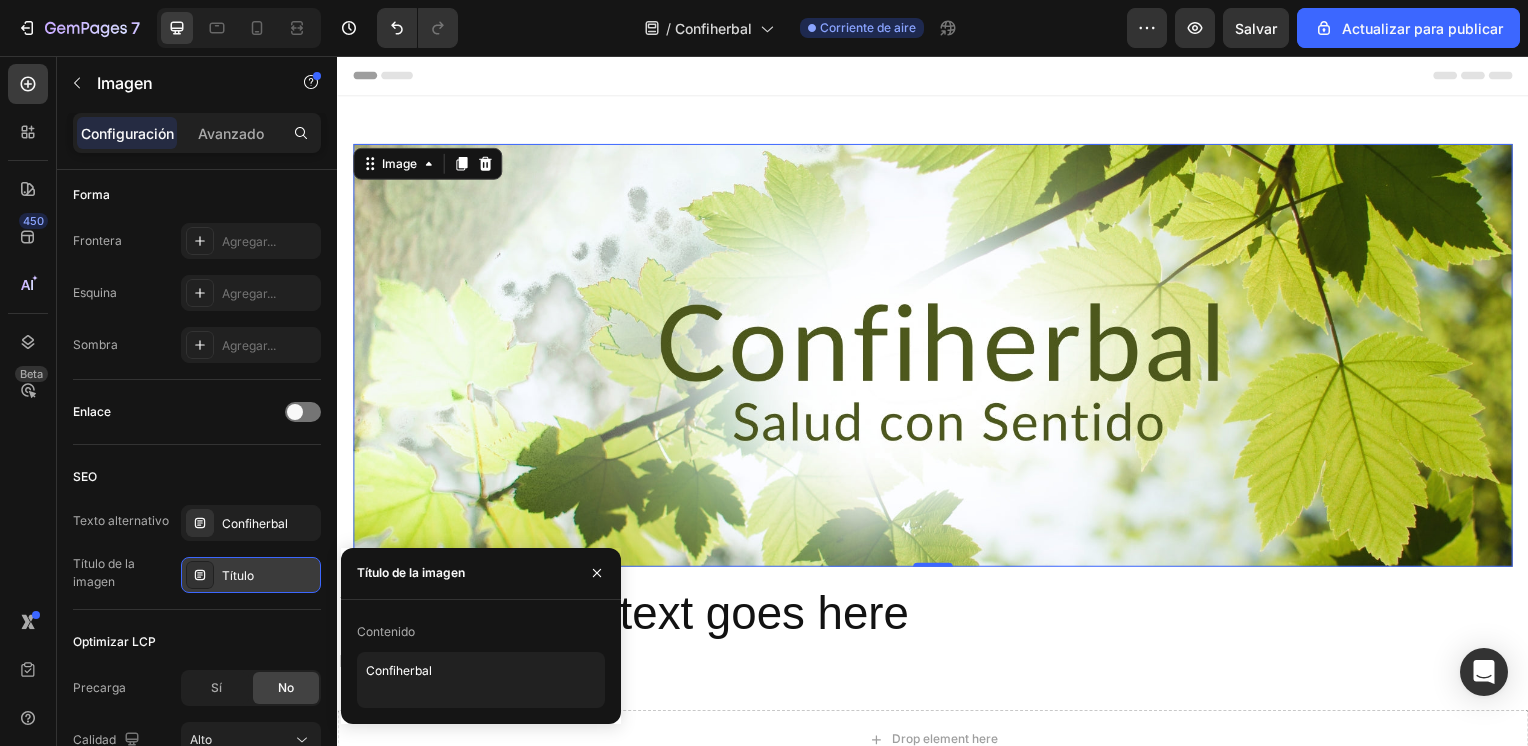 click on "Optimizar LCP" at bounding box center (197, 642) 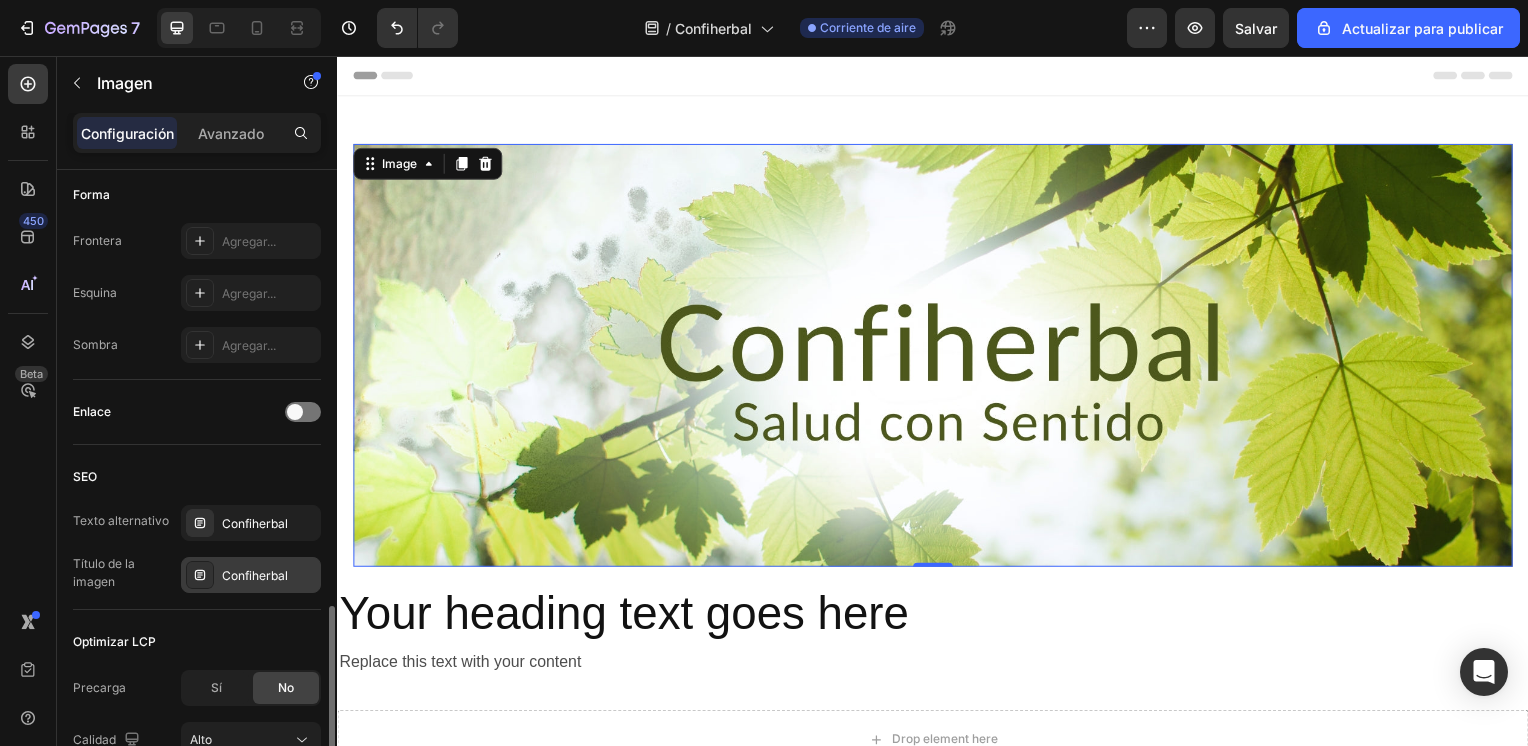 scroll, scrollTop: 800, scrollLeft: 0, axis: vertical 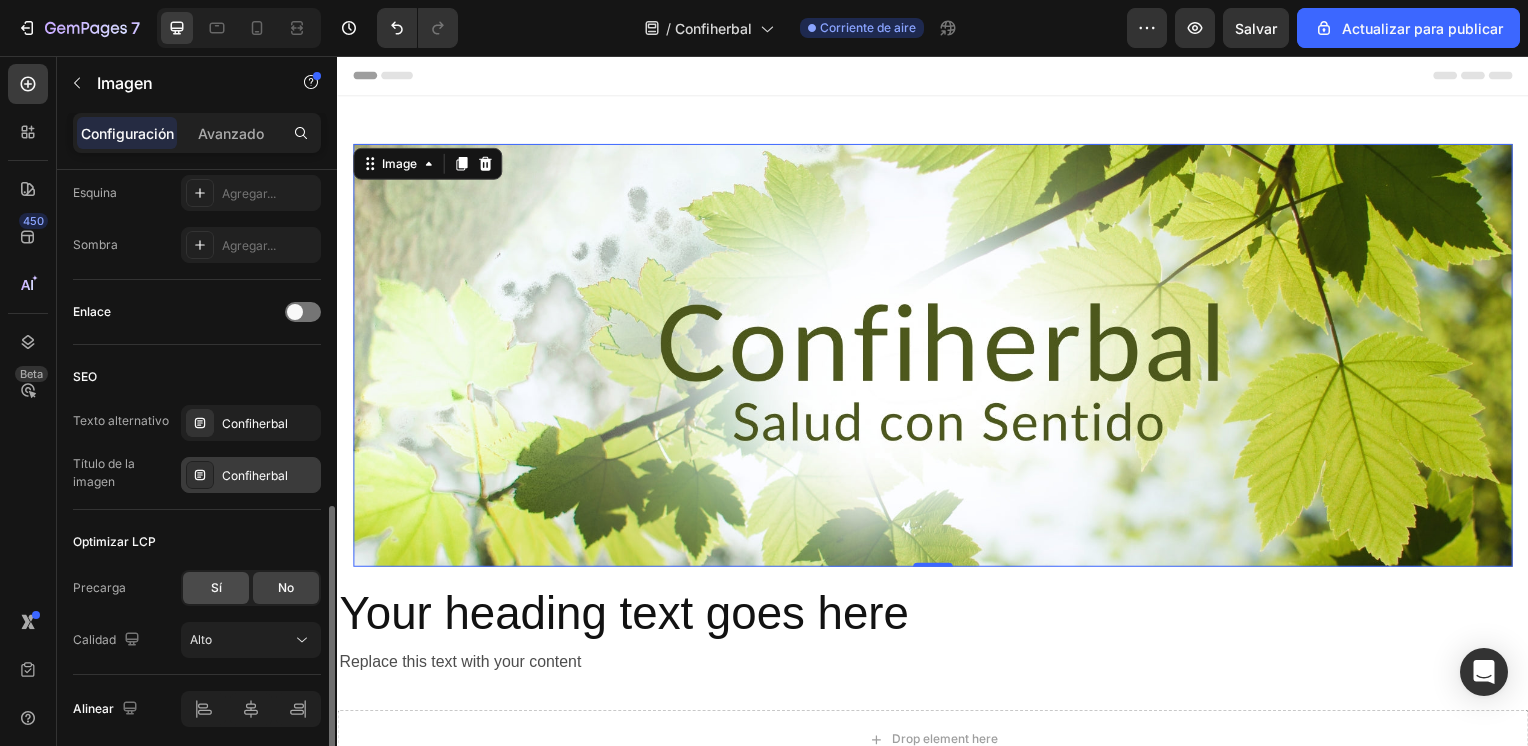 click on "Sí" 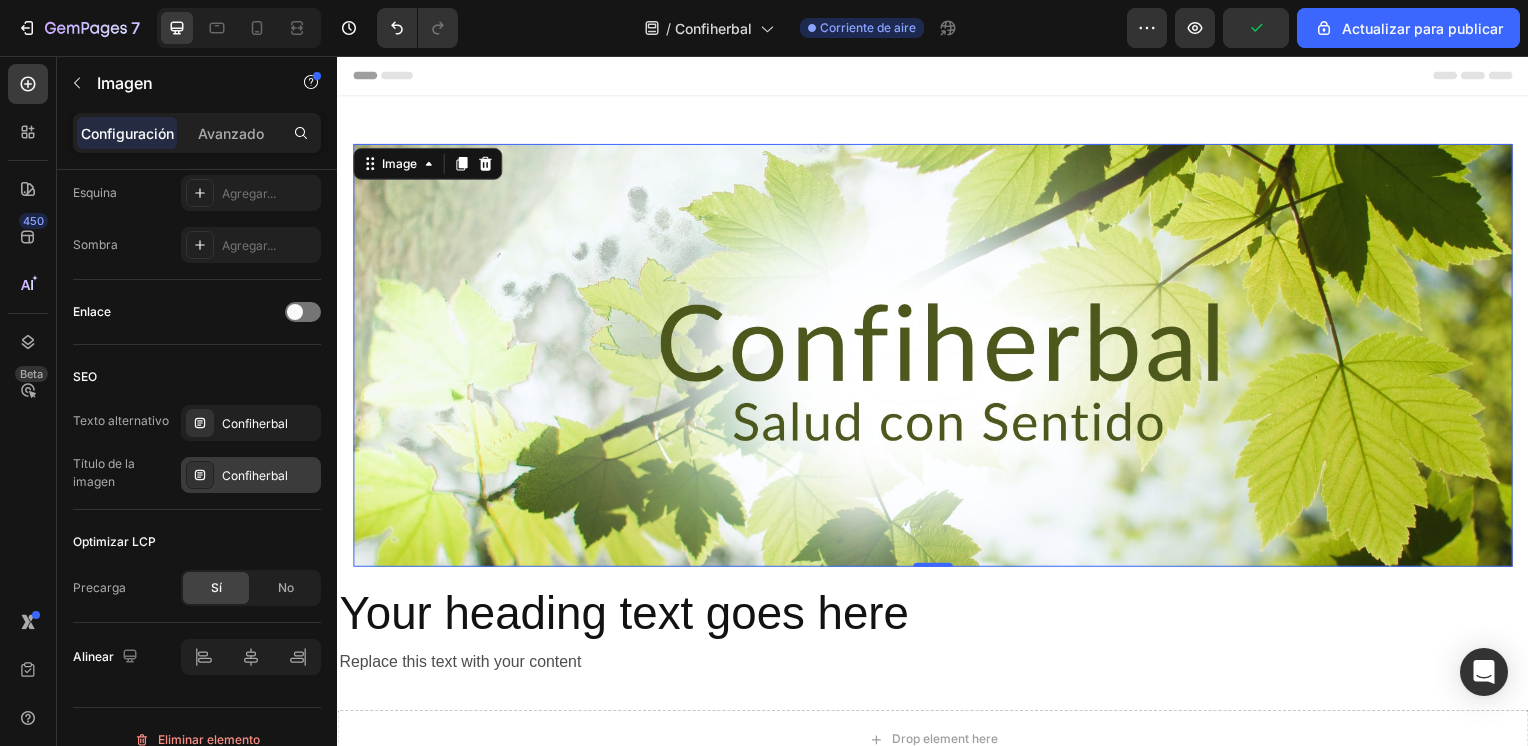 scroll, scrollTop: 823, scrollLeft: 0, axis: vertical 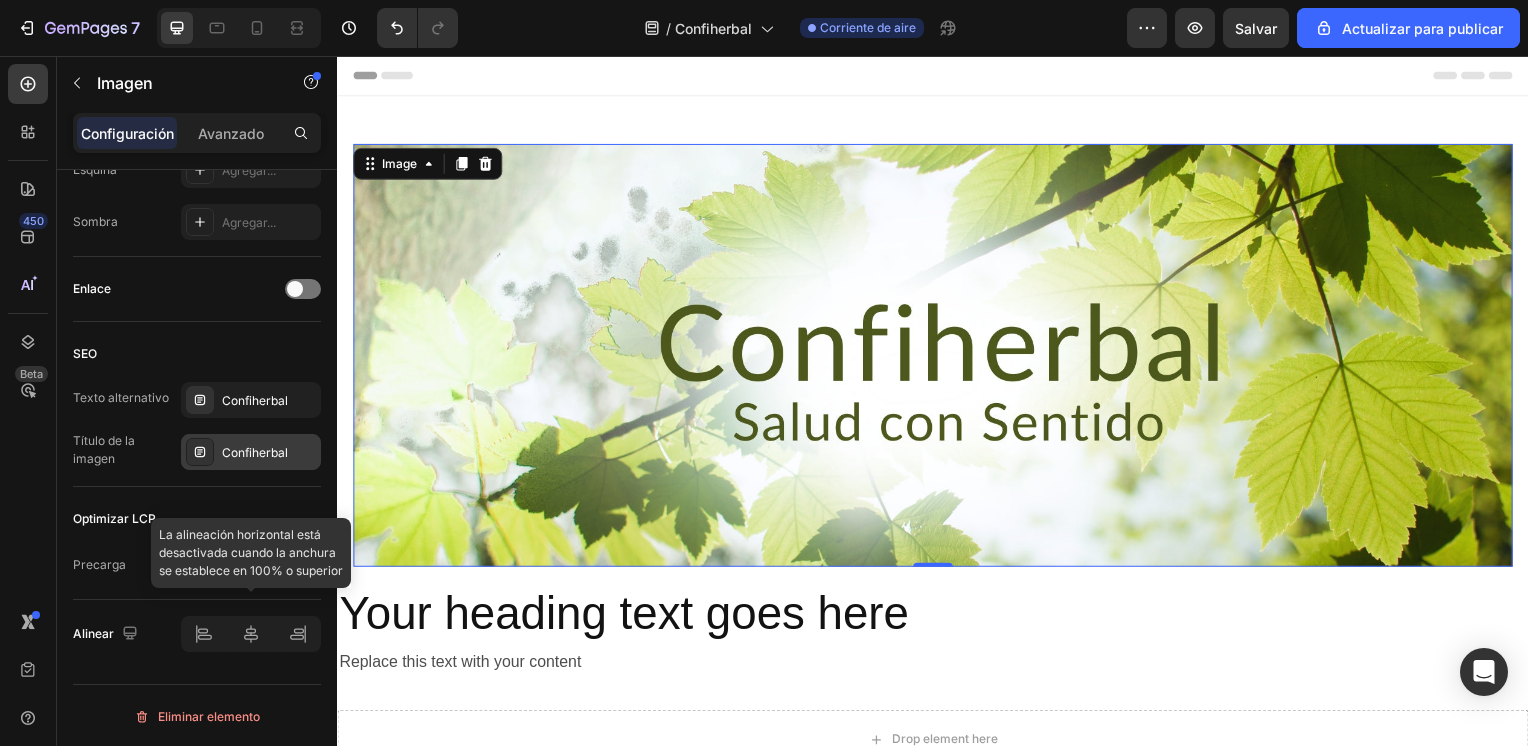 click 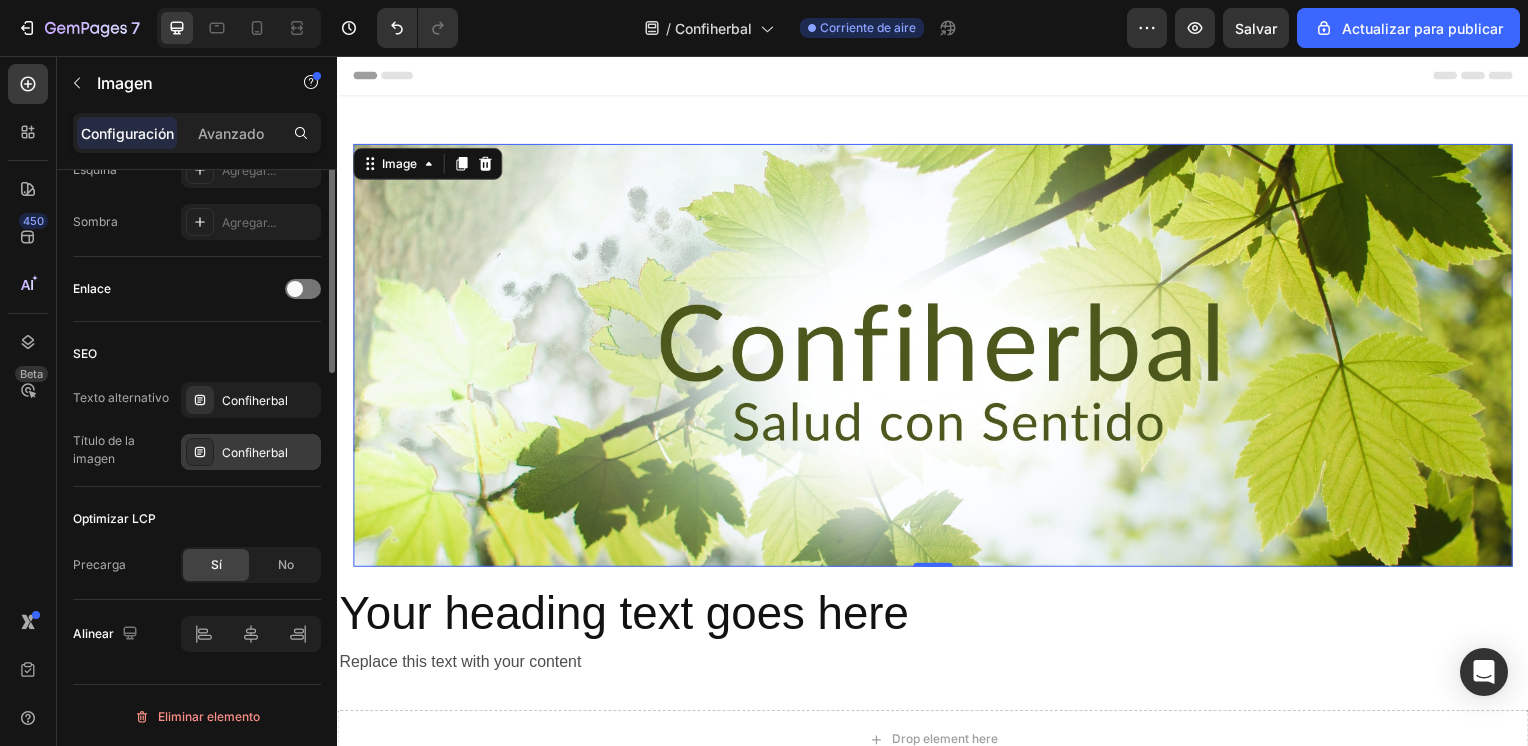 scroll, scrollTop: 523, scrollLeft: 0, axis: vertical 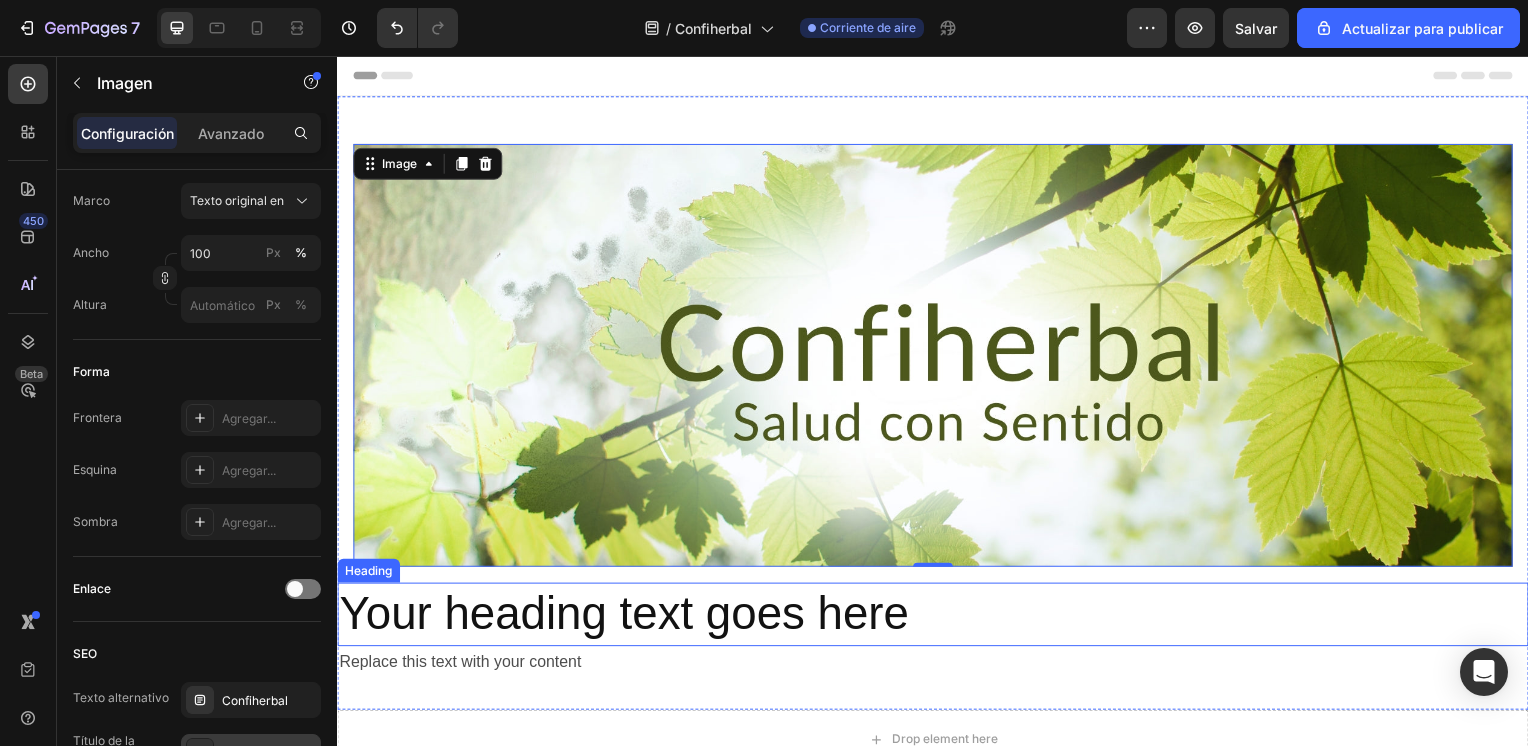 click on "Your heading text goes here" at bounding box center [937, 619] 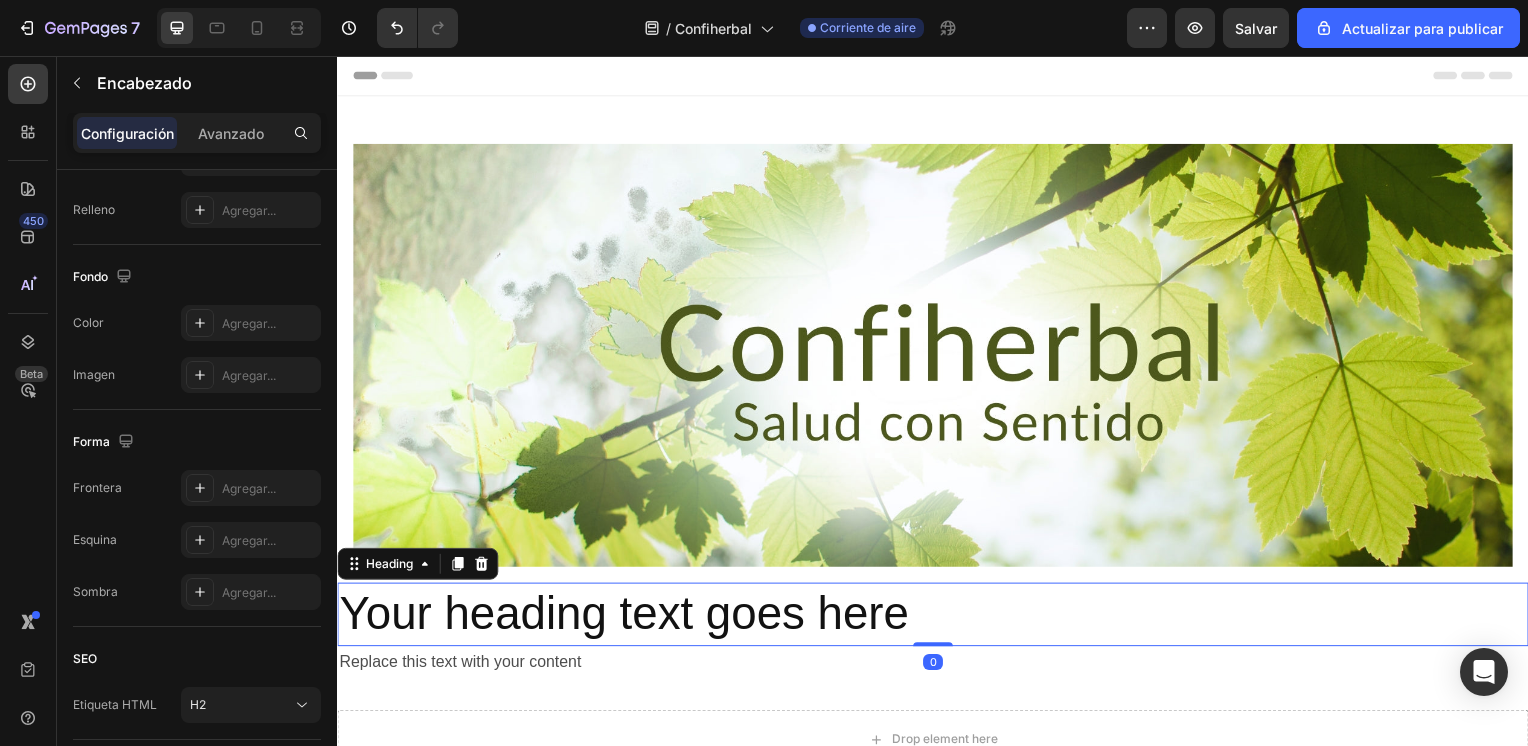 scroll, scrollTop: 0, scrollLeft: 0, axis: both 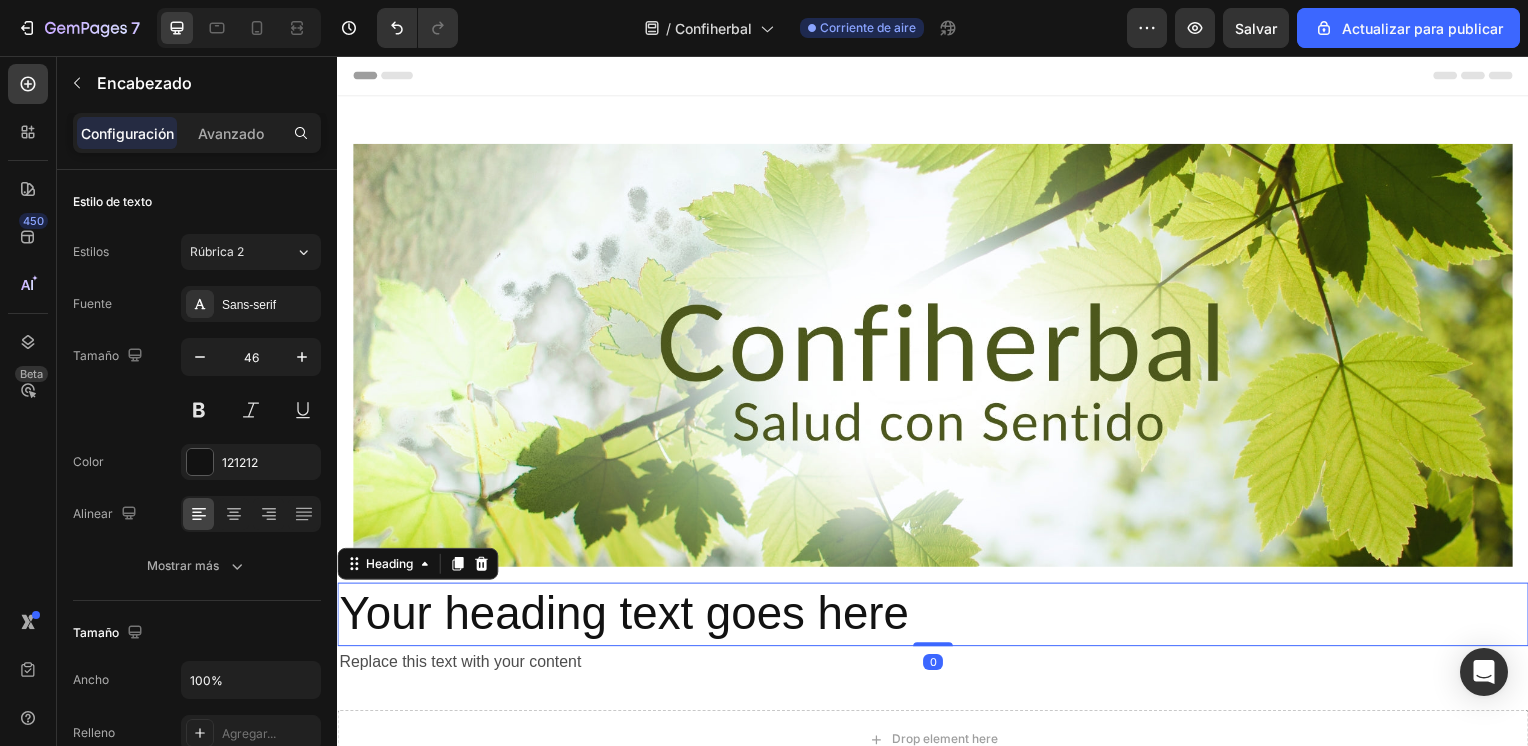 click on "Your heading text goes here" at bounding box center (937, 619) 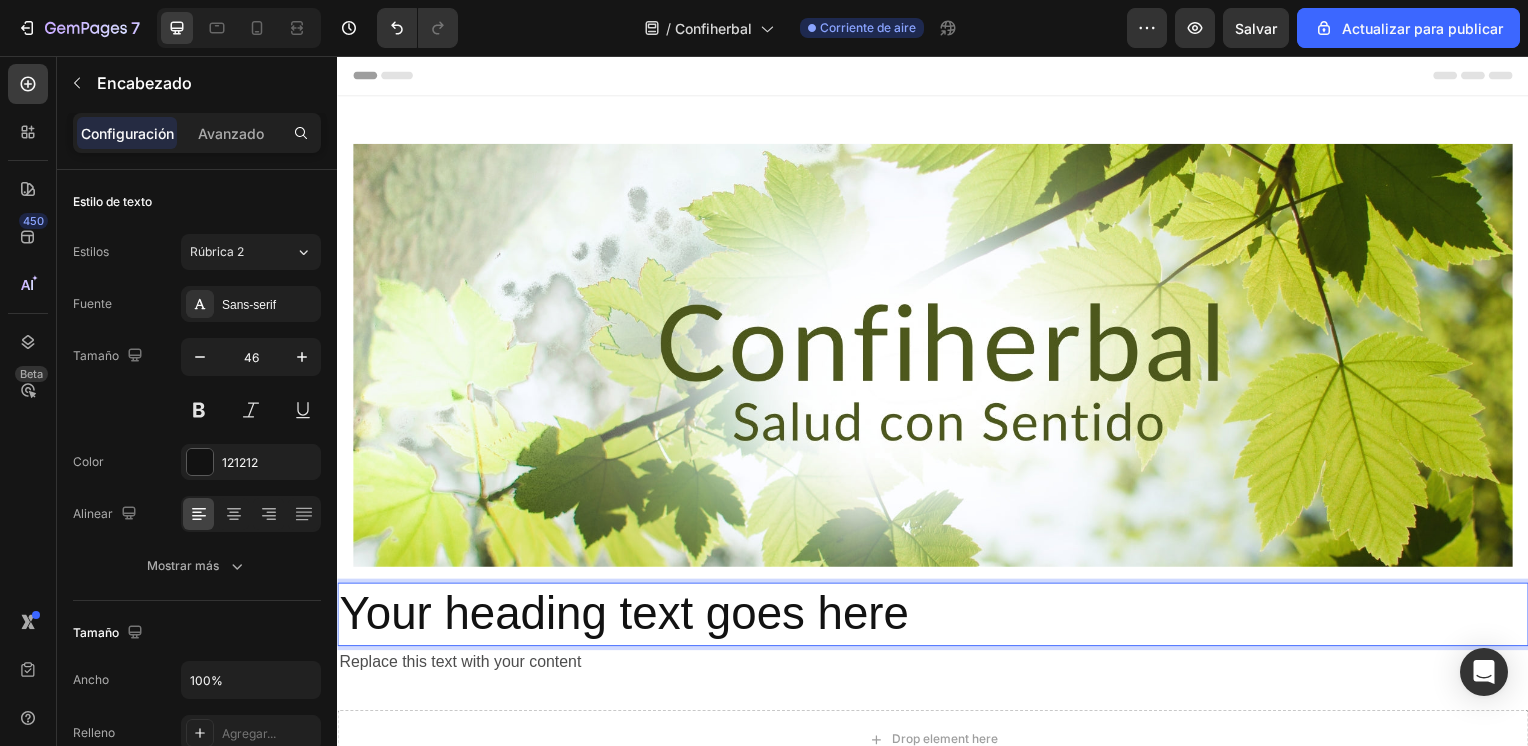 click on "Your heading text goes here" at bounding box center (937, 619) 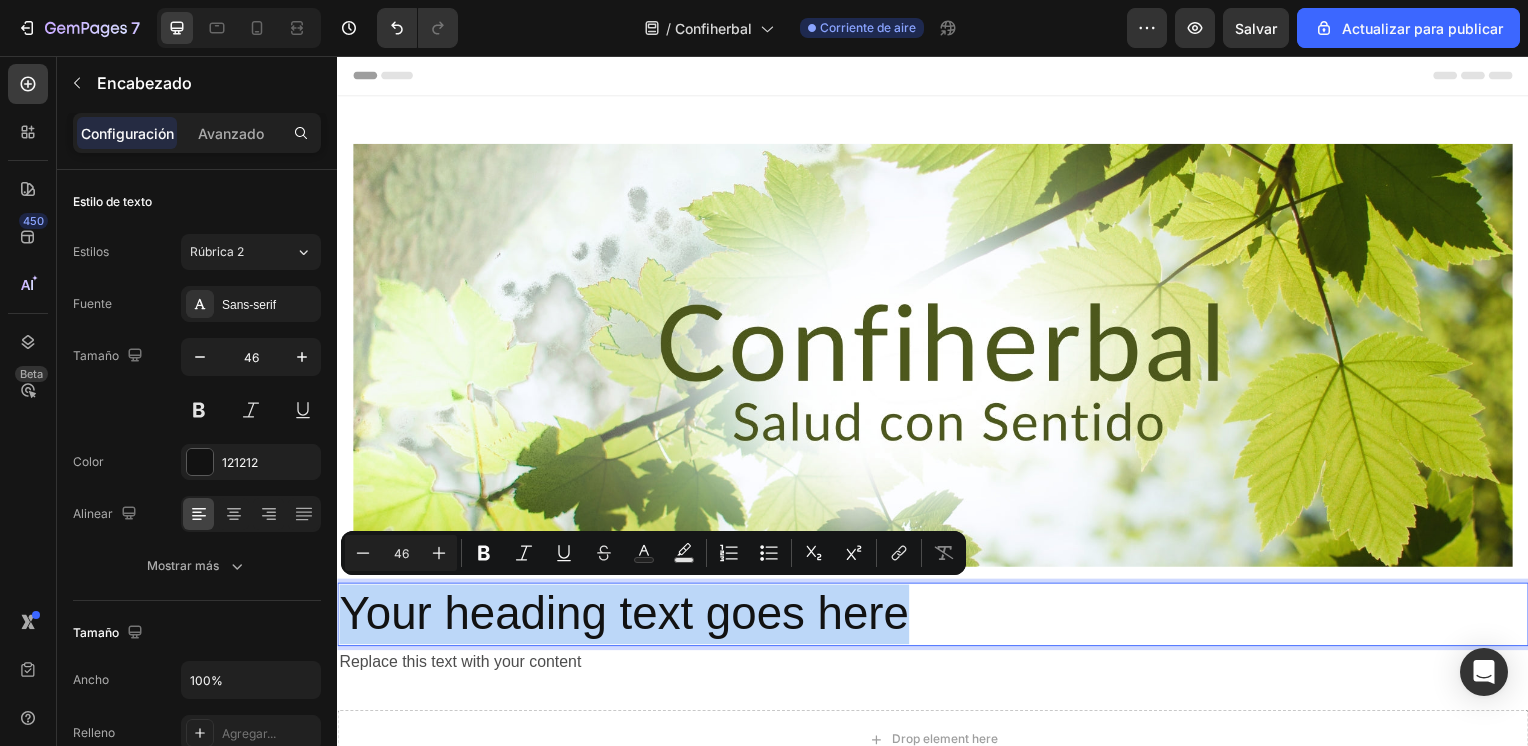 drag, startPoint x: 342, startPoint y: 606, endPoint x: 1043, endPoint y: 594, distance: 701.1027 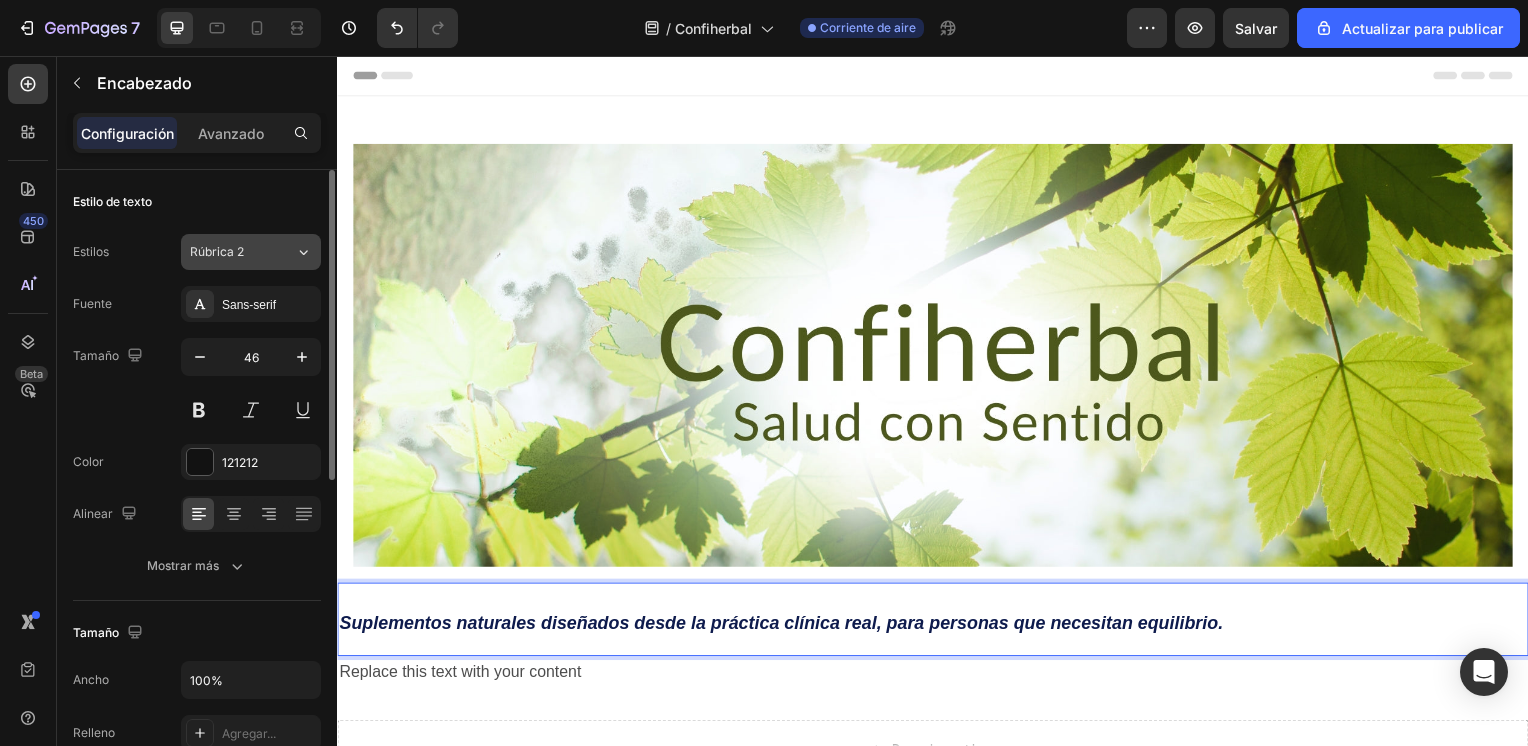 click on "Rúbrica 2" at bounding box center (230, 252) 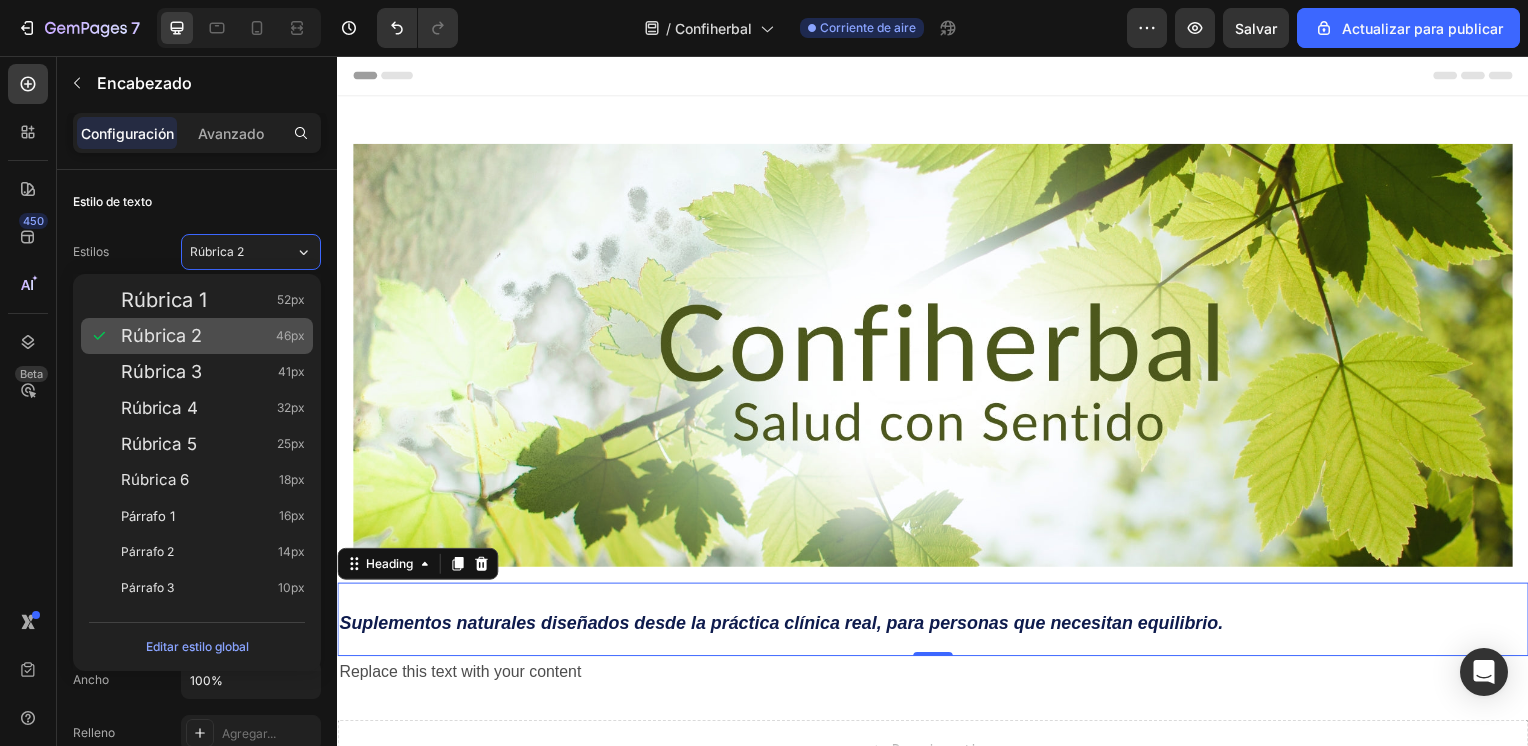 click on "Rúbrica 2 46px" at bounding box center (213, 336) 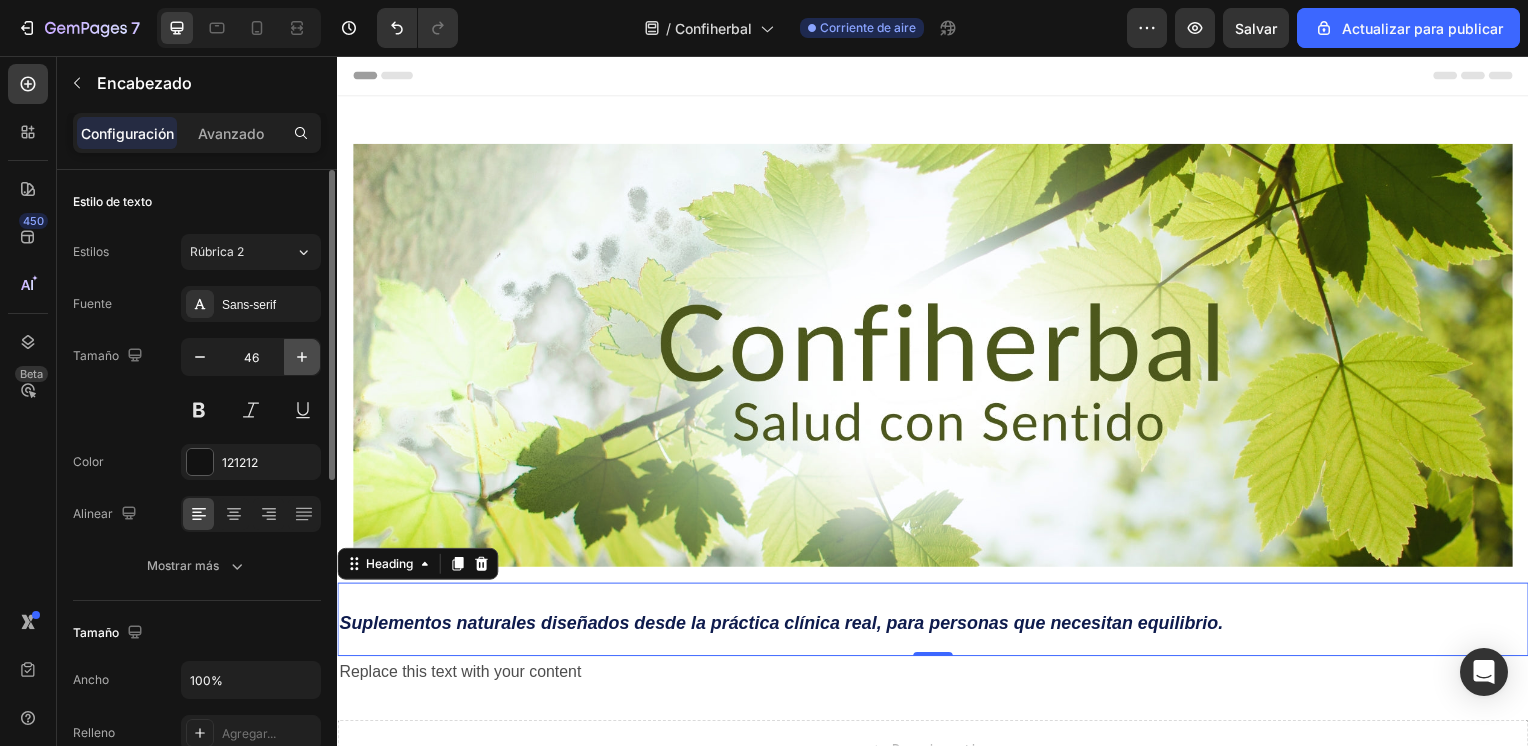 click 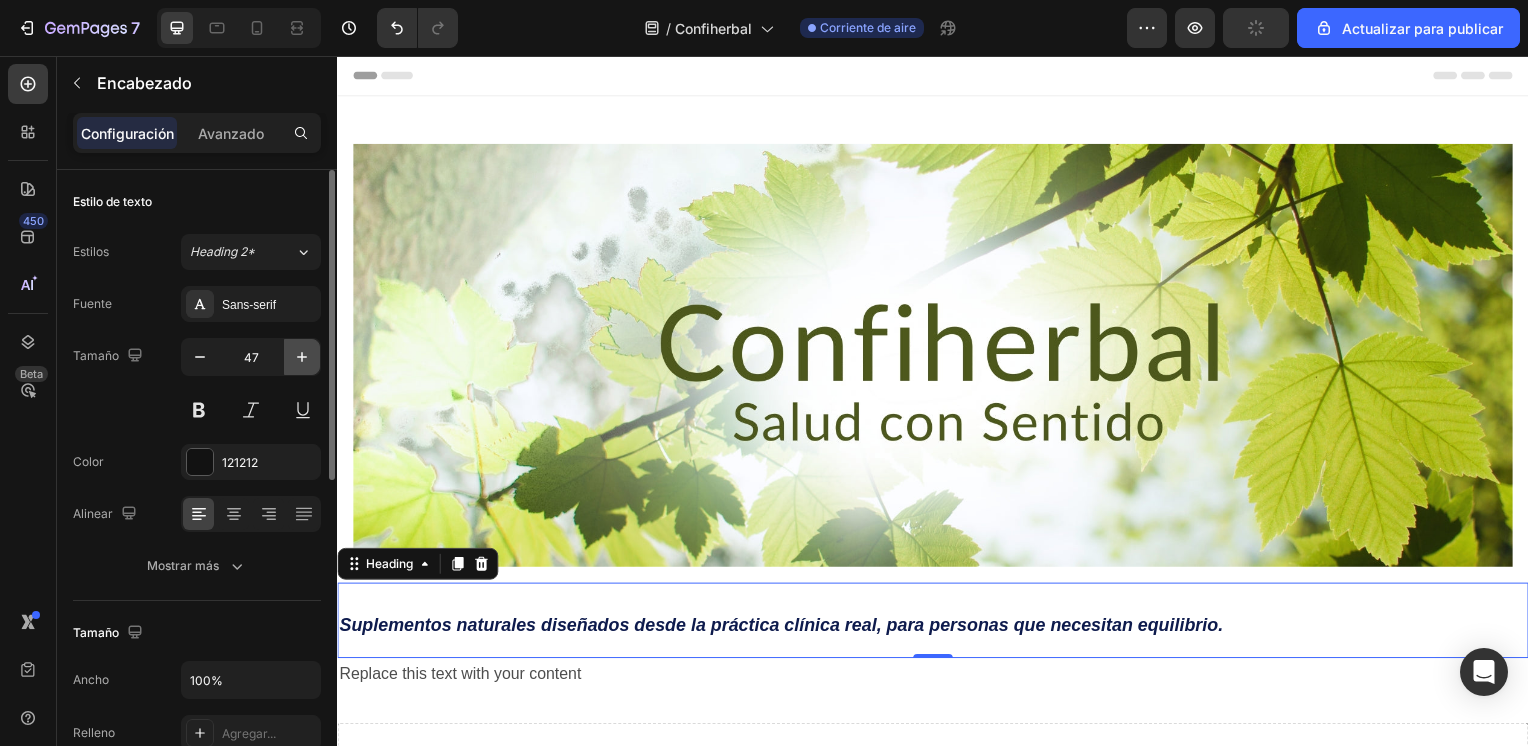 click at bounding box center (302, 357) 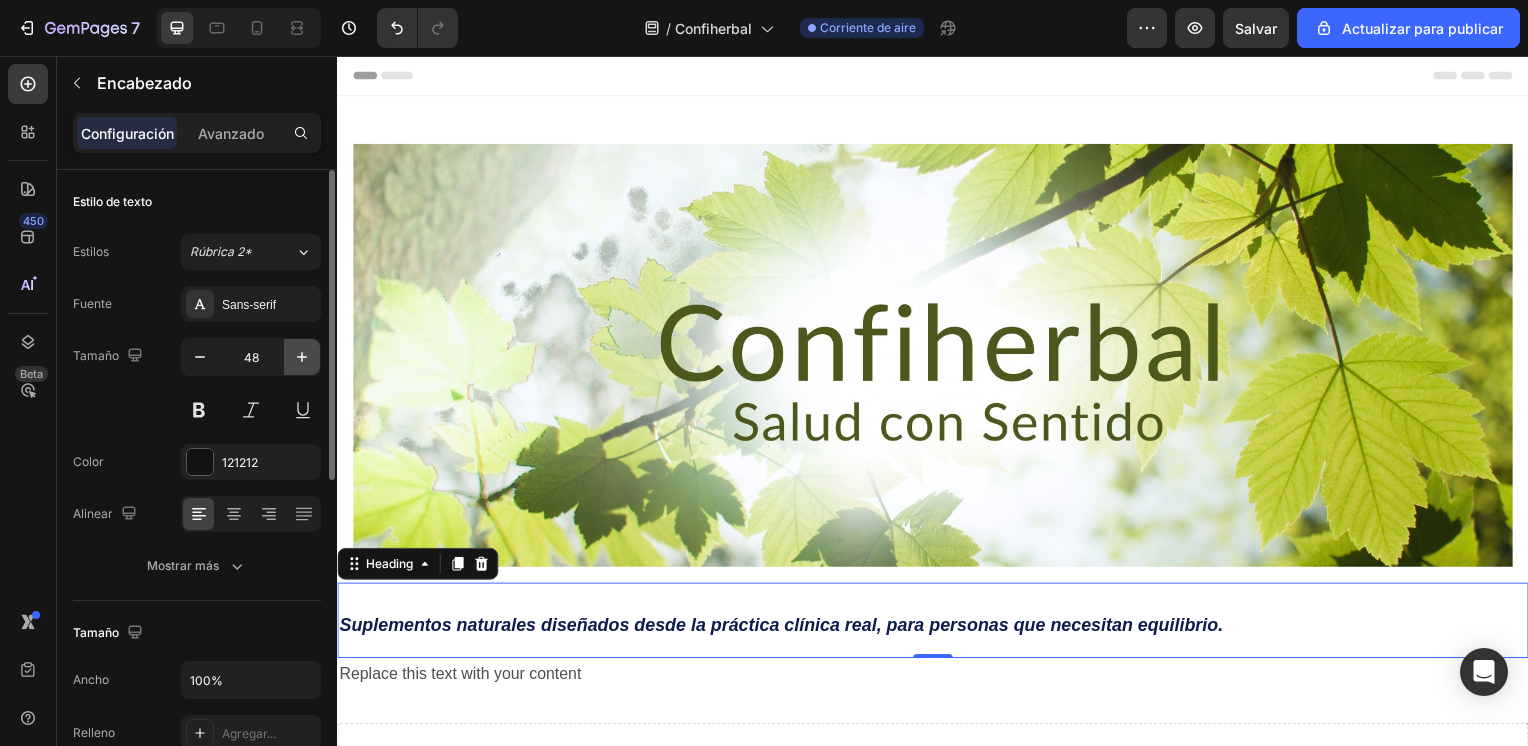 click at bounding box center (302, 357) 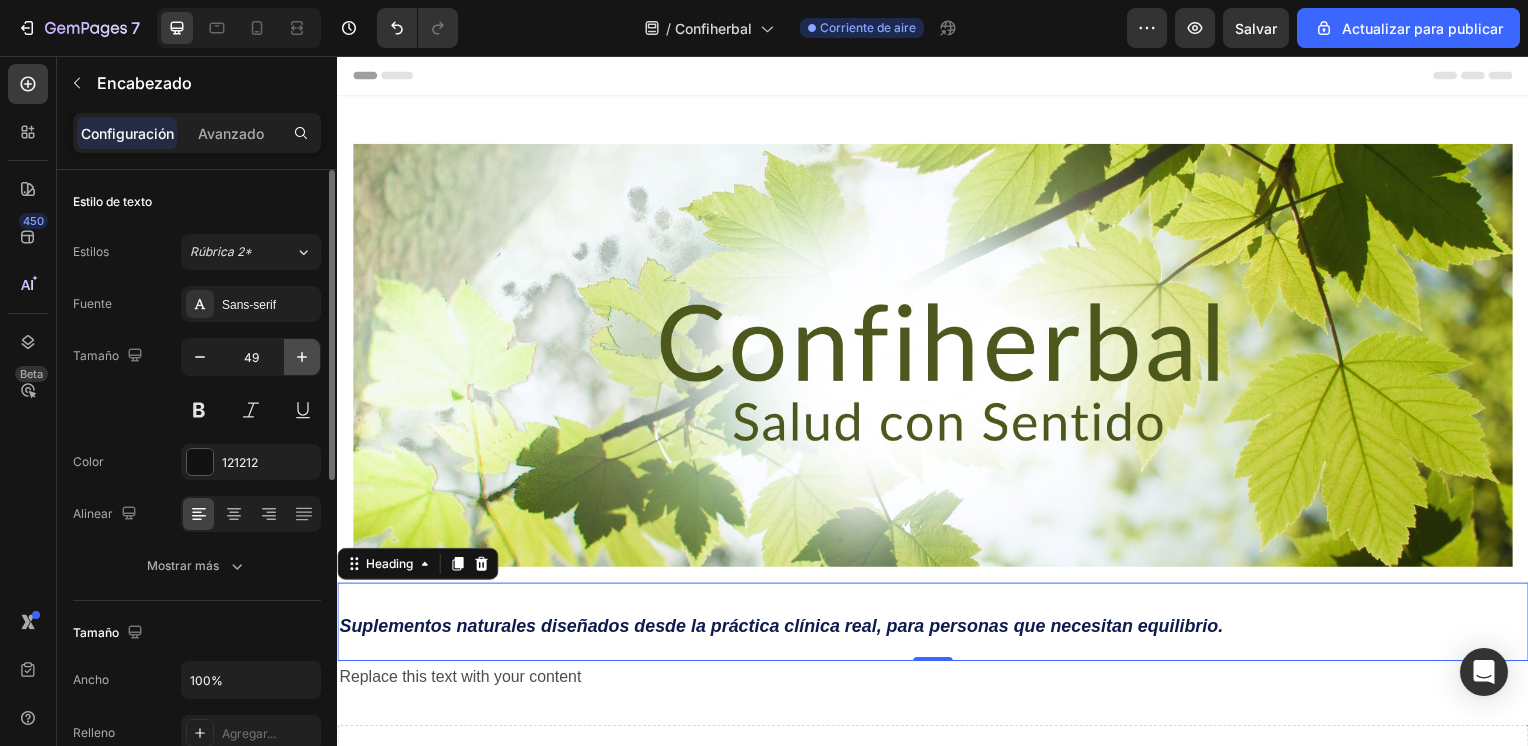 click at bounding box center (302, 357) 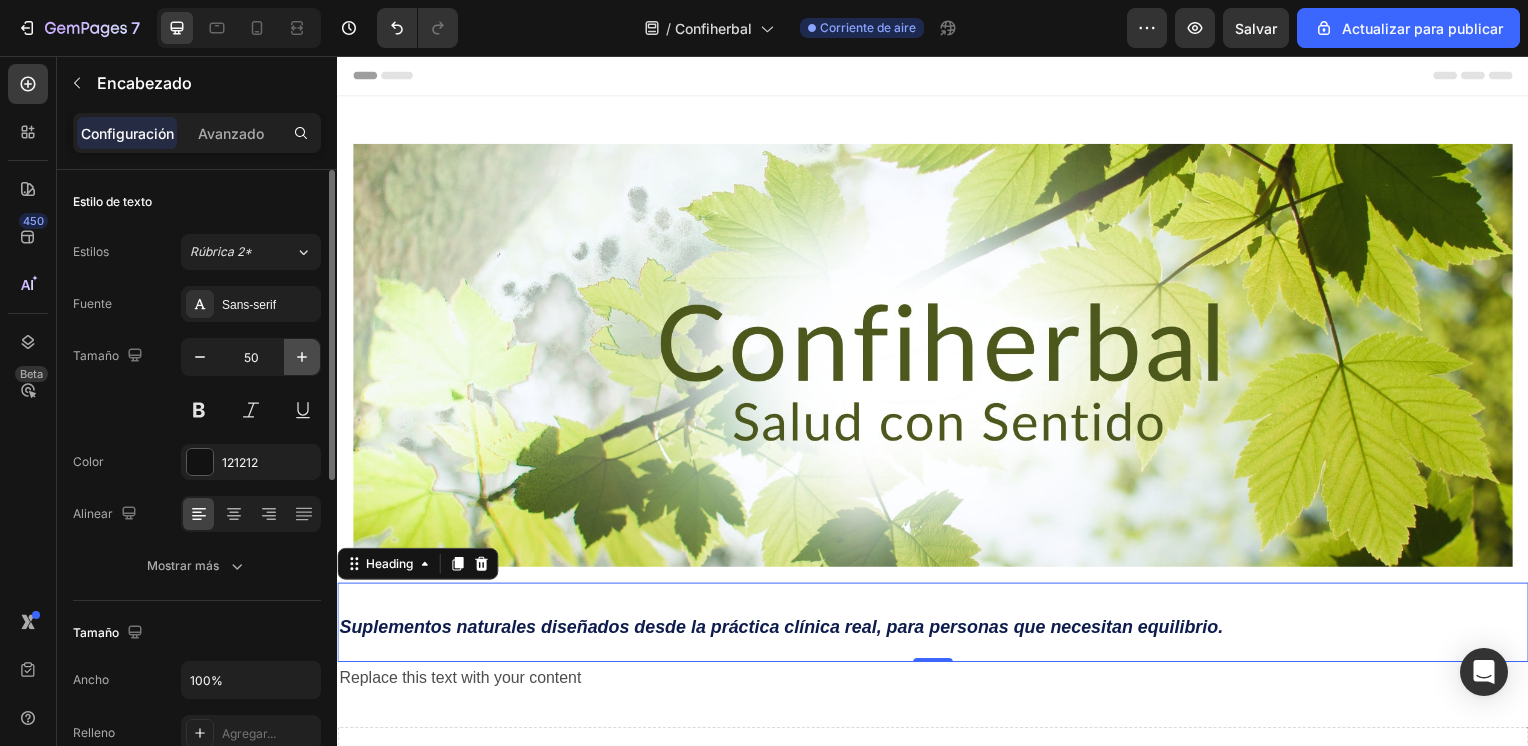 click at bounding box center [302, 357] 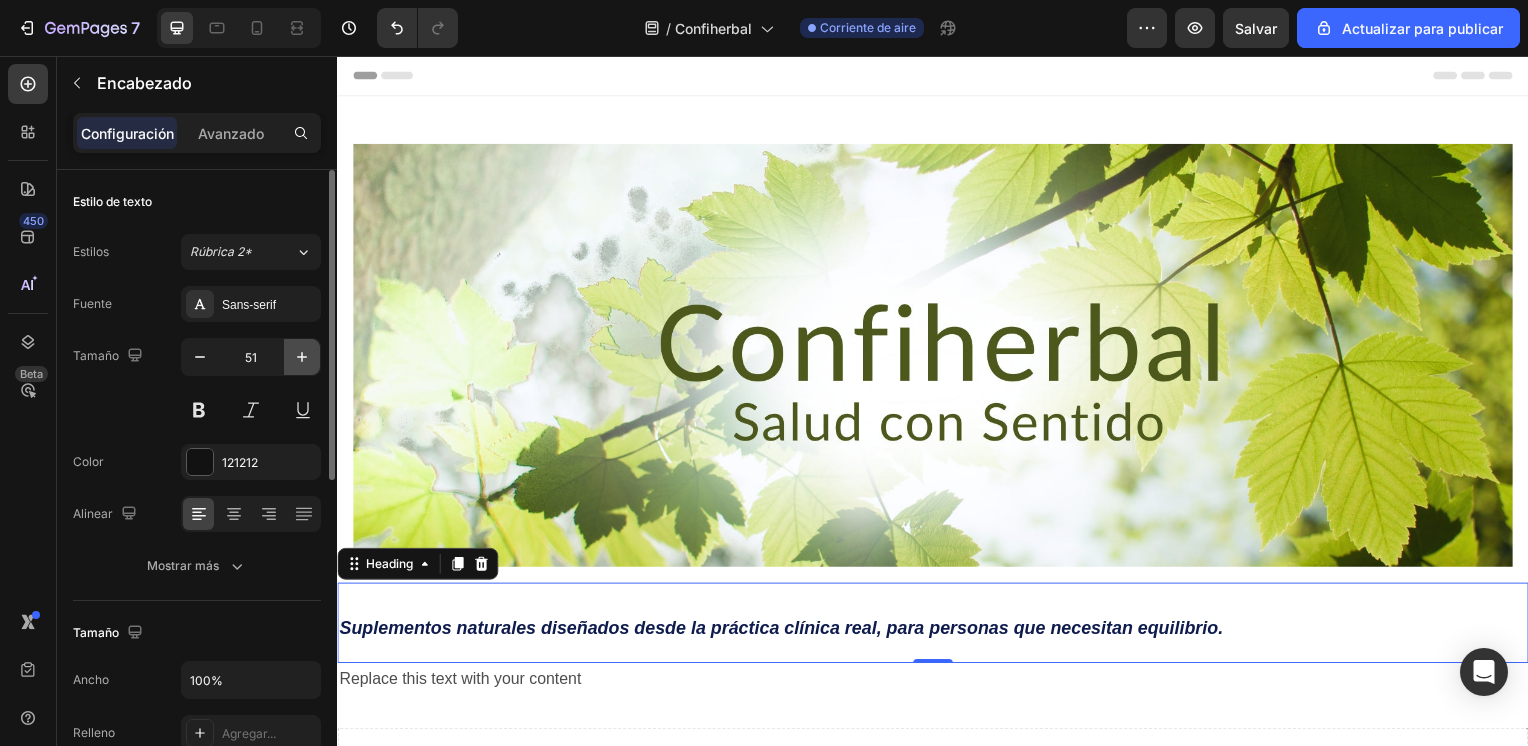 click at bounding box center (302, 357) 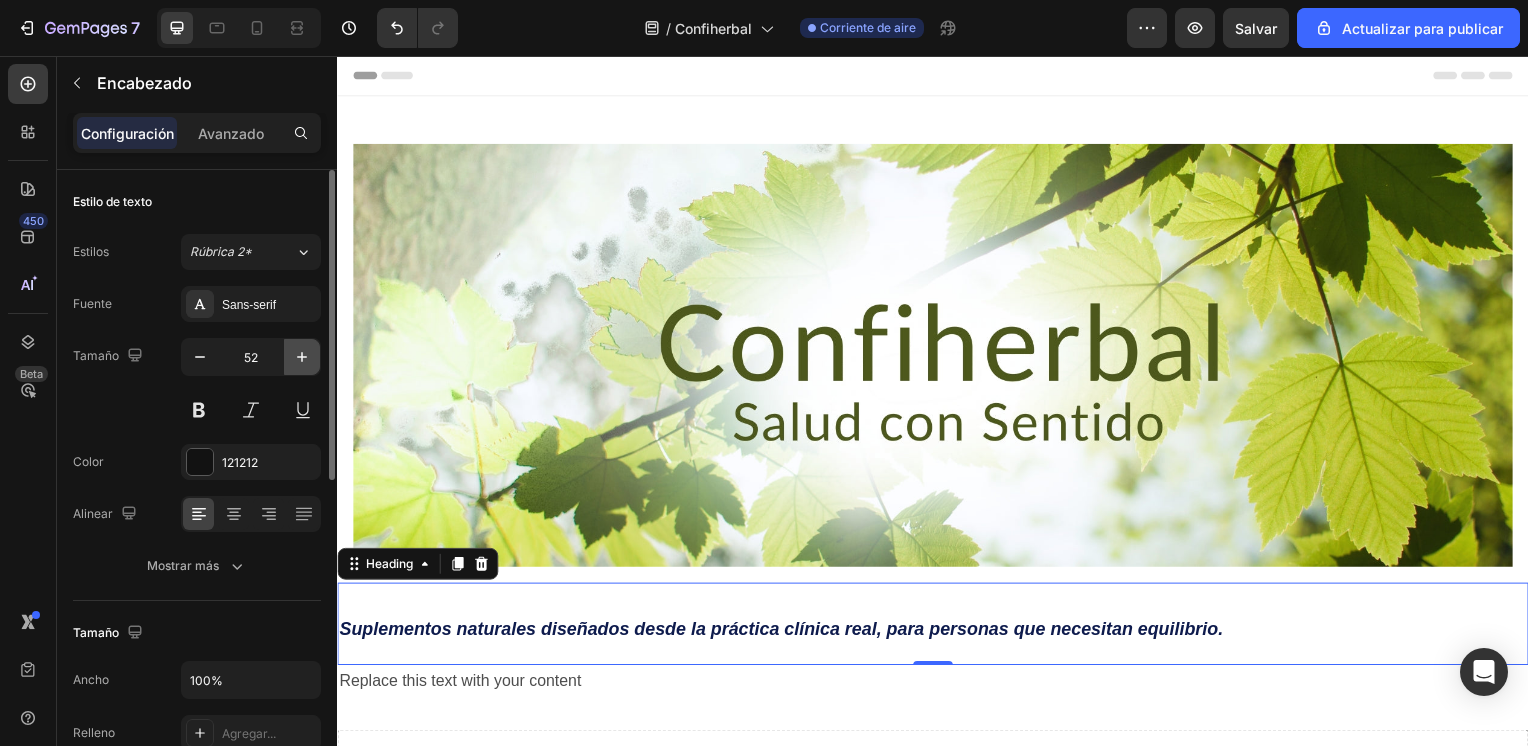 click at bounding box center [302, 357] 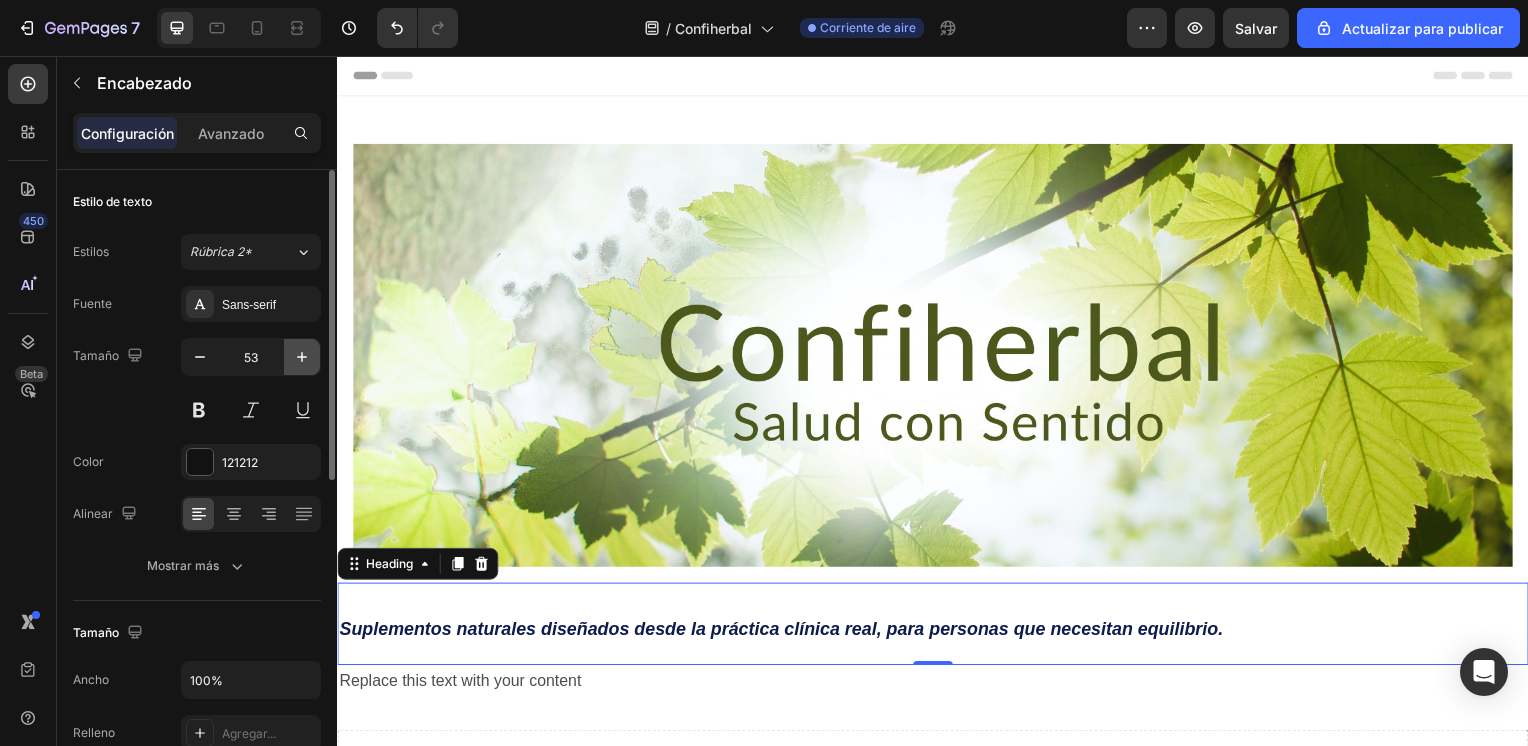 click at bounding box center [302, 357] 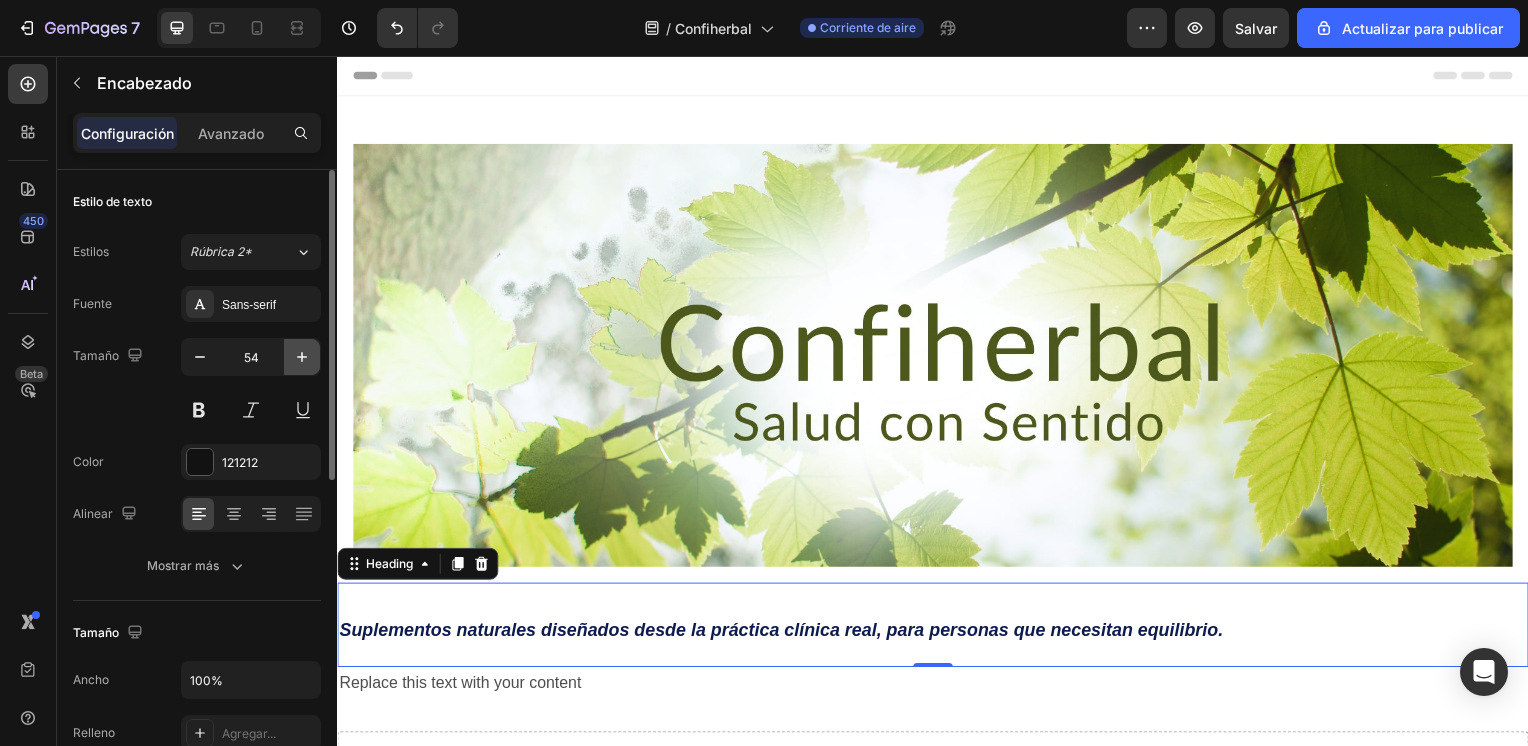 click at bounding box center [302, 357] 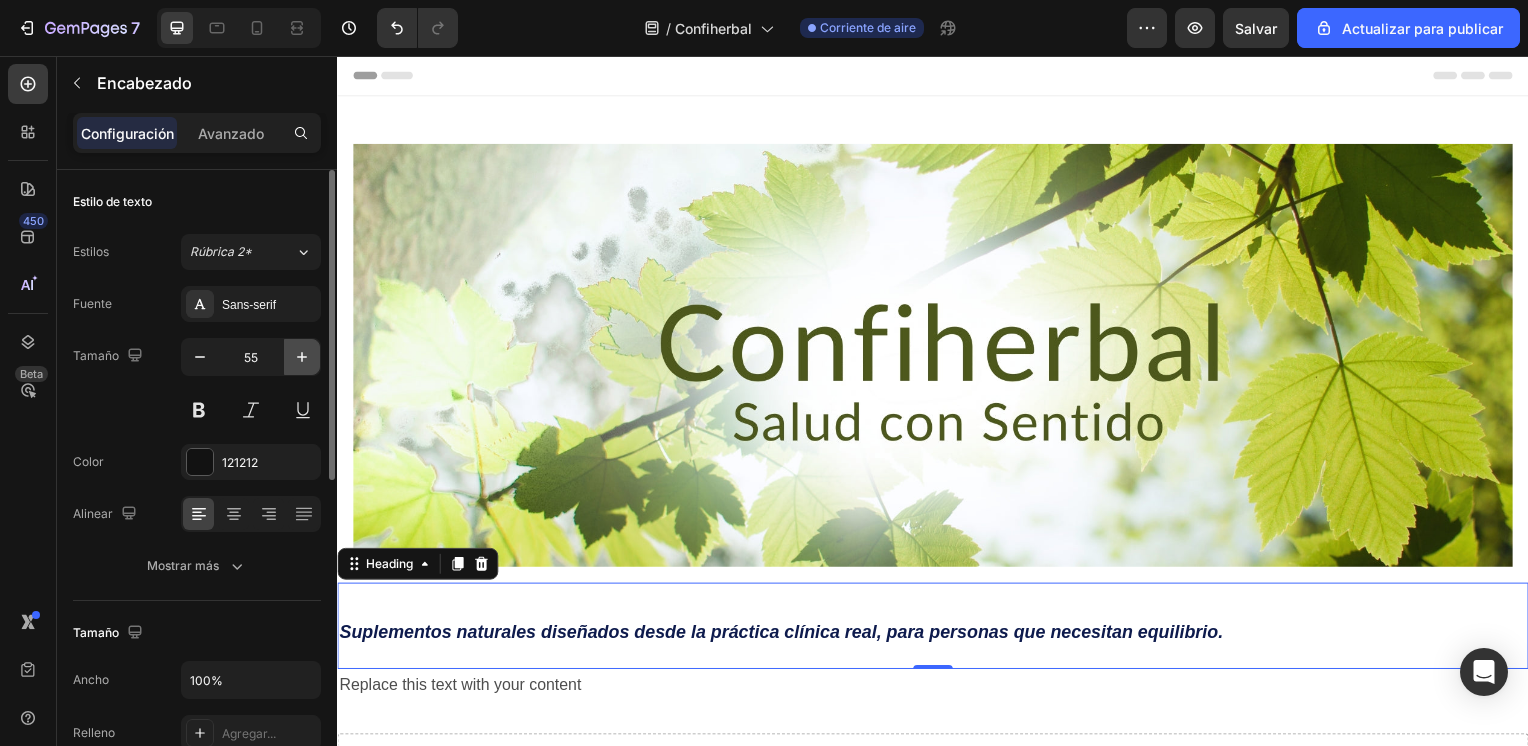 click at bounding box center [302, 357] 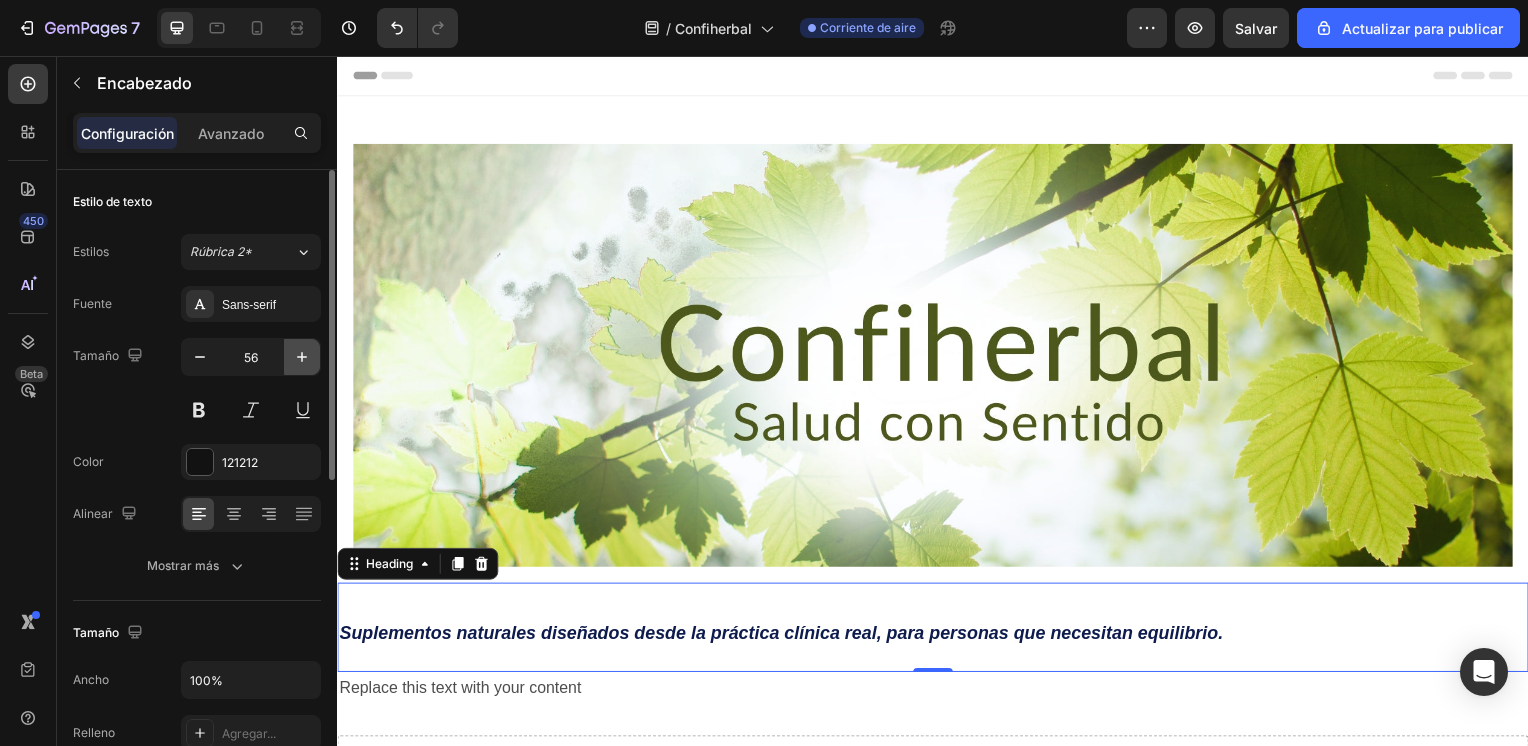 click at bounding box center [302, 357] 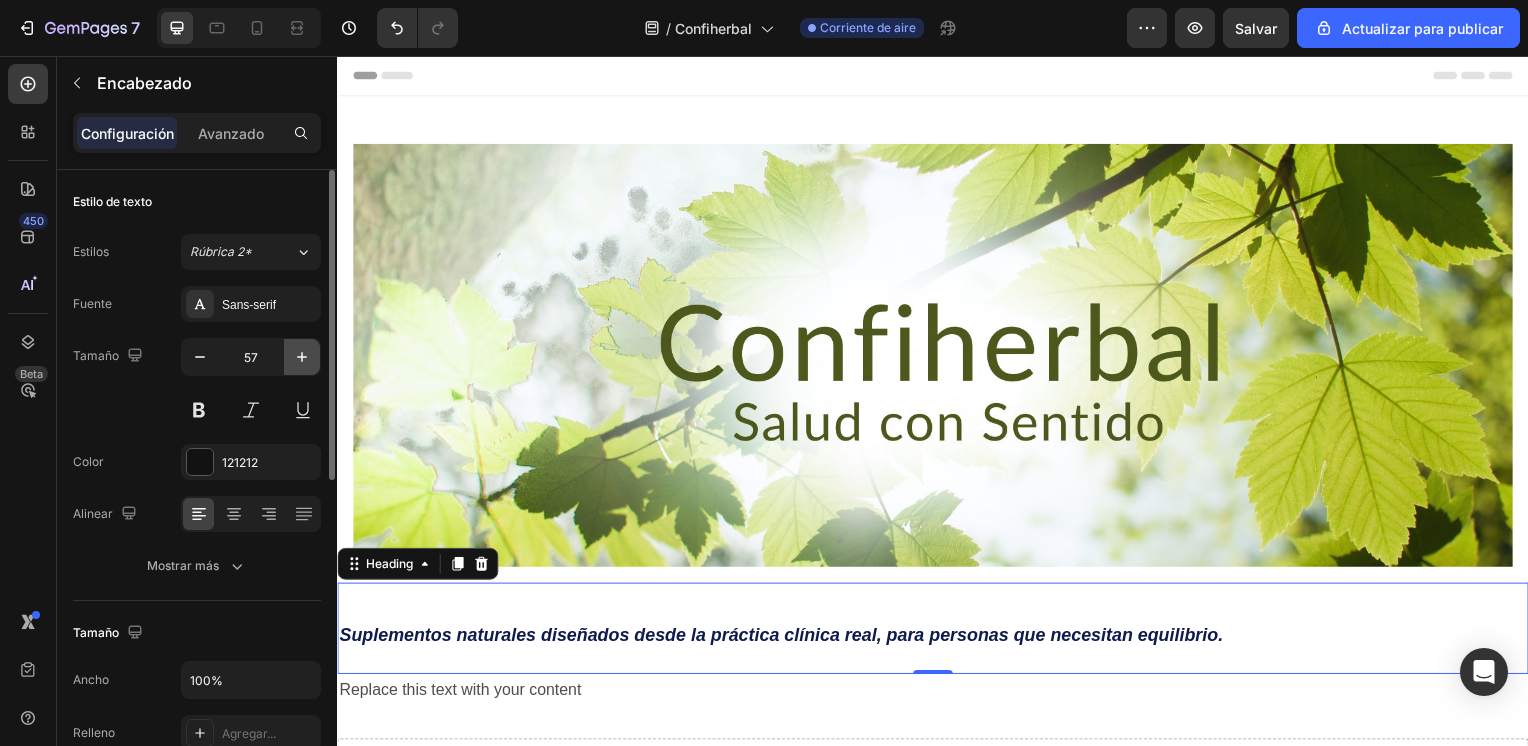 click at bounding box center (302, 357) 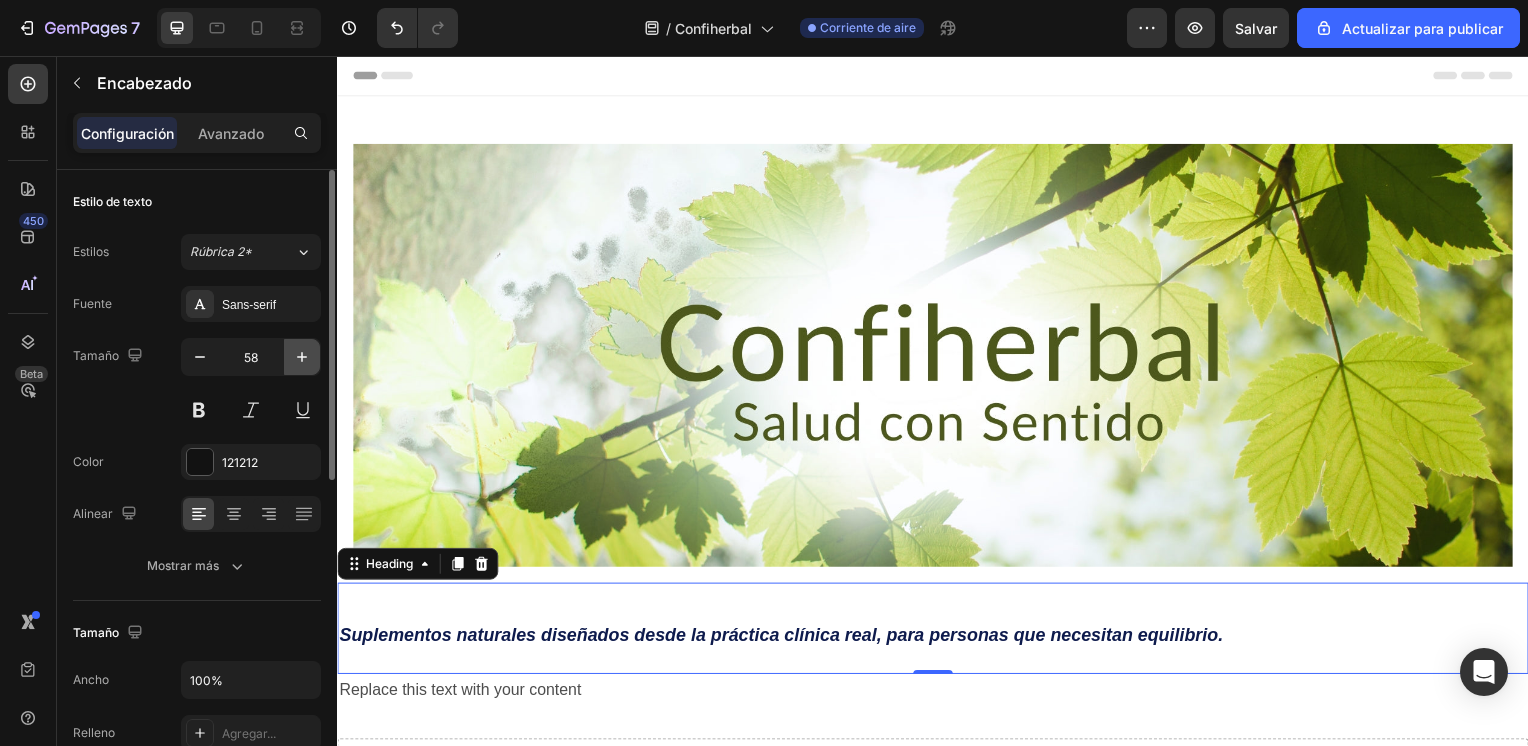click at bounding box center [302, 357] 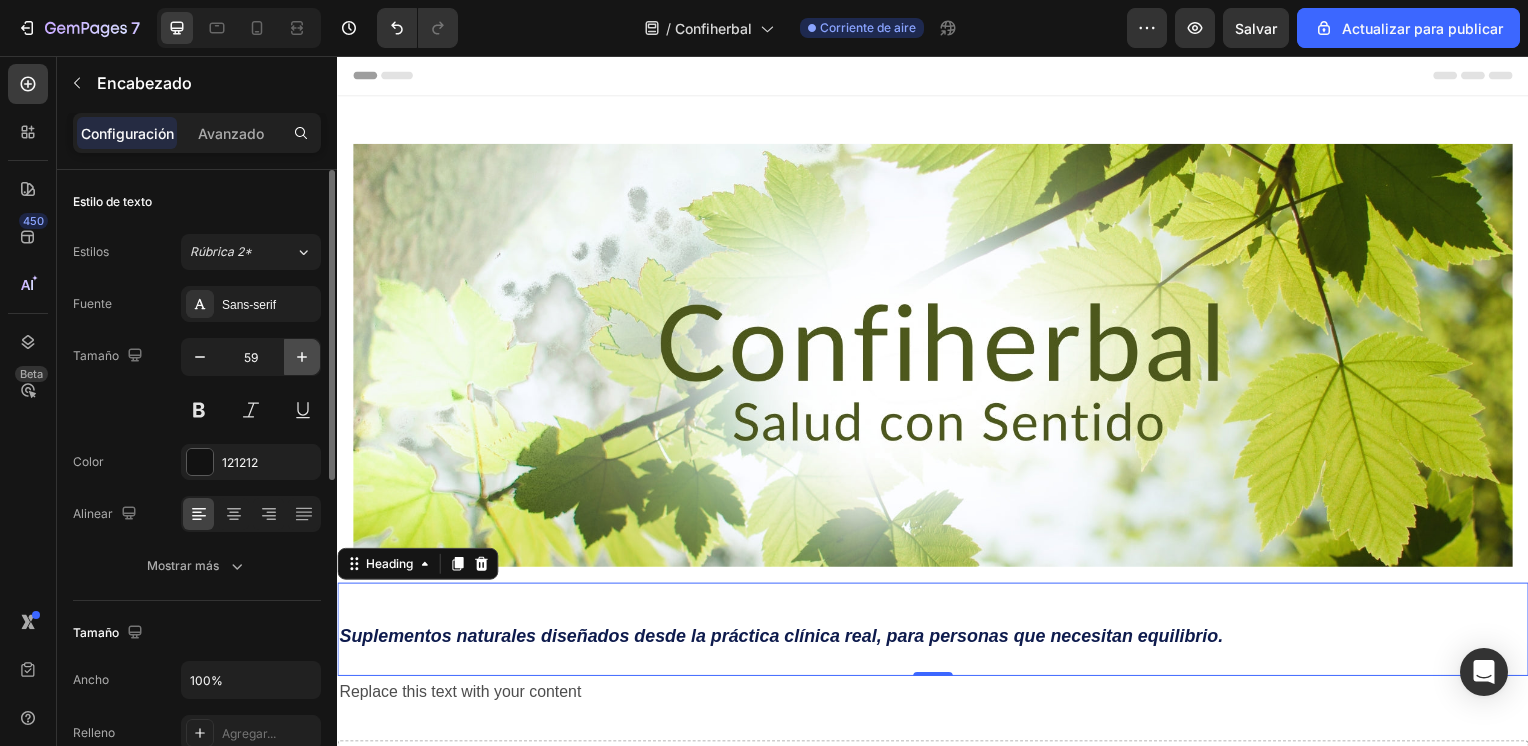 click at bounding box center (302, 357) 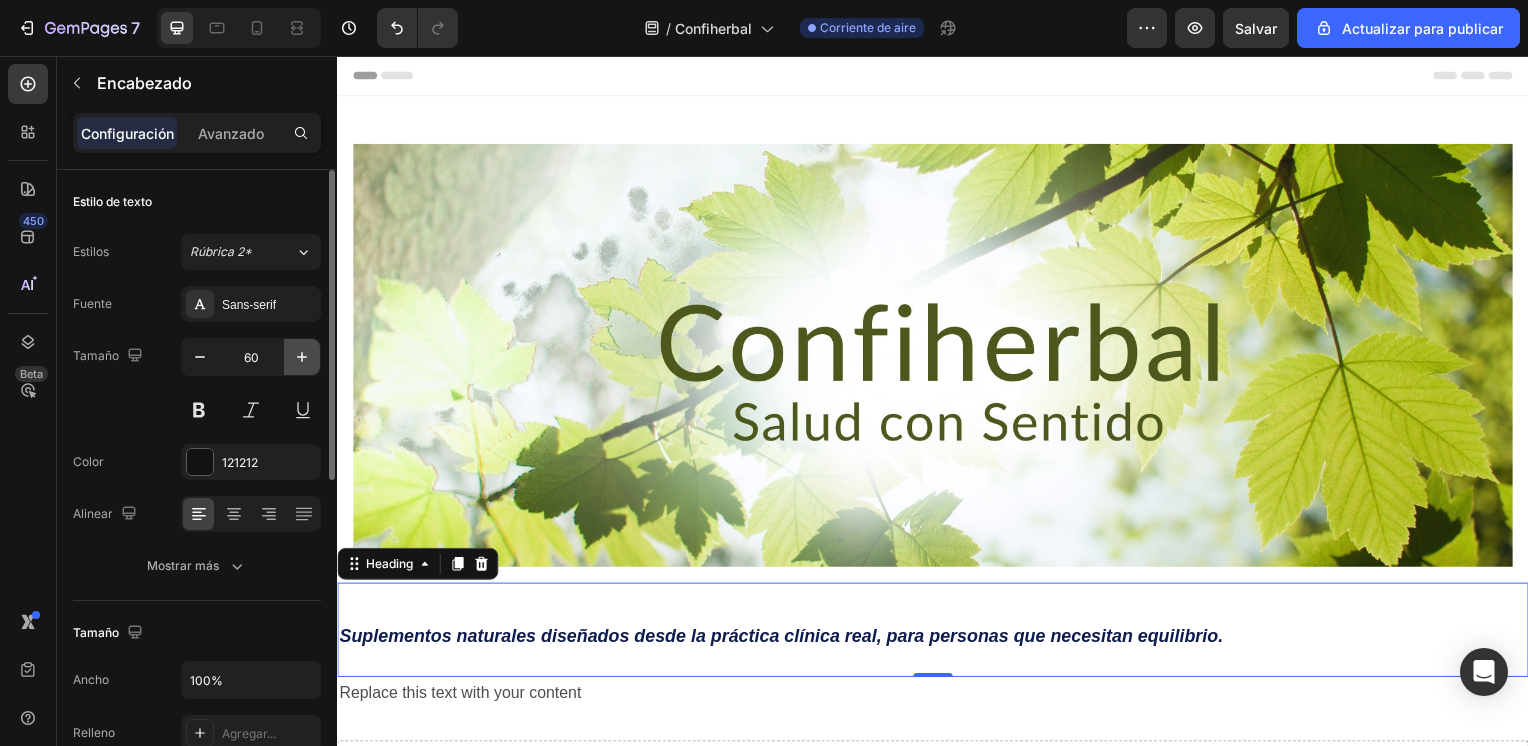 click at bounding box center (302, 357) 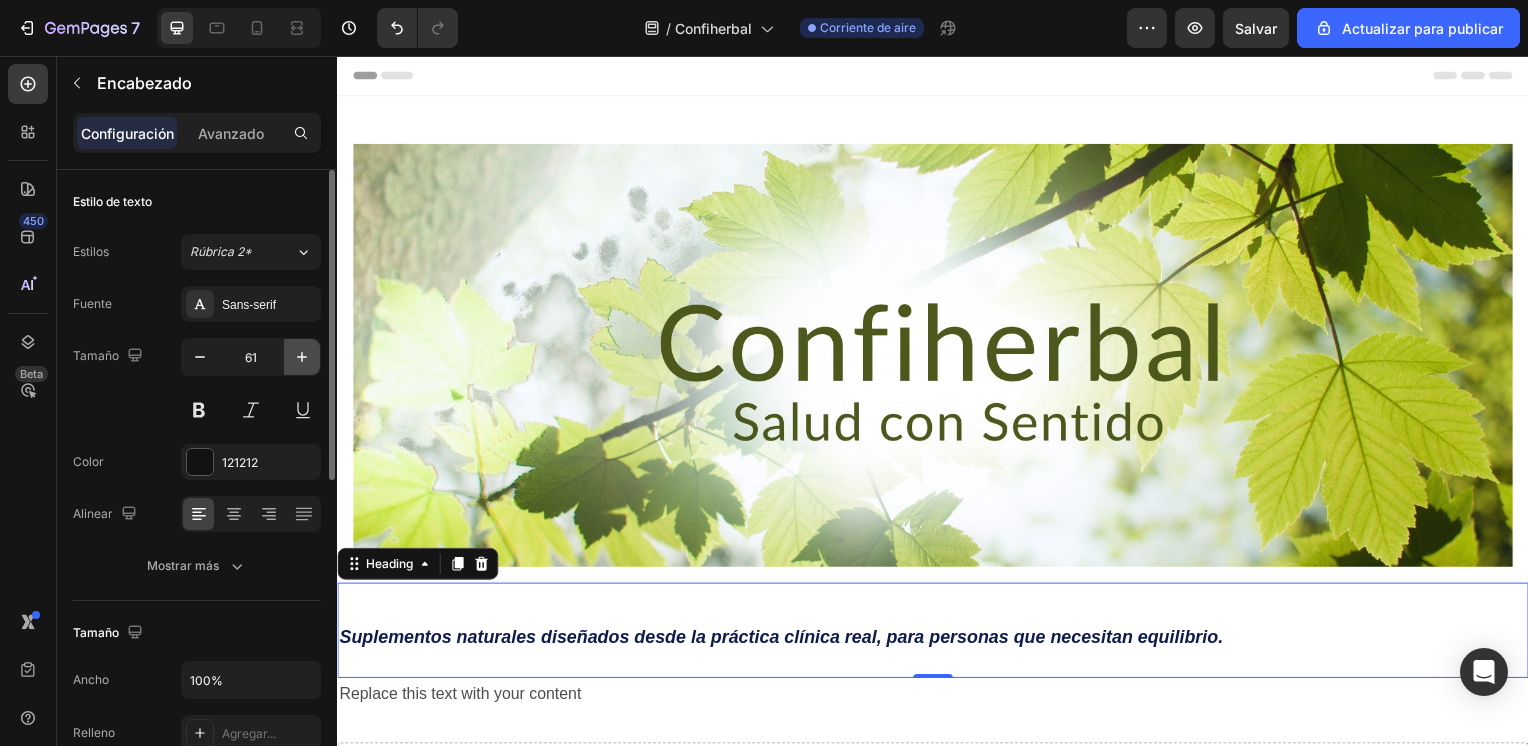 click at bounding box center [302, 357] 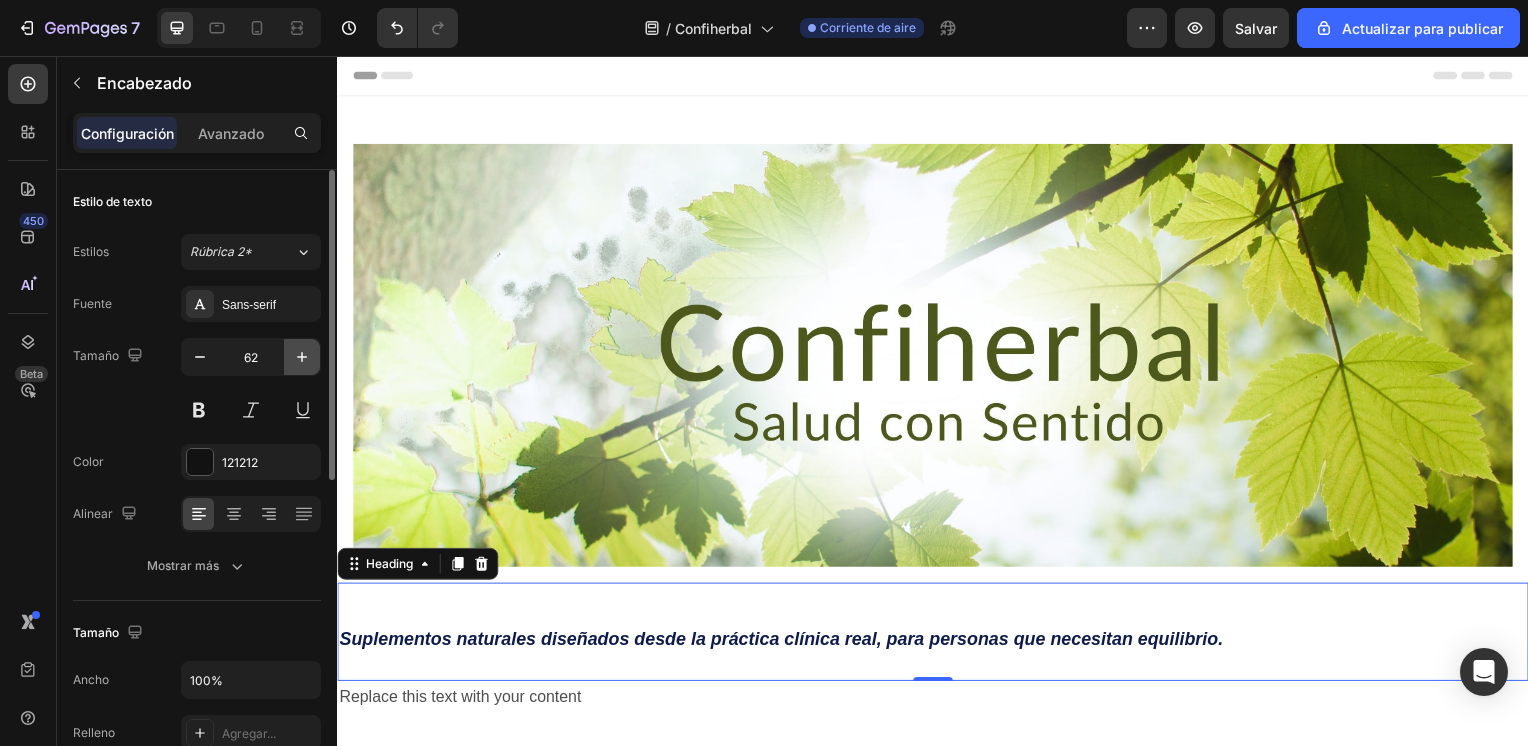 click at bounding box center [302, 357] 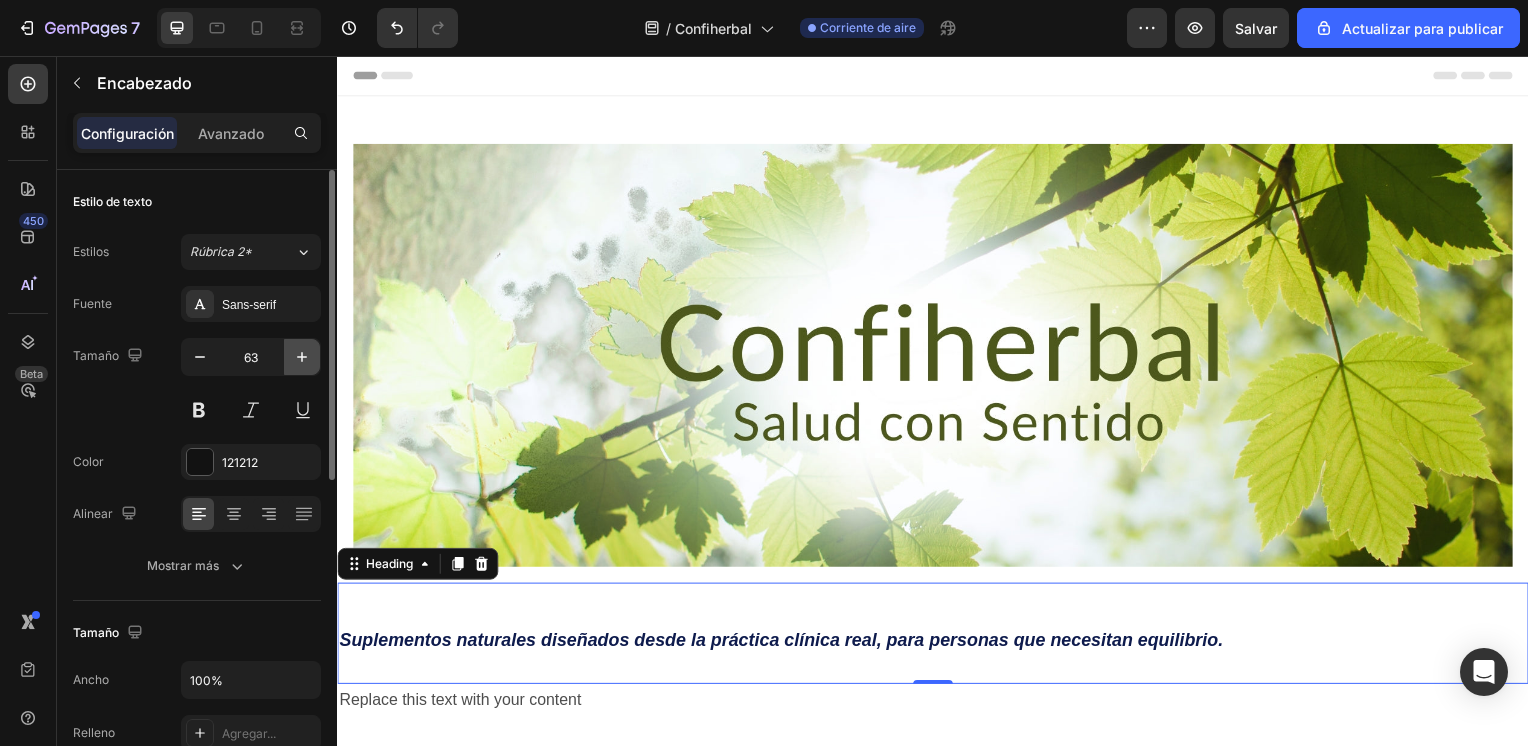 click at bounding box center (302, 357) 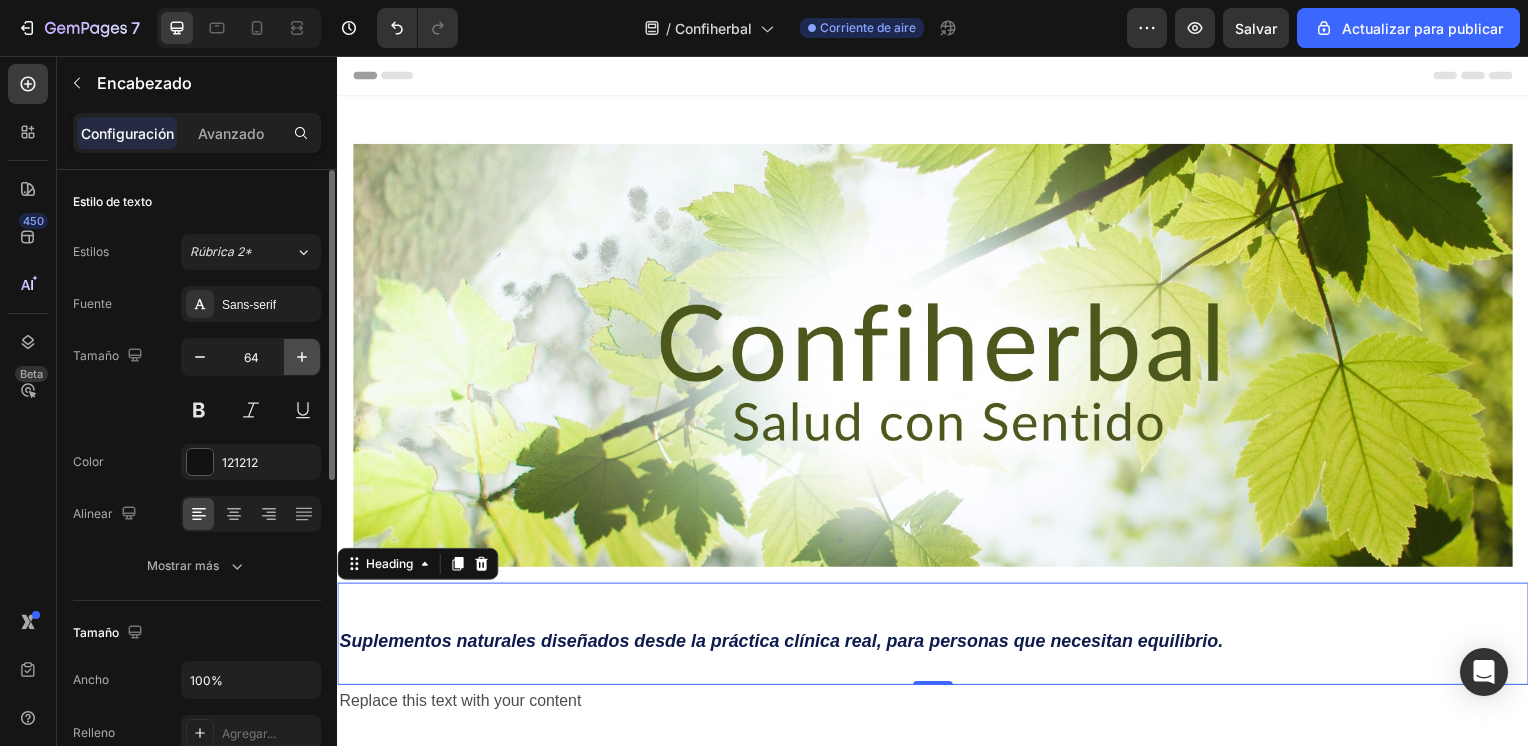 click at bounding box center [302, 357] 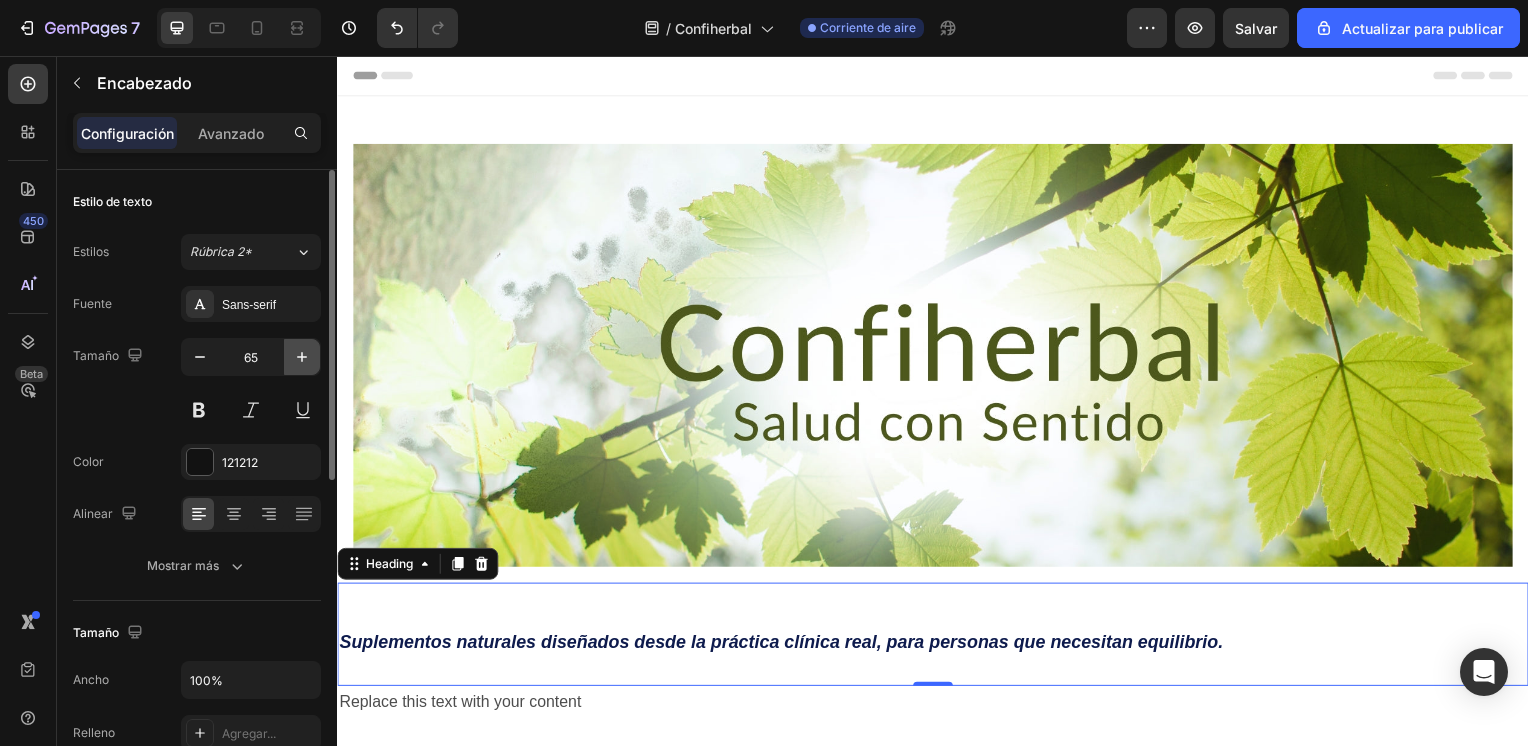 click at bounding box center (302, 357) 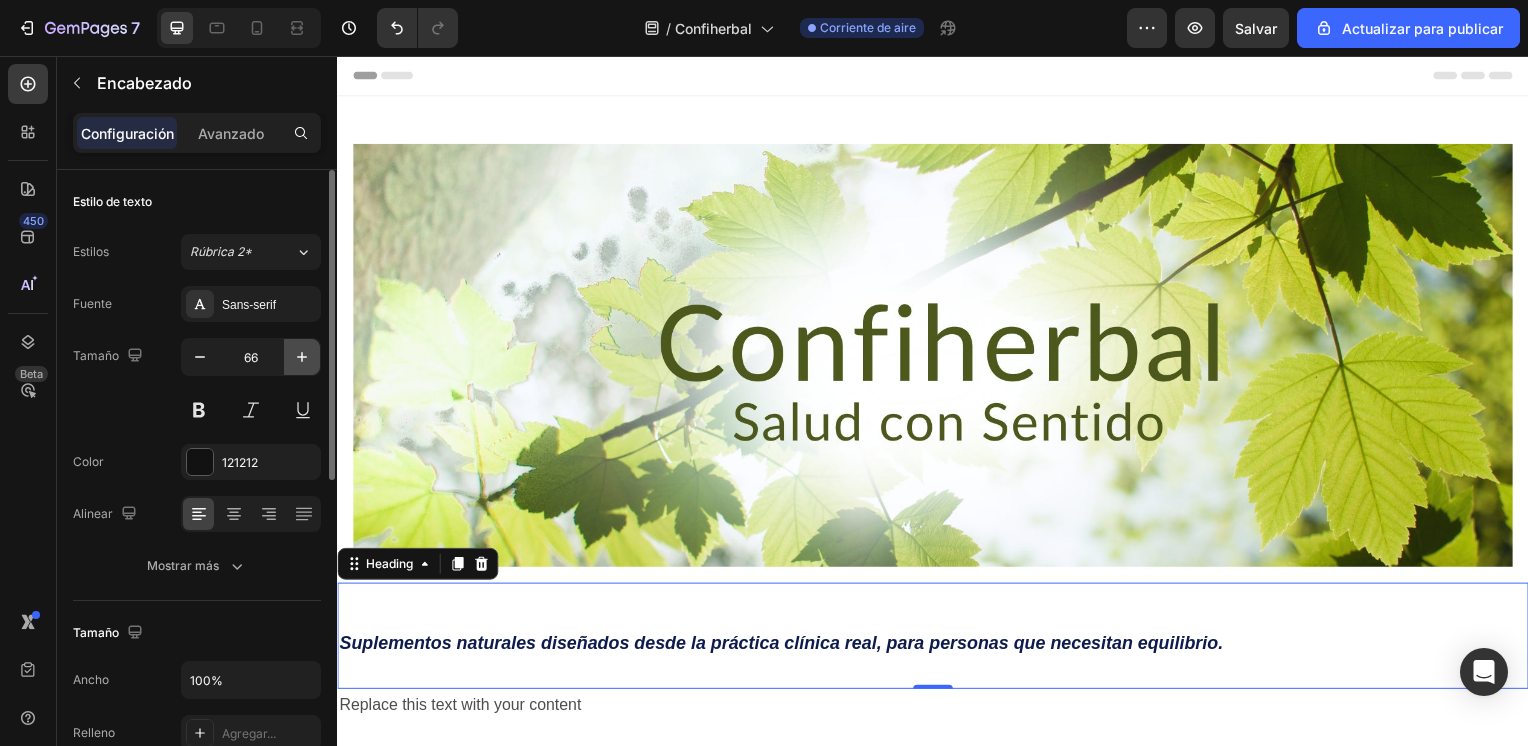 click at bounding box center (302, 357) 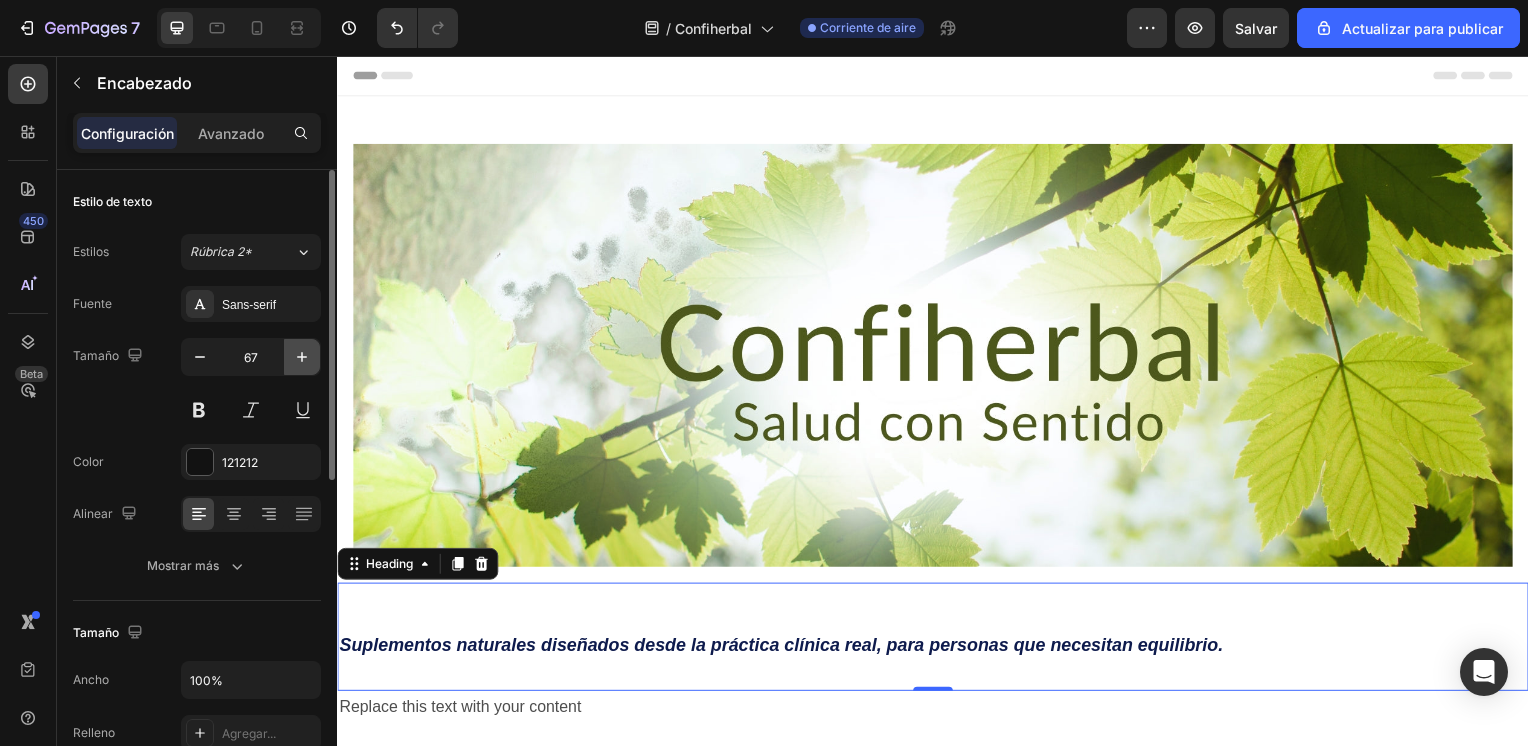 click at bounding box center (302, 357) 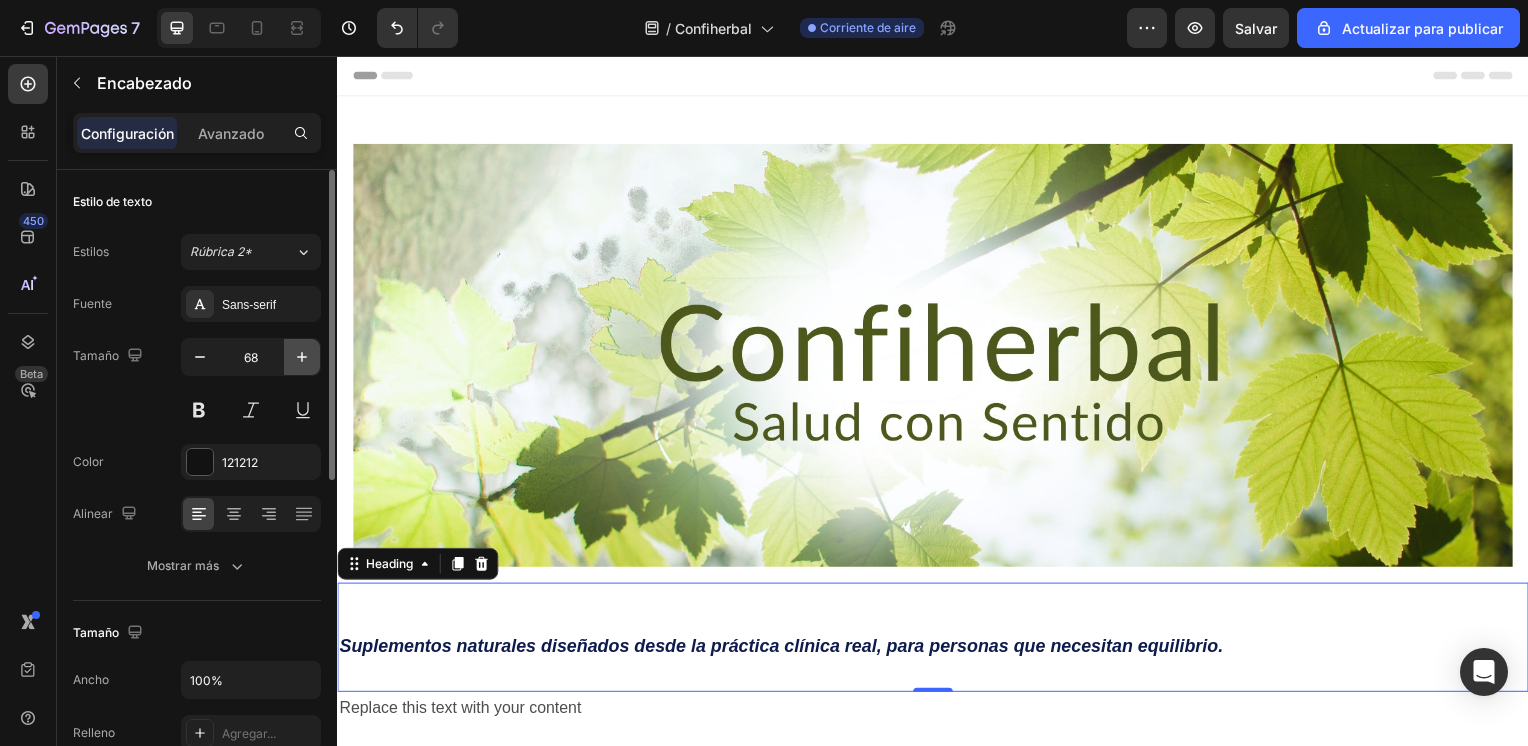click at bounding box center [302, 357] 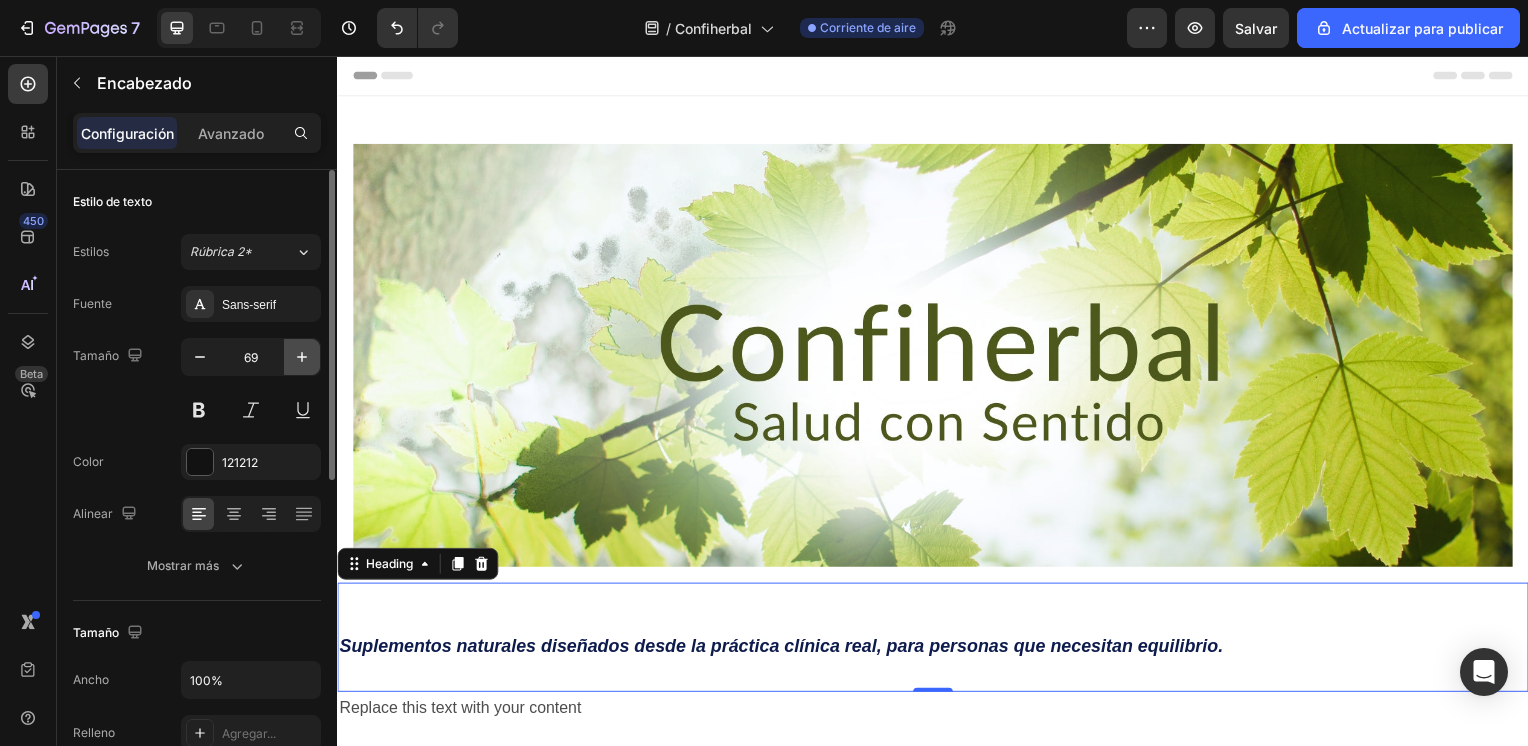 click at bounding box center (302, 357) 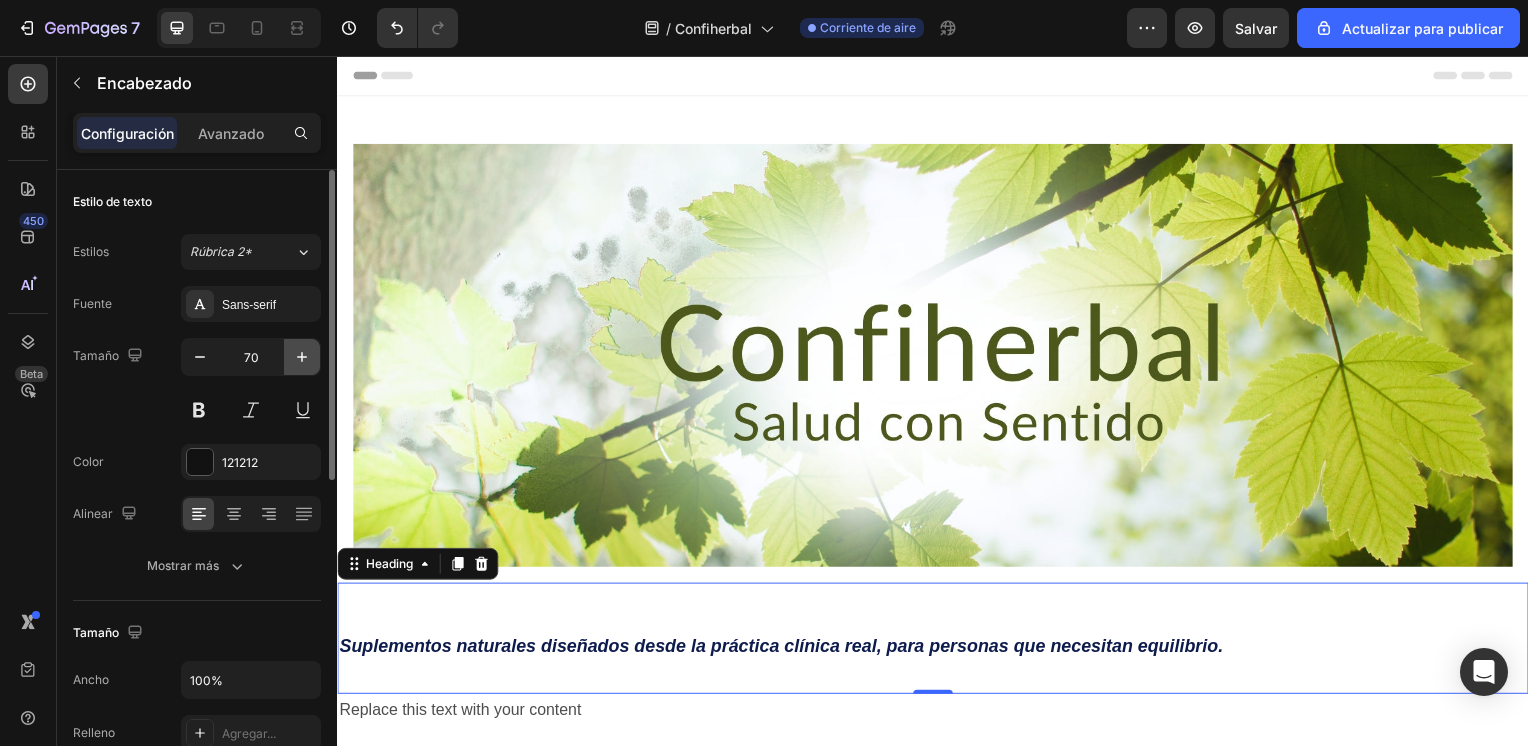 click at bounding box center (302, 357) 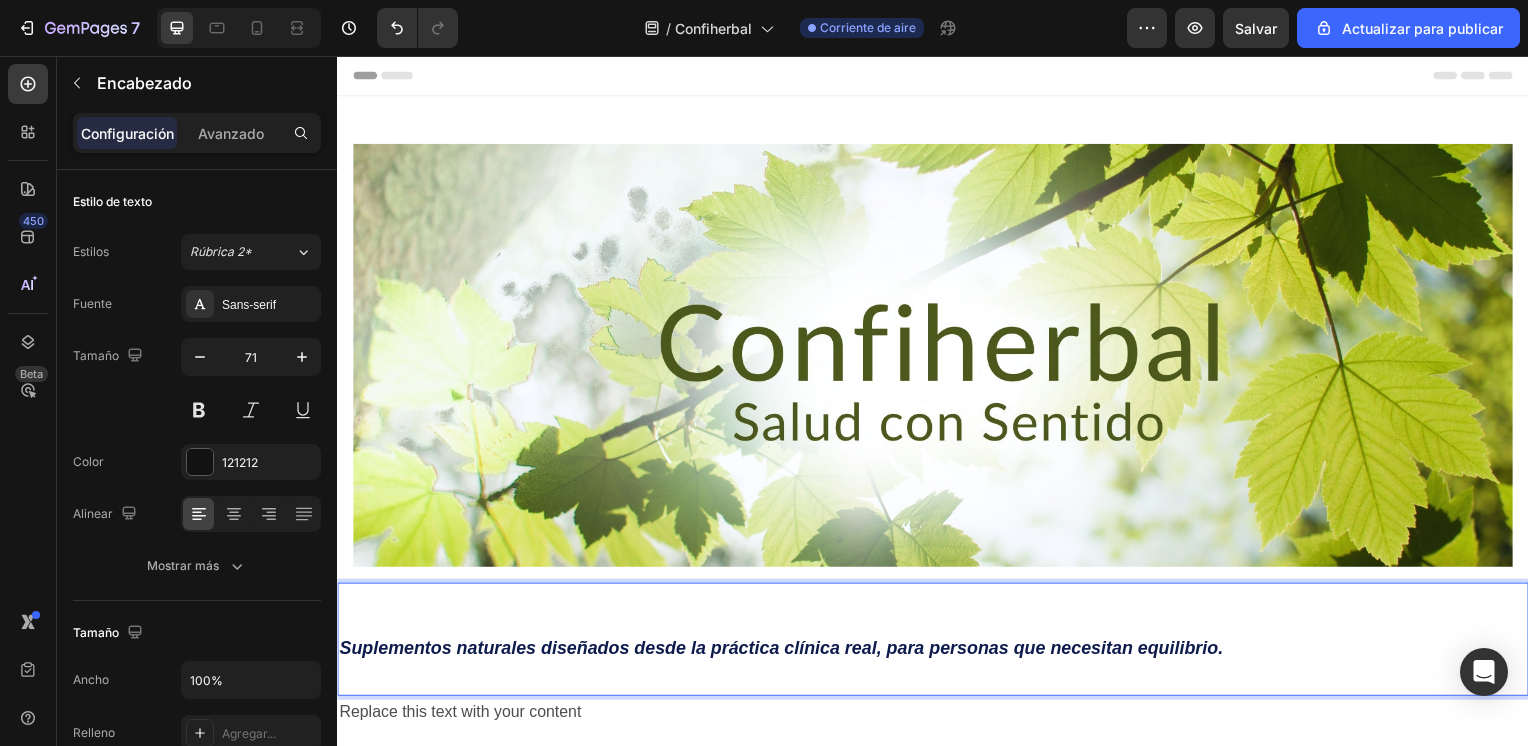 click on "Suplementos naturales diseñados desde la práctica clínica real, para personas que necesitan equilibrio." at bounding box center [784, 653] 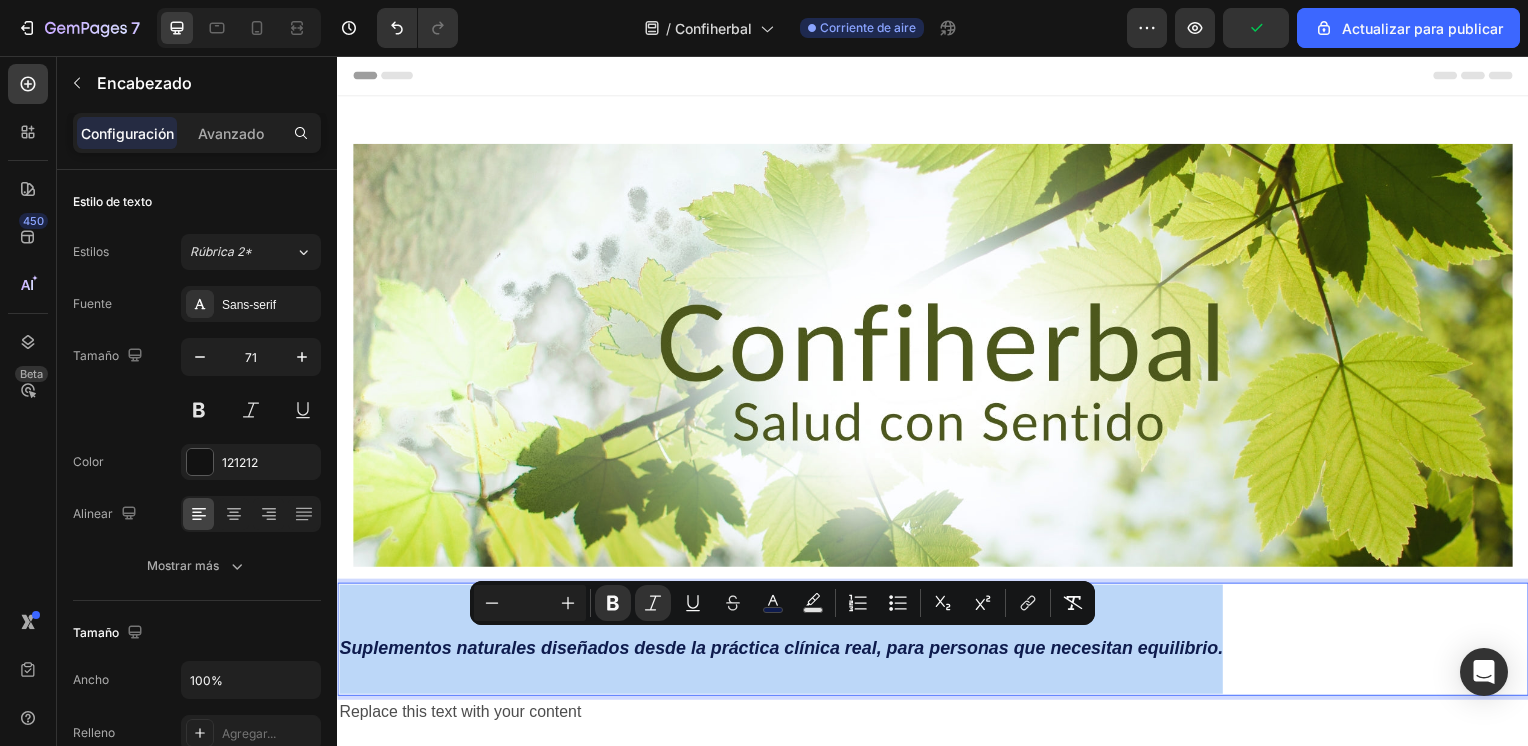 drag, startPoint x: 340, startPoint y: 640, endPoint x: 1271, endPoint y: 610, distance: 931.4832 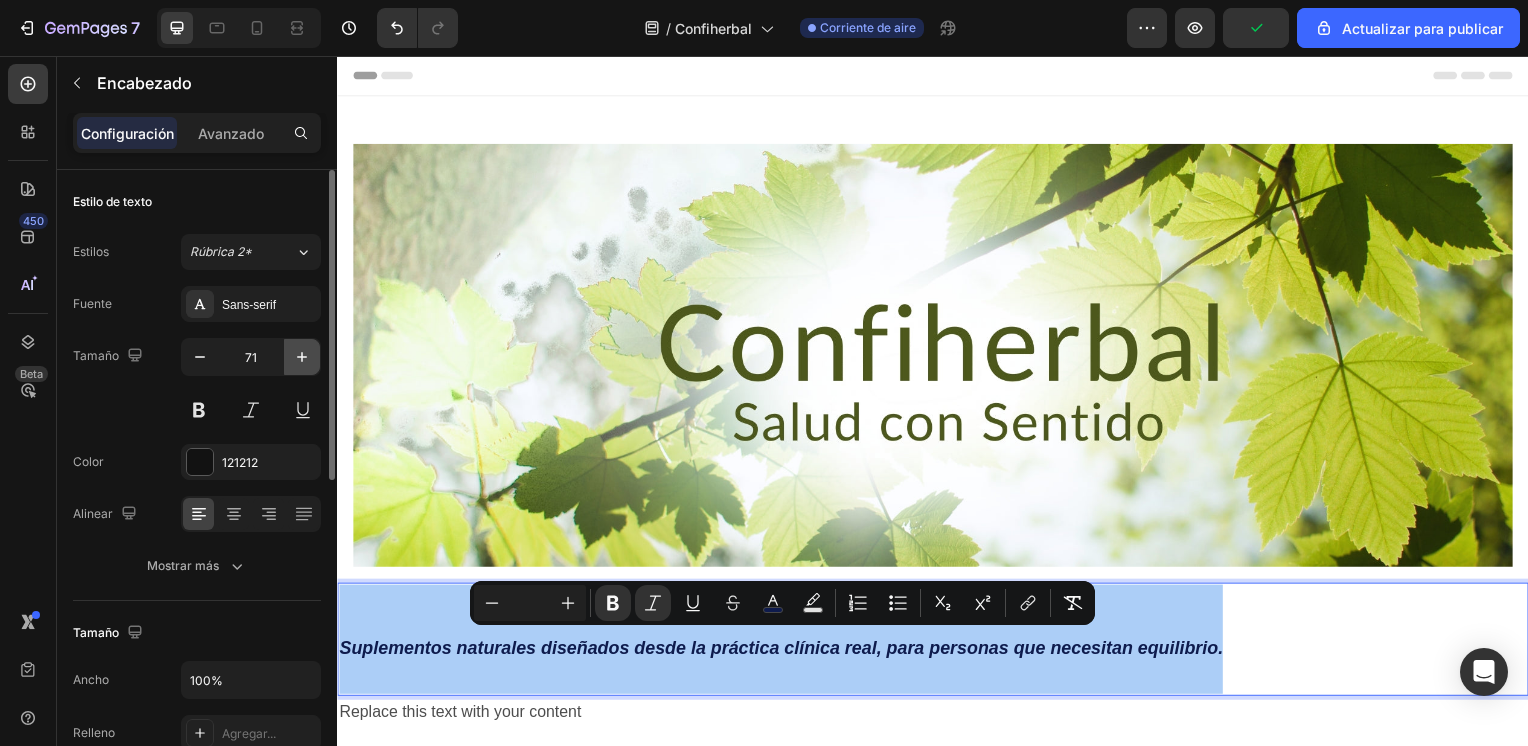 click 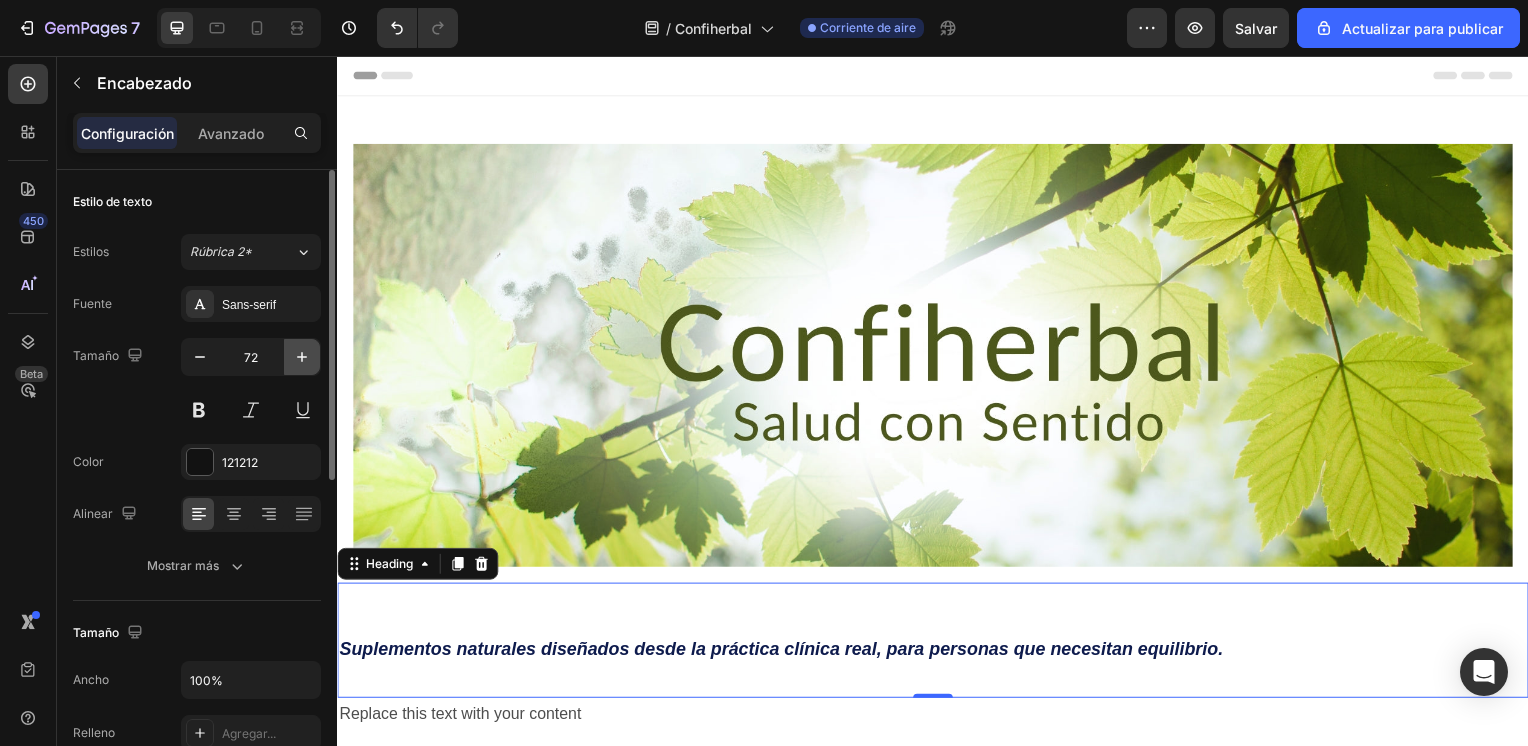 click 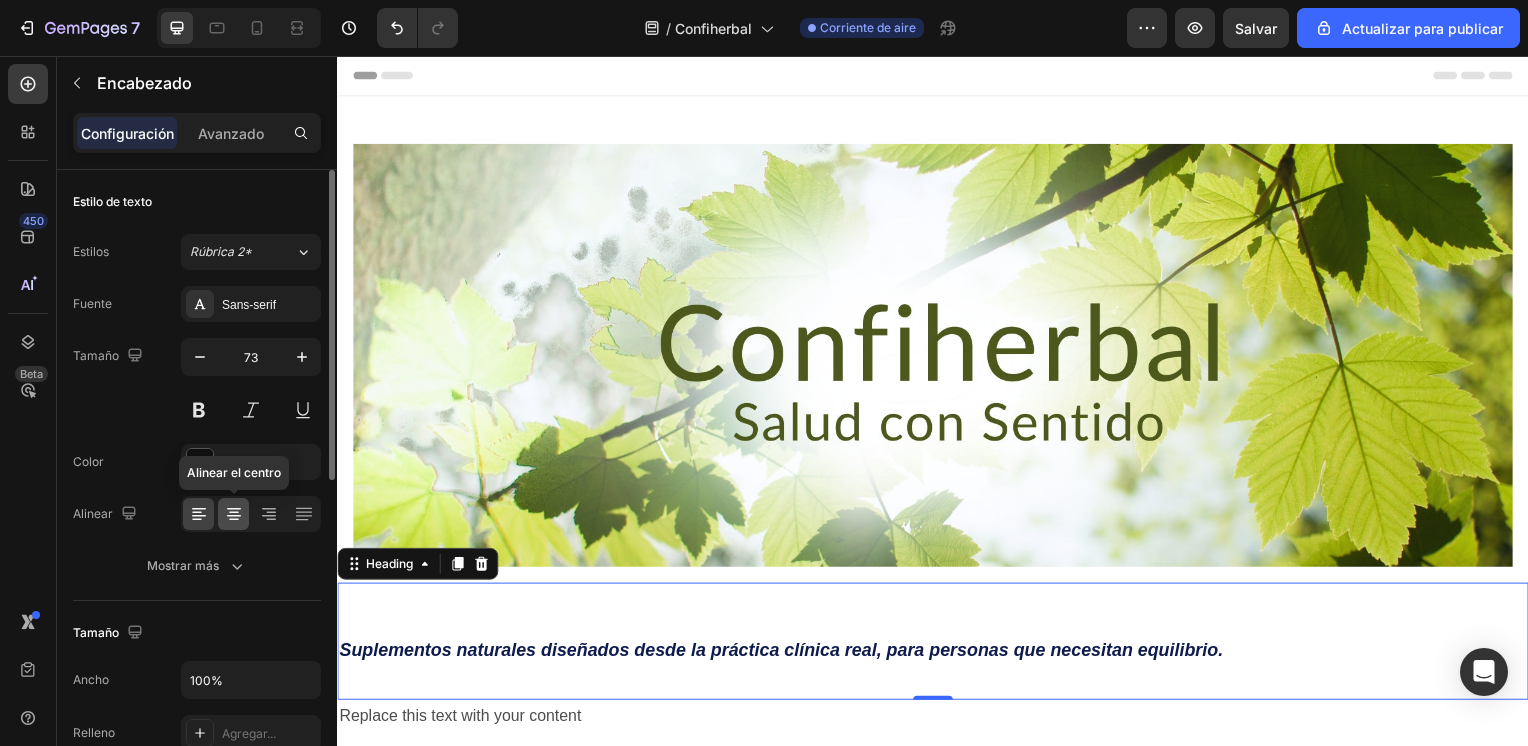click 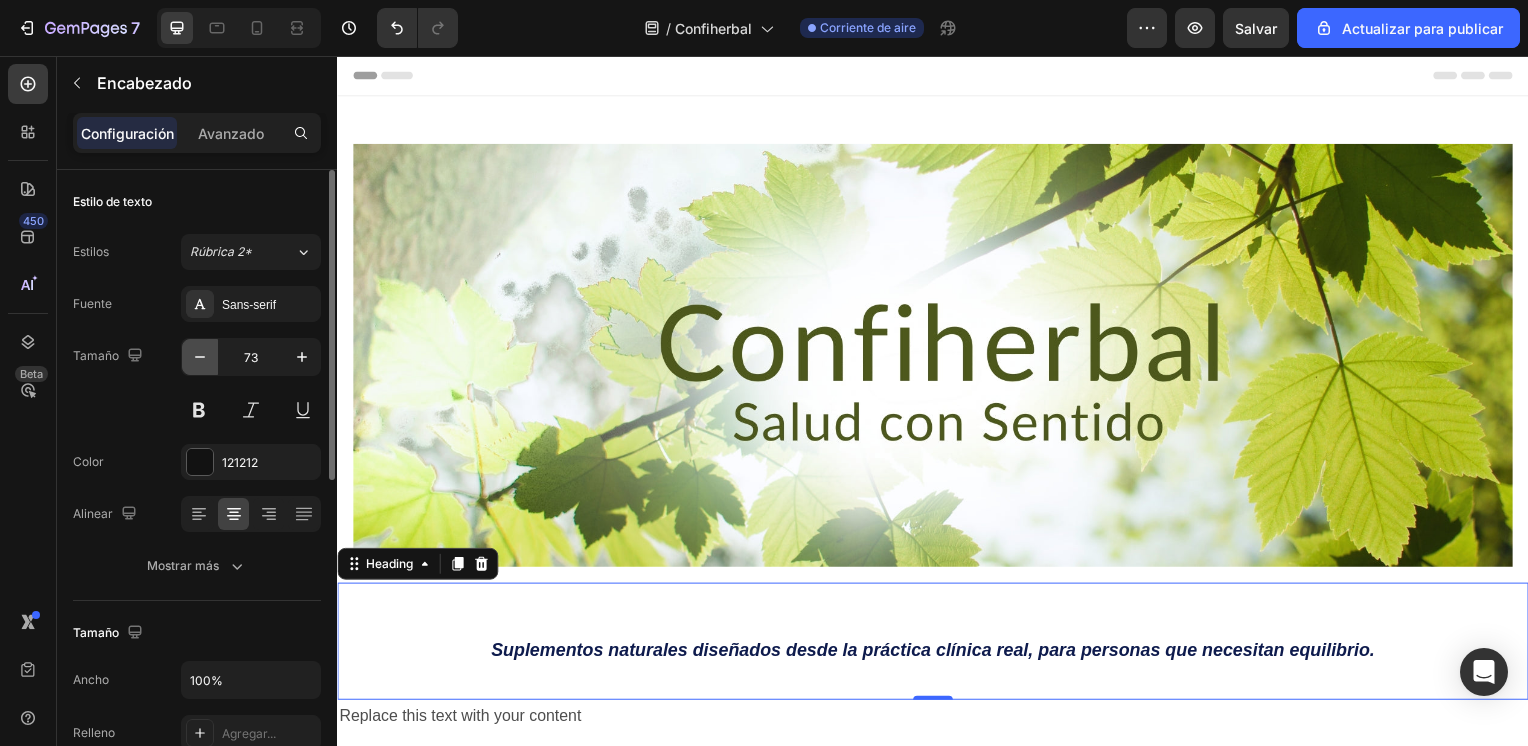 click 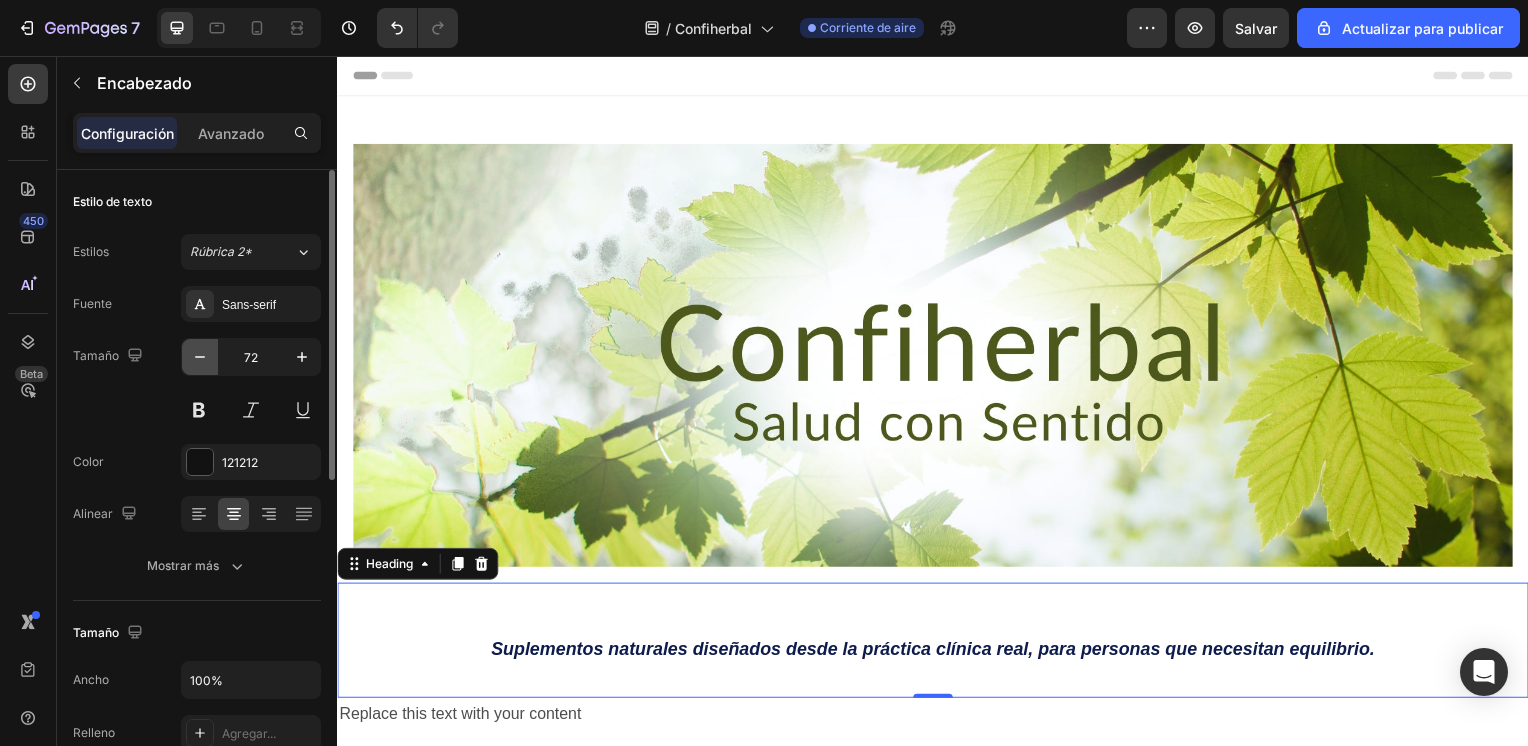 click 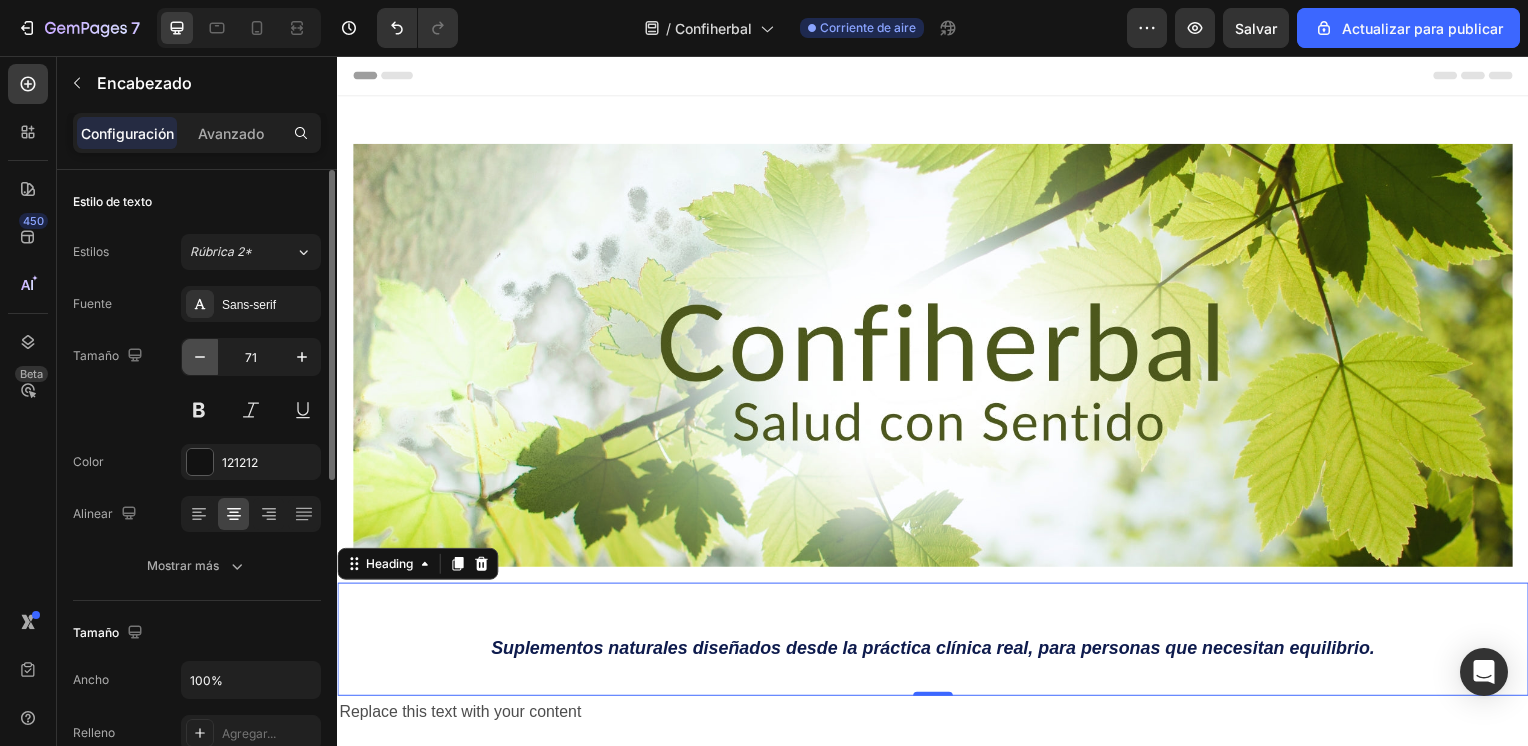 click 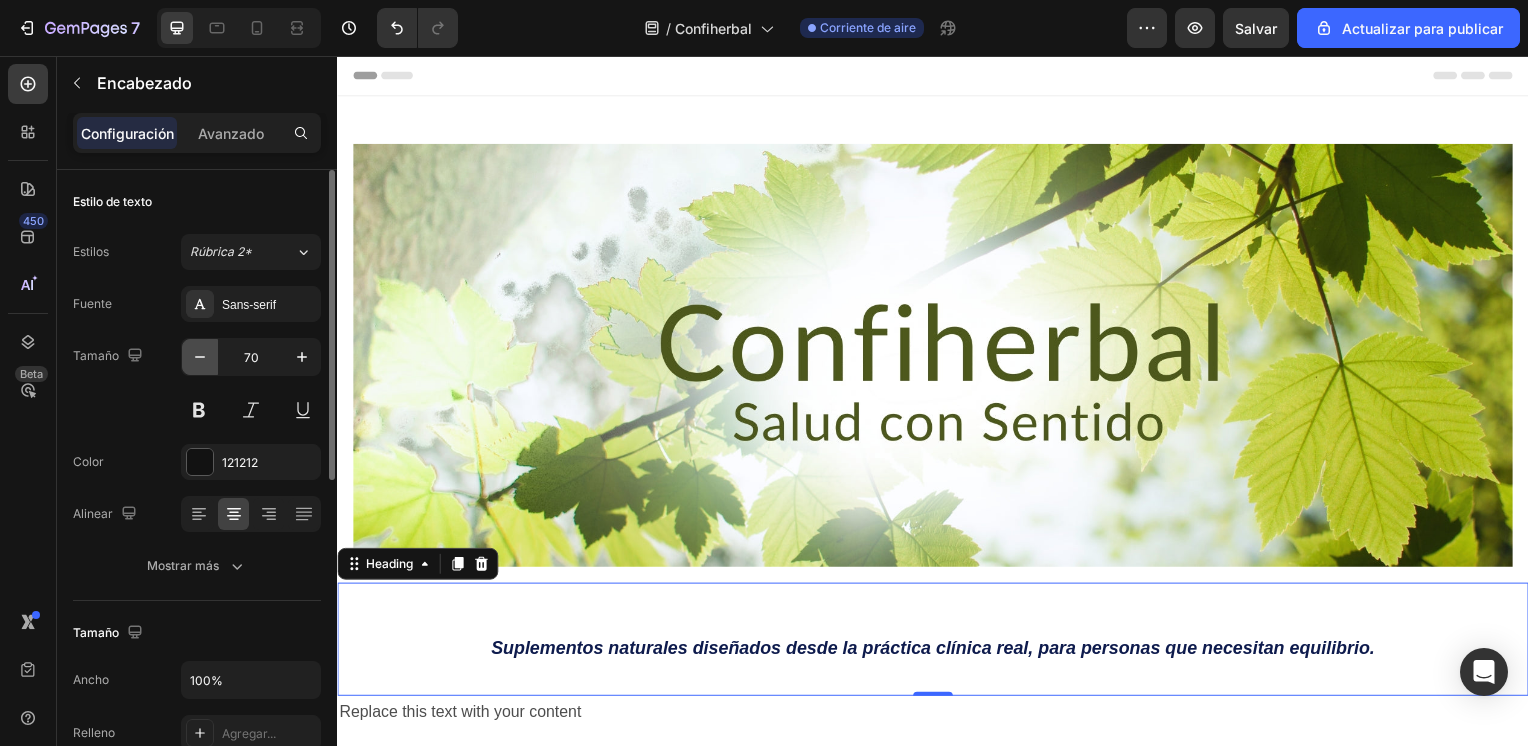 click 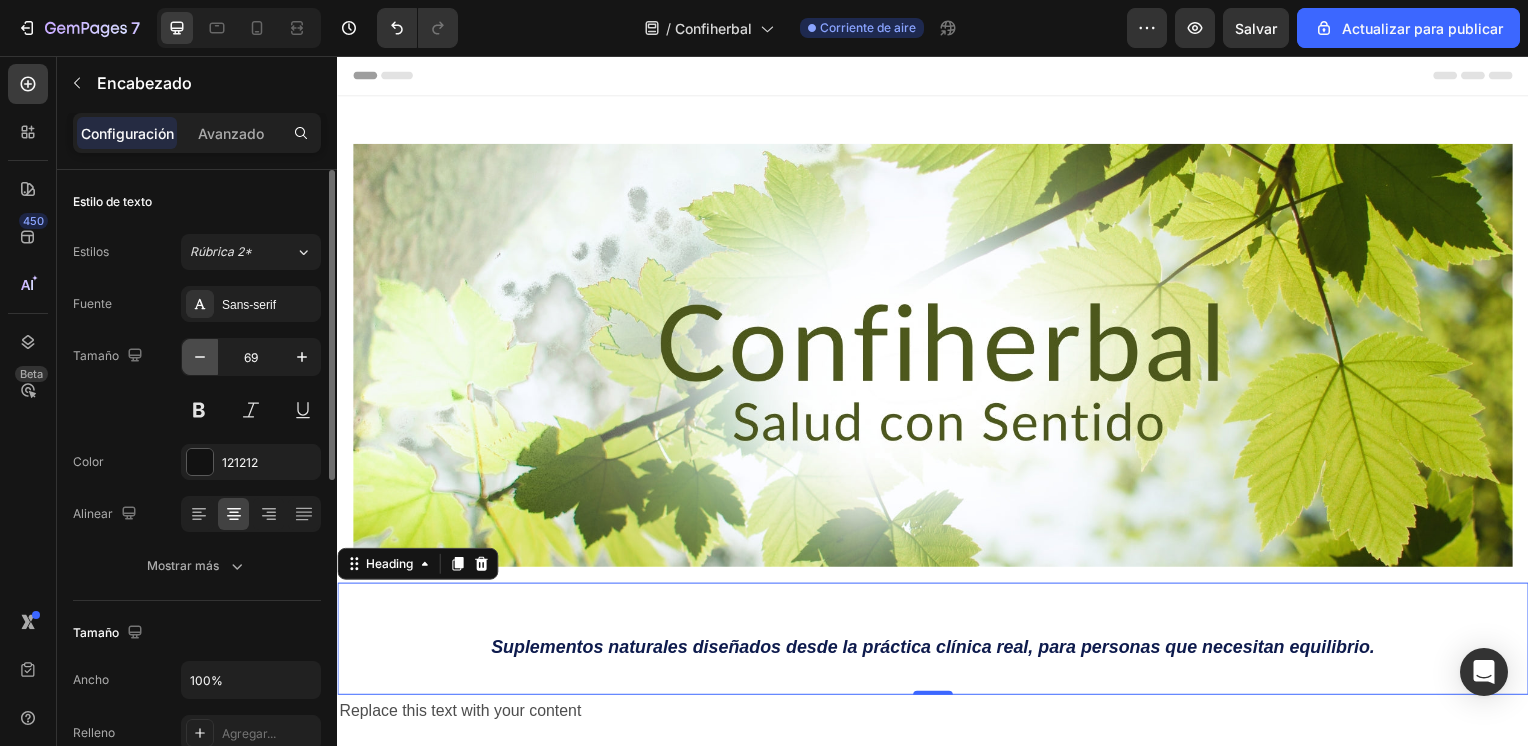 click 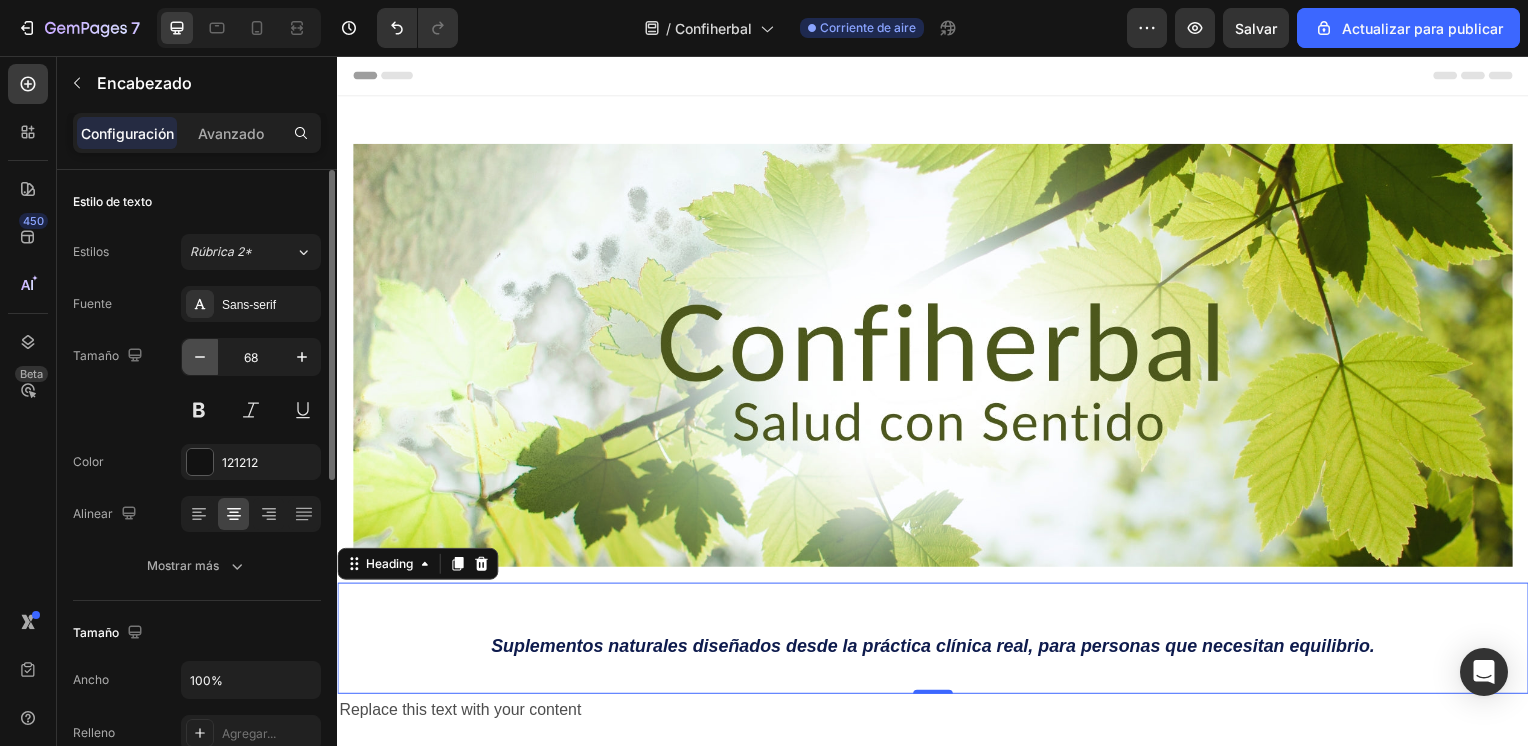 click 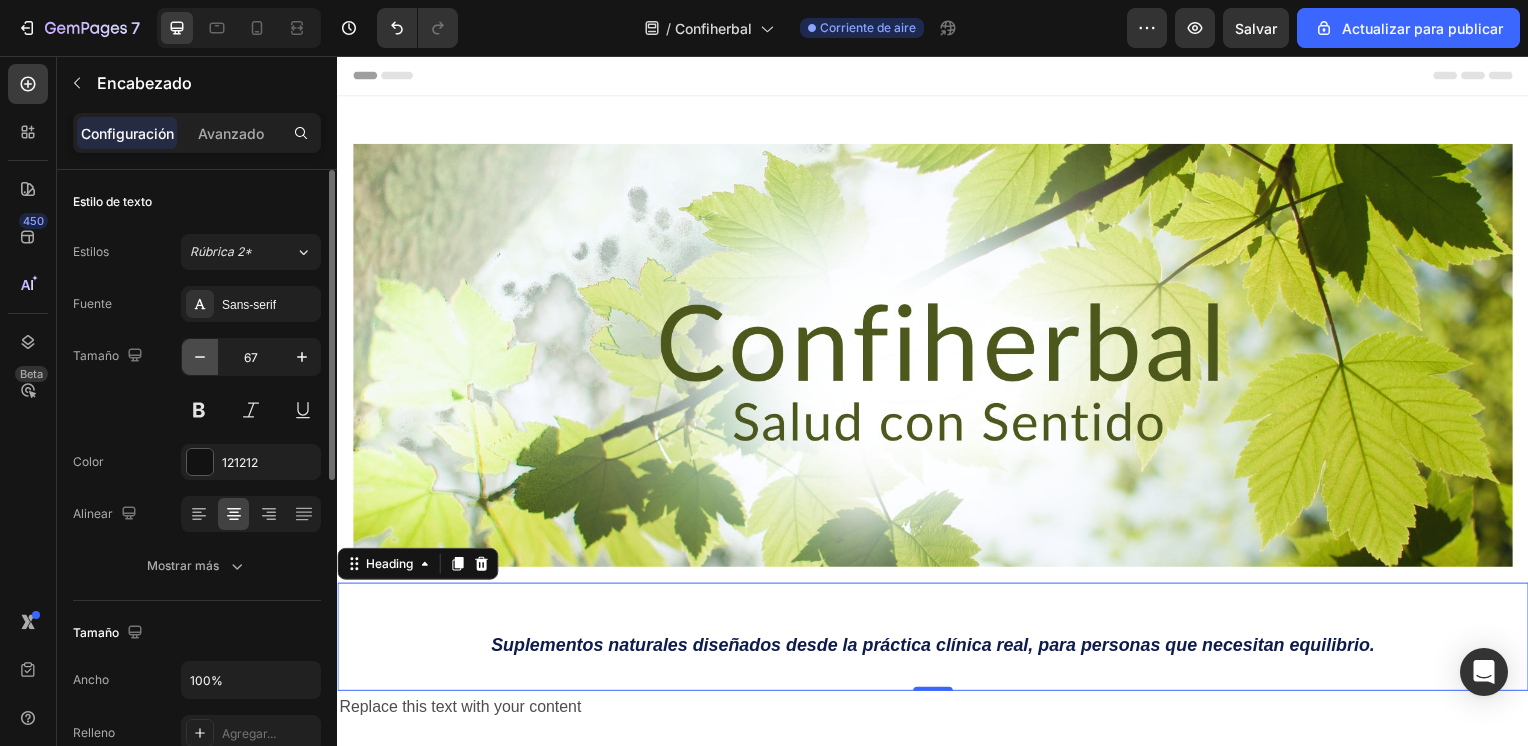 click 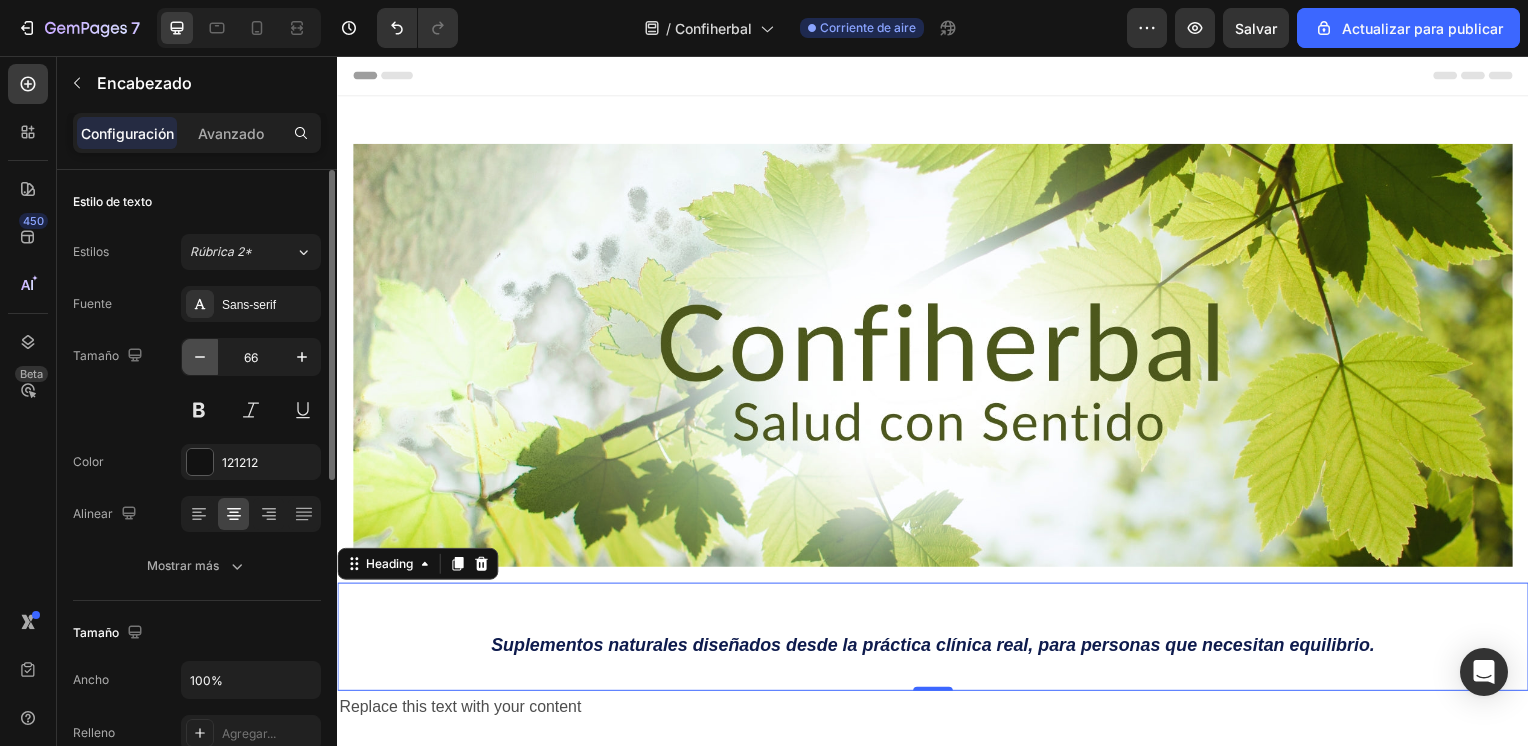 click 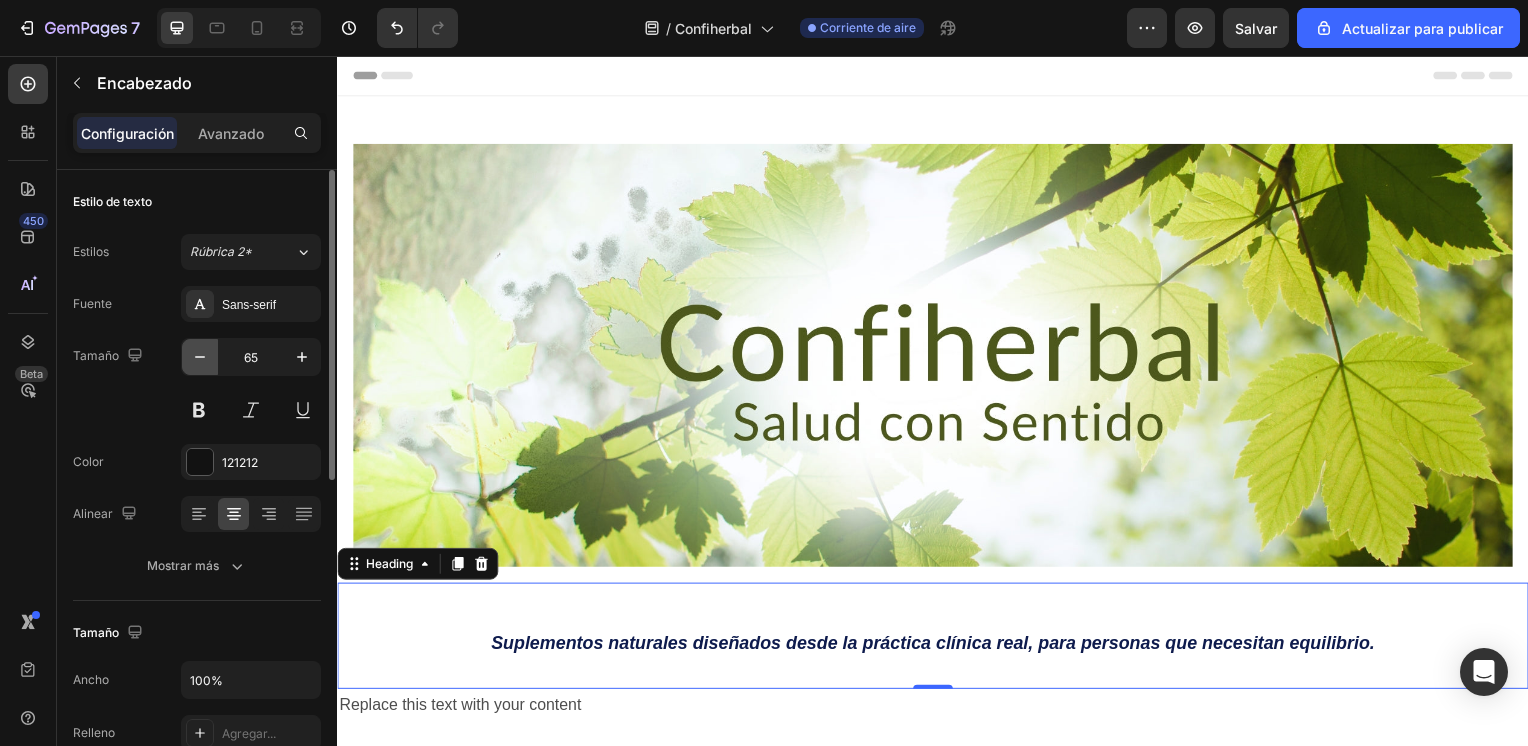click 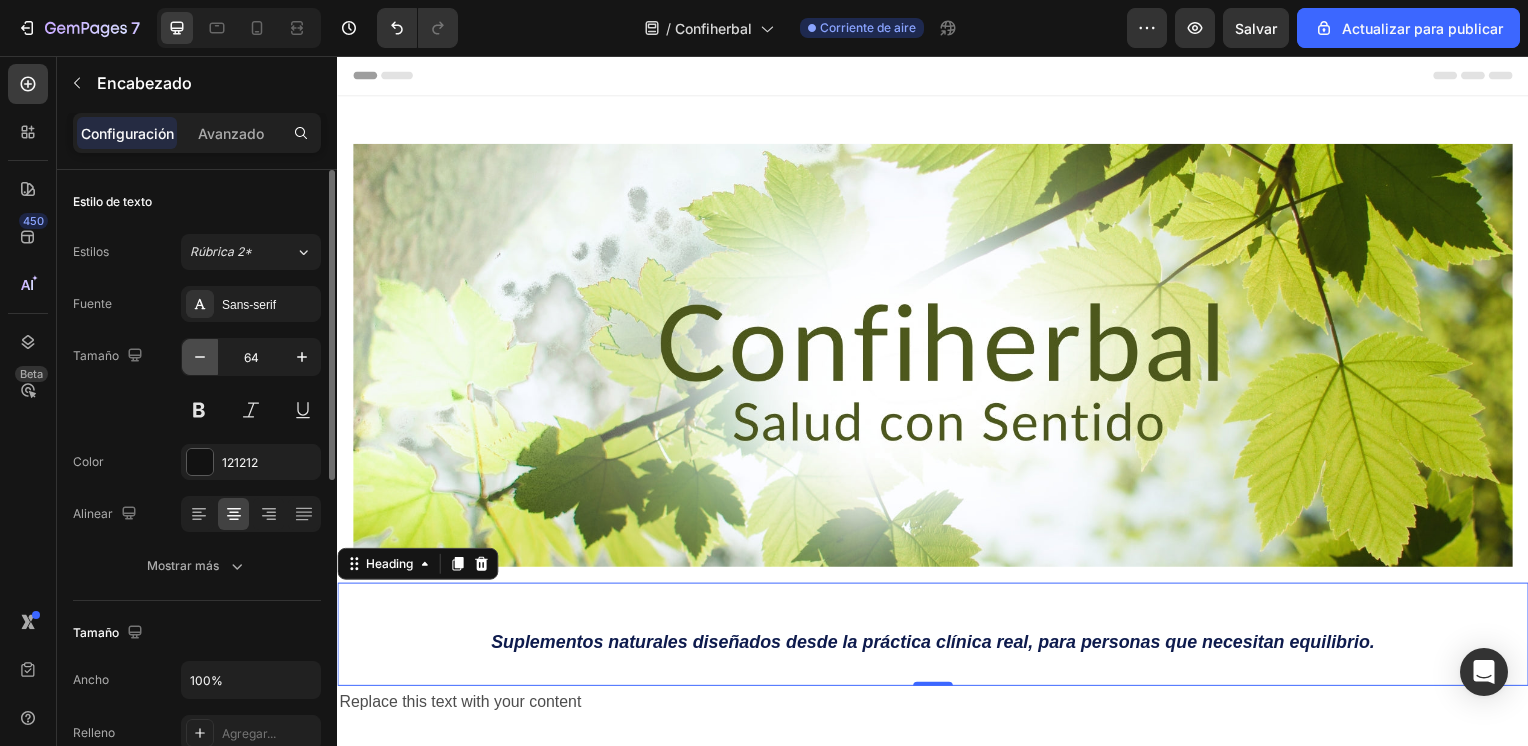 click 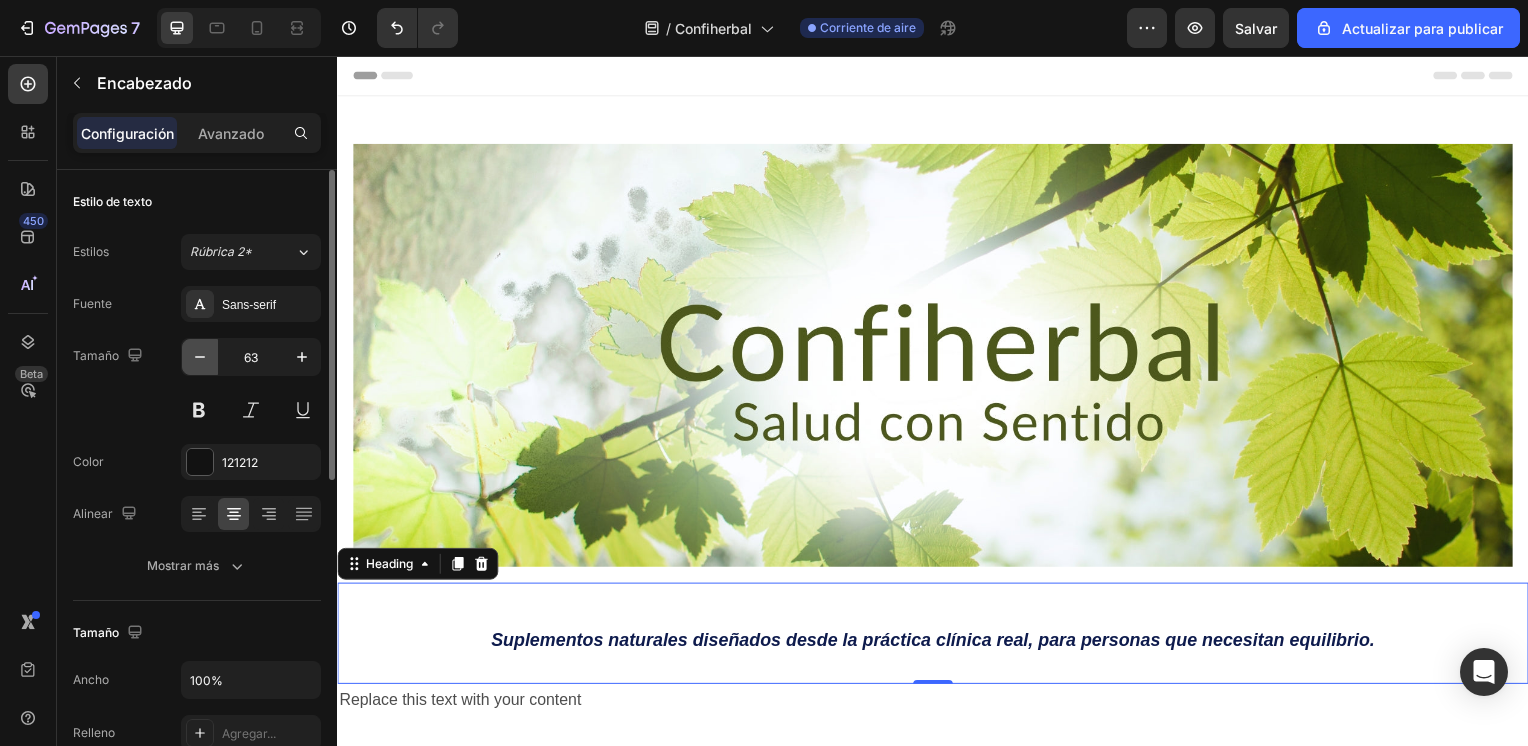 click 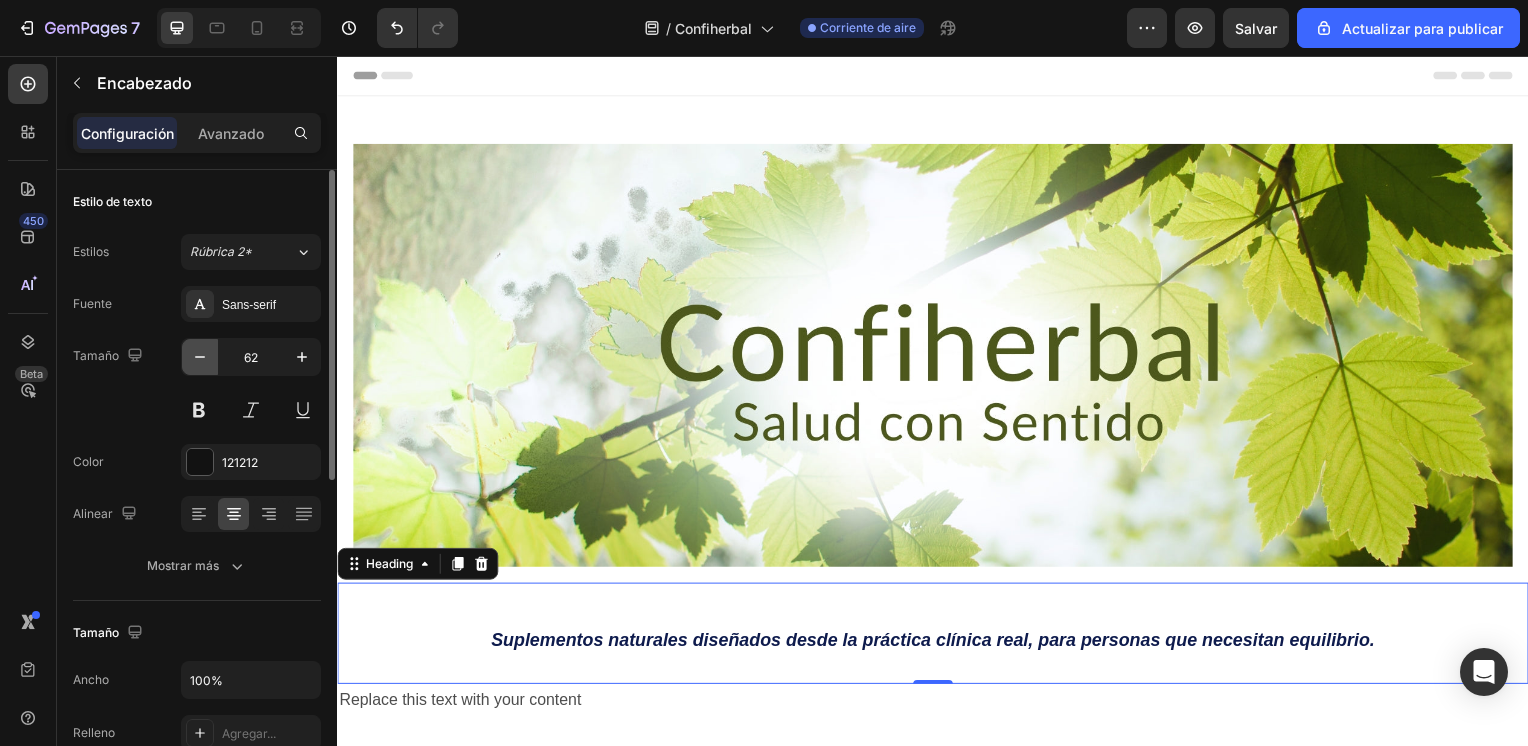 click 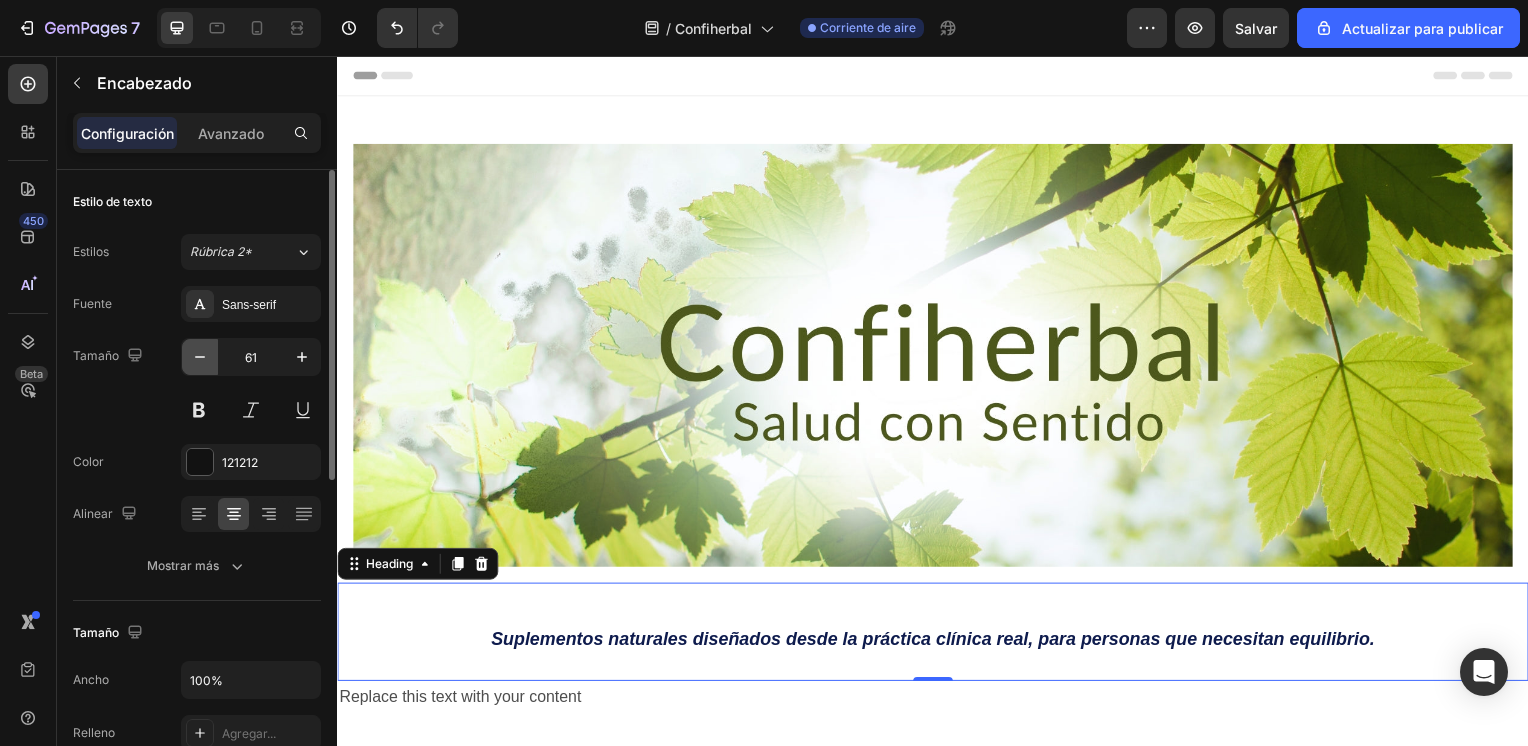 click 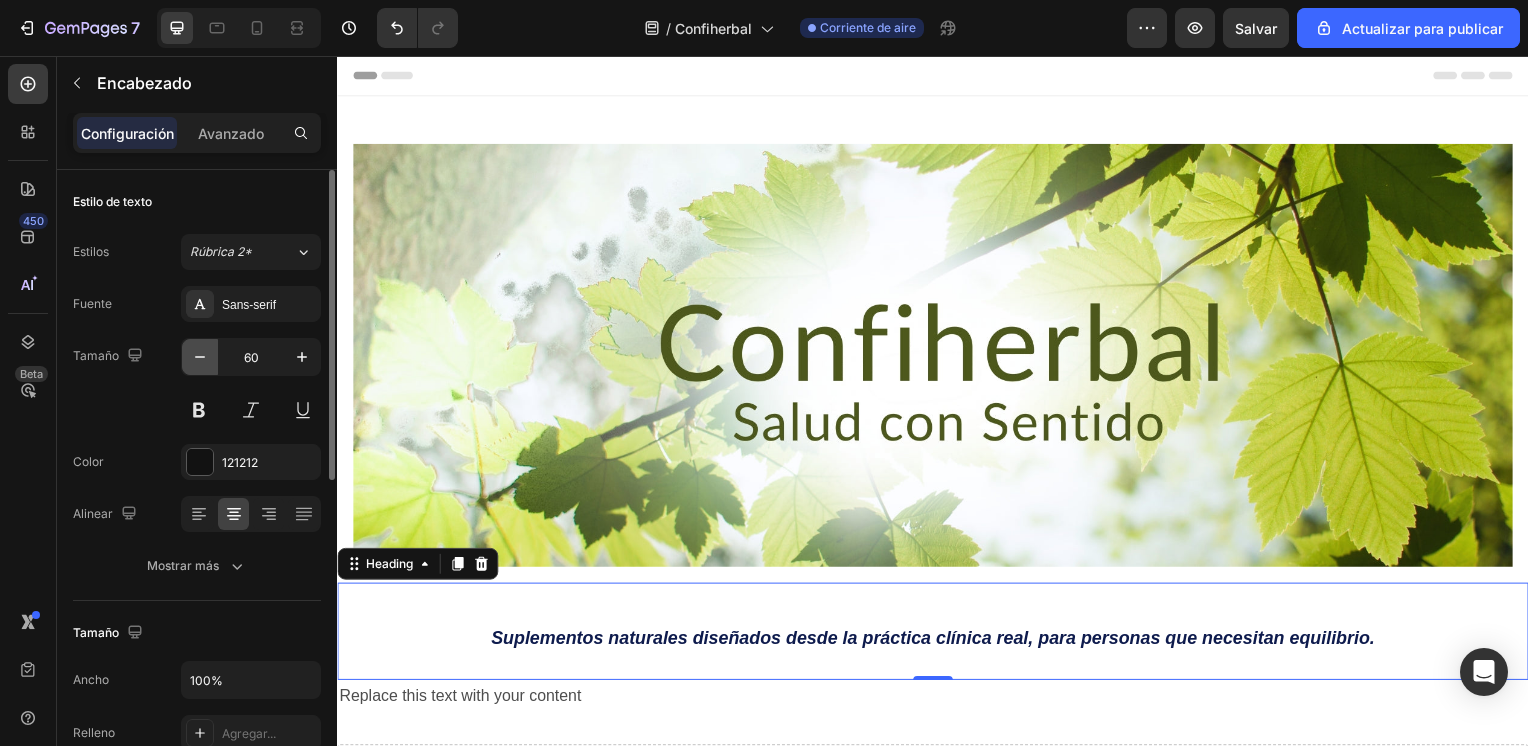 click 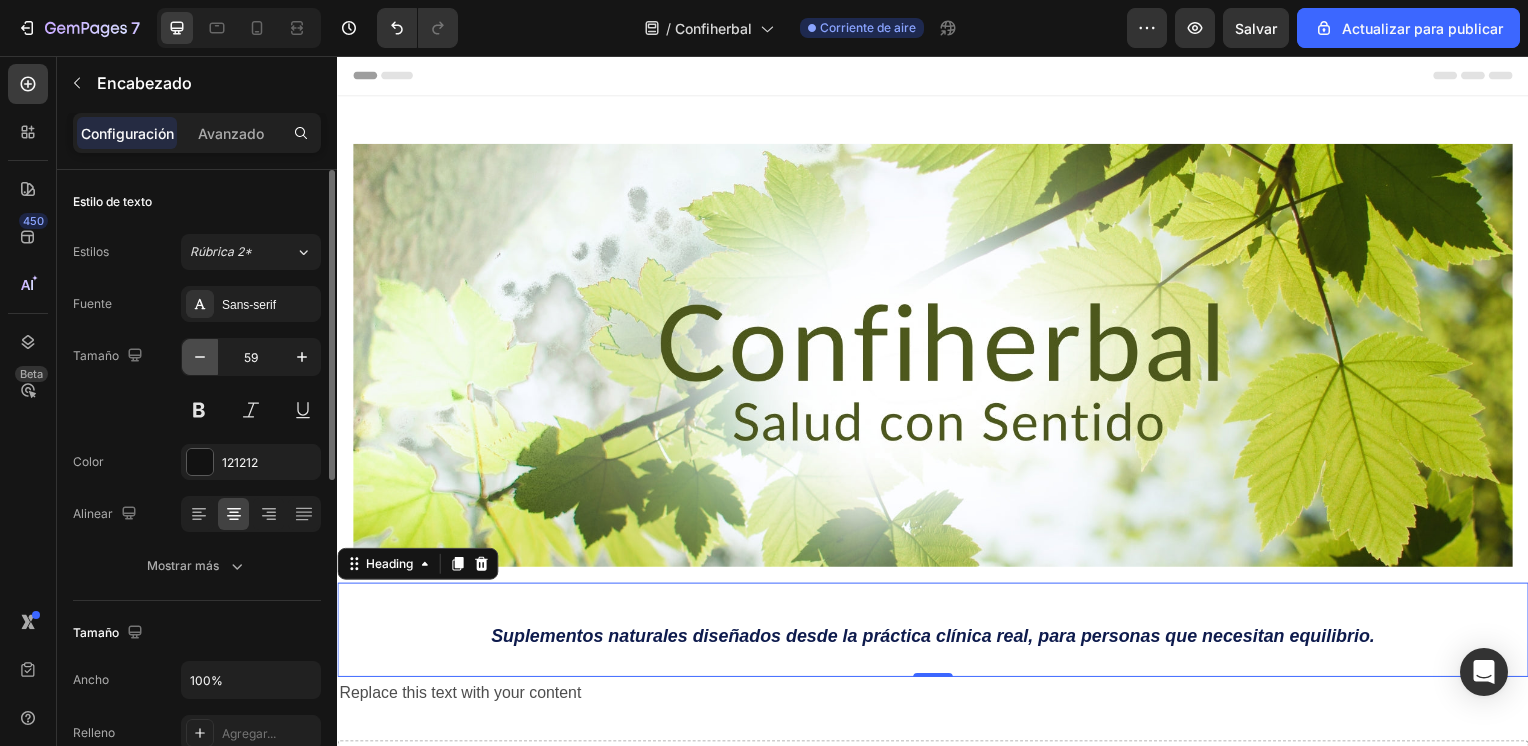 click 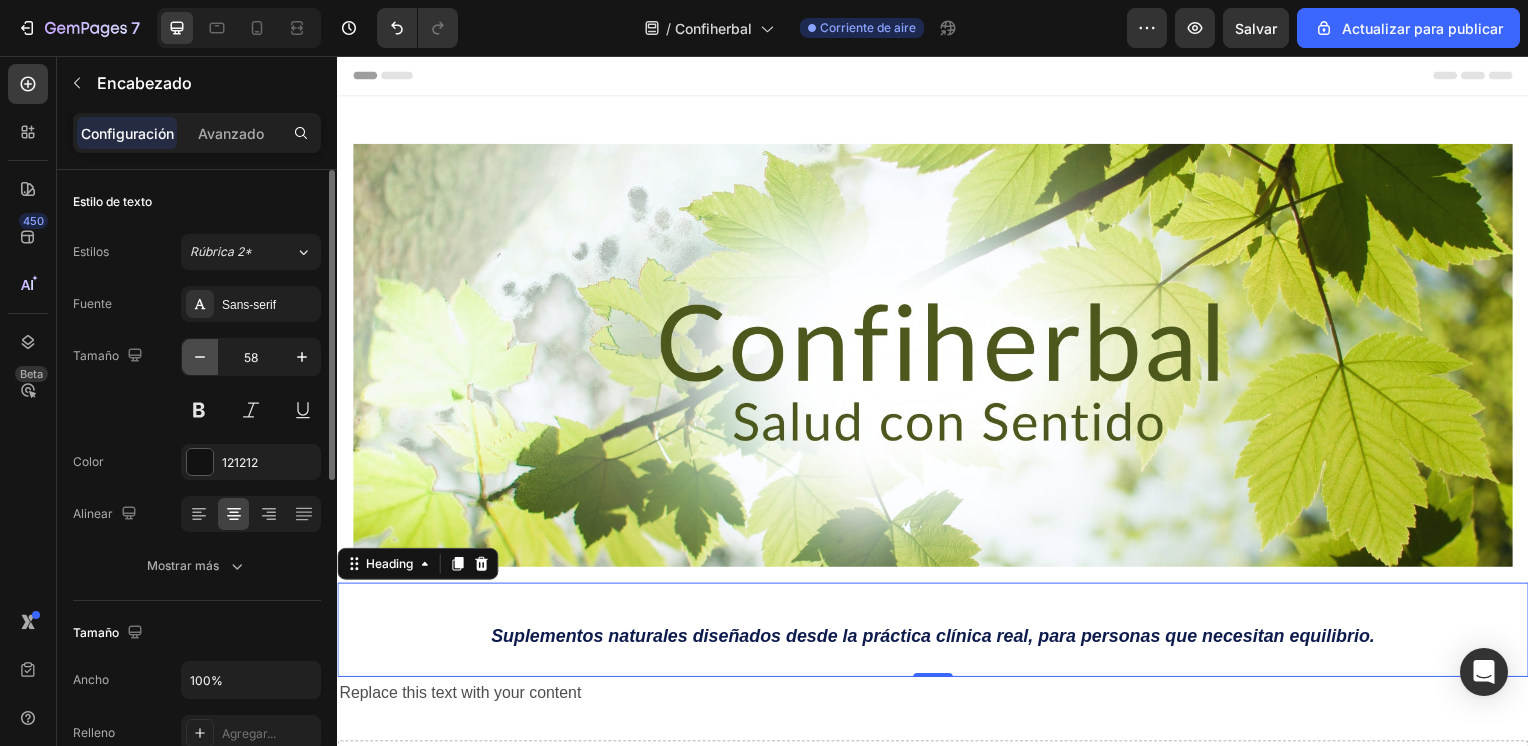 click 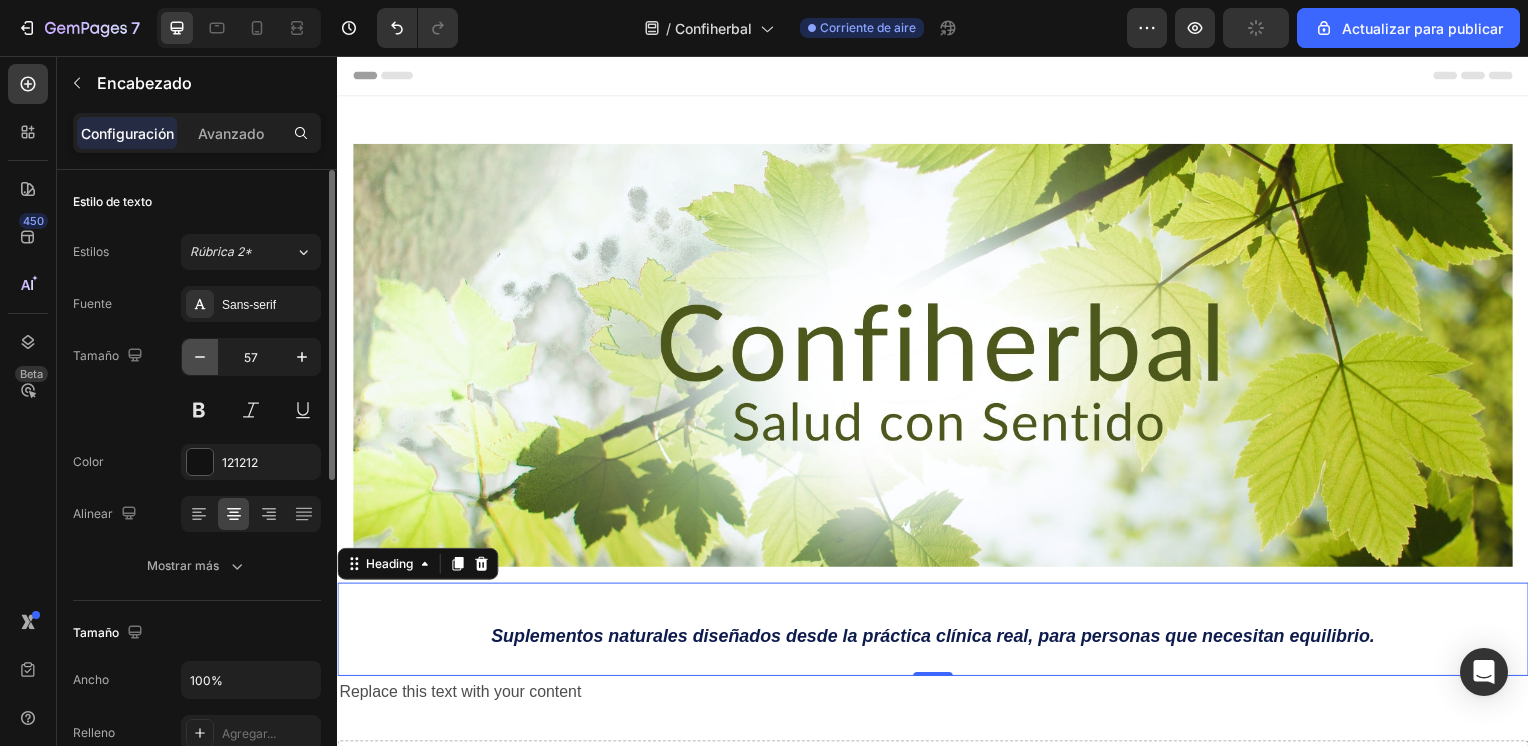 click 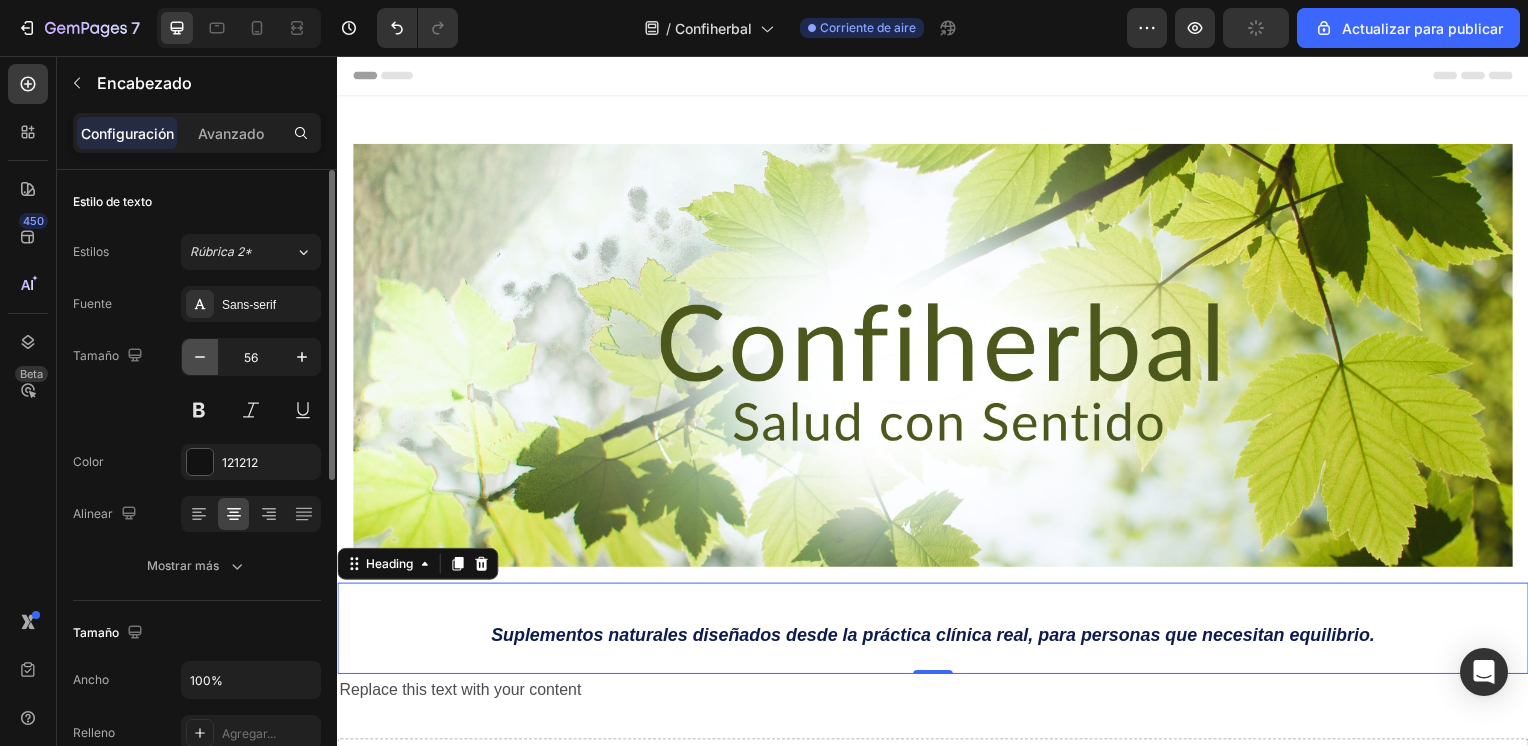 click 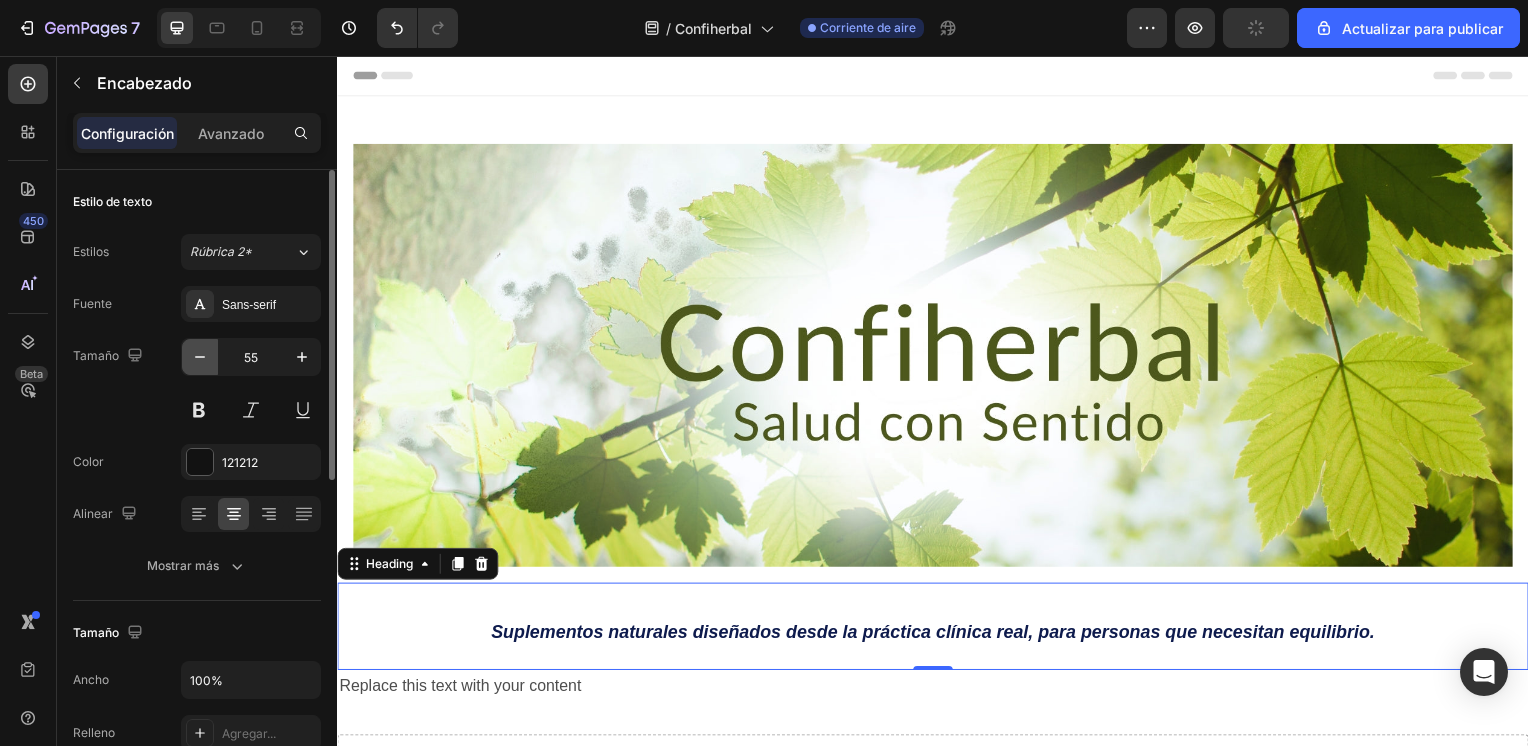 click 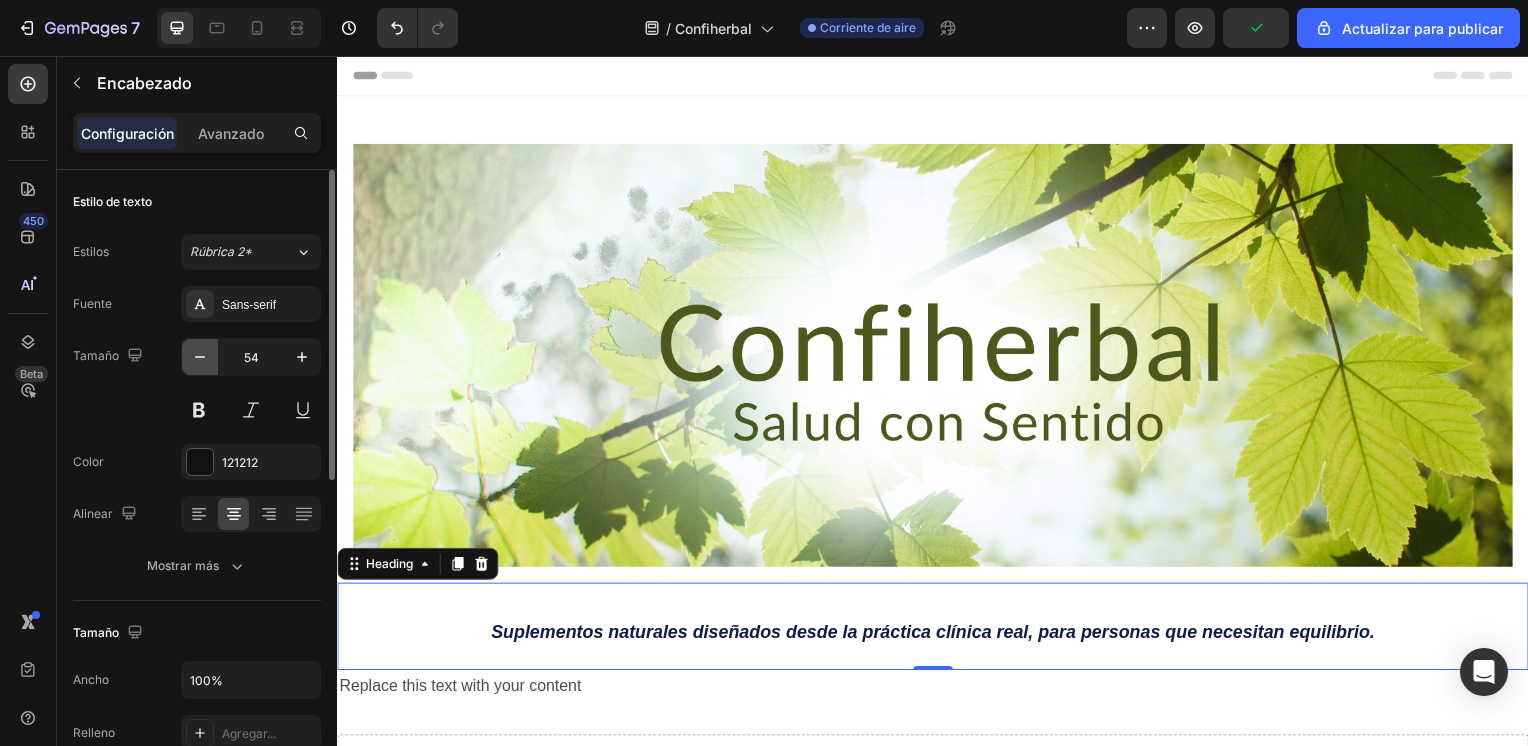click 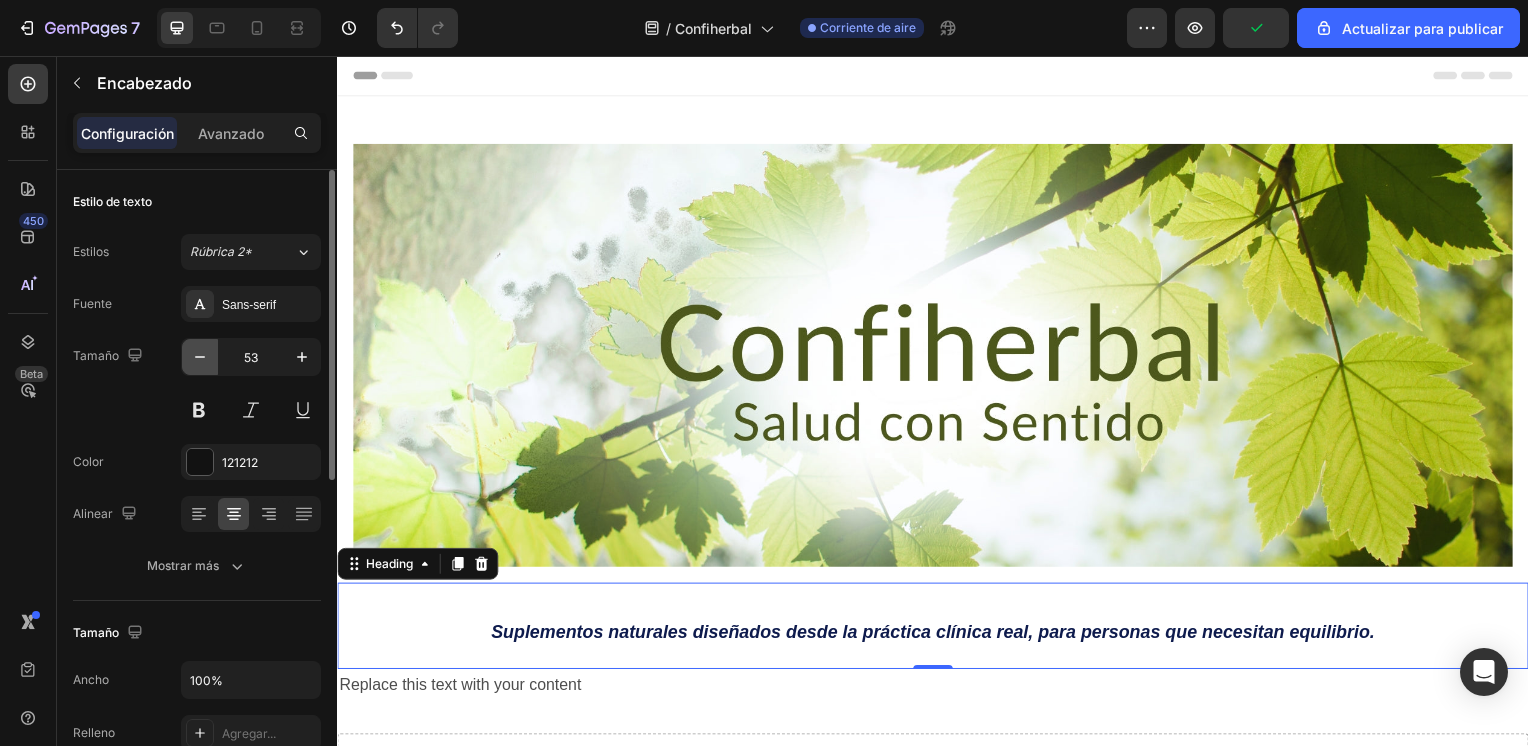 click 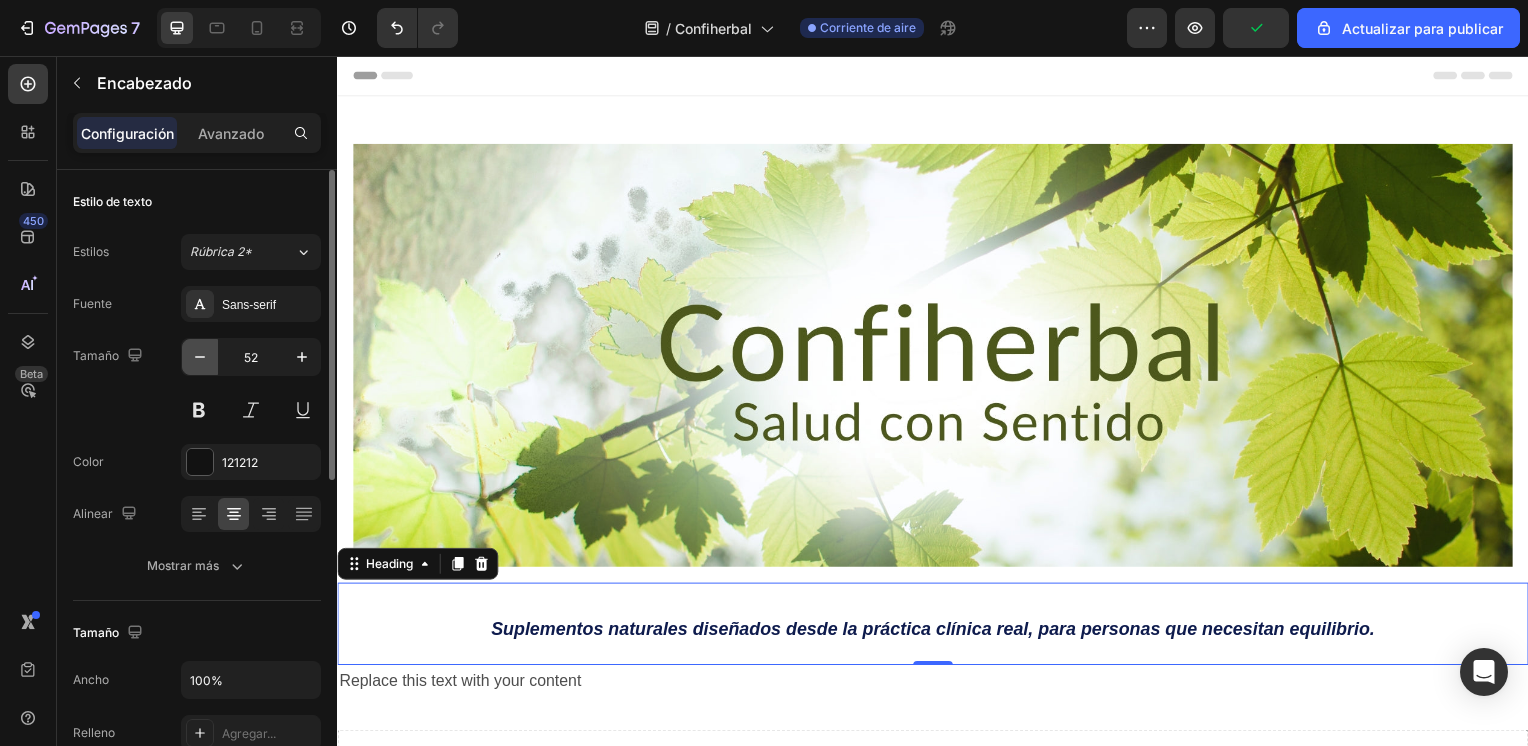 click 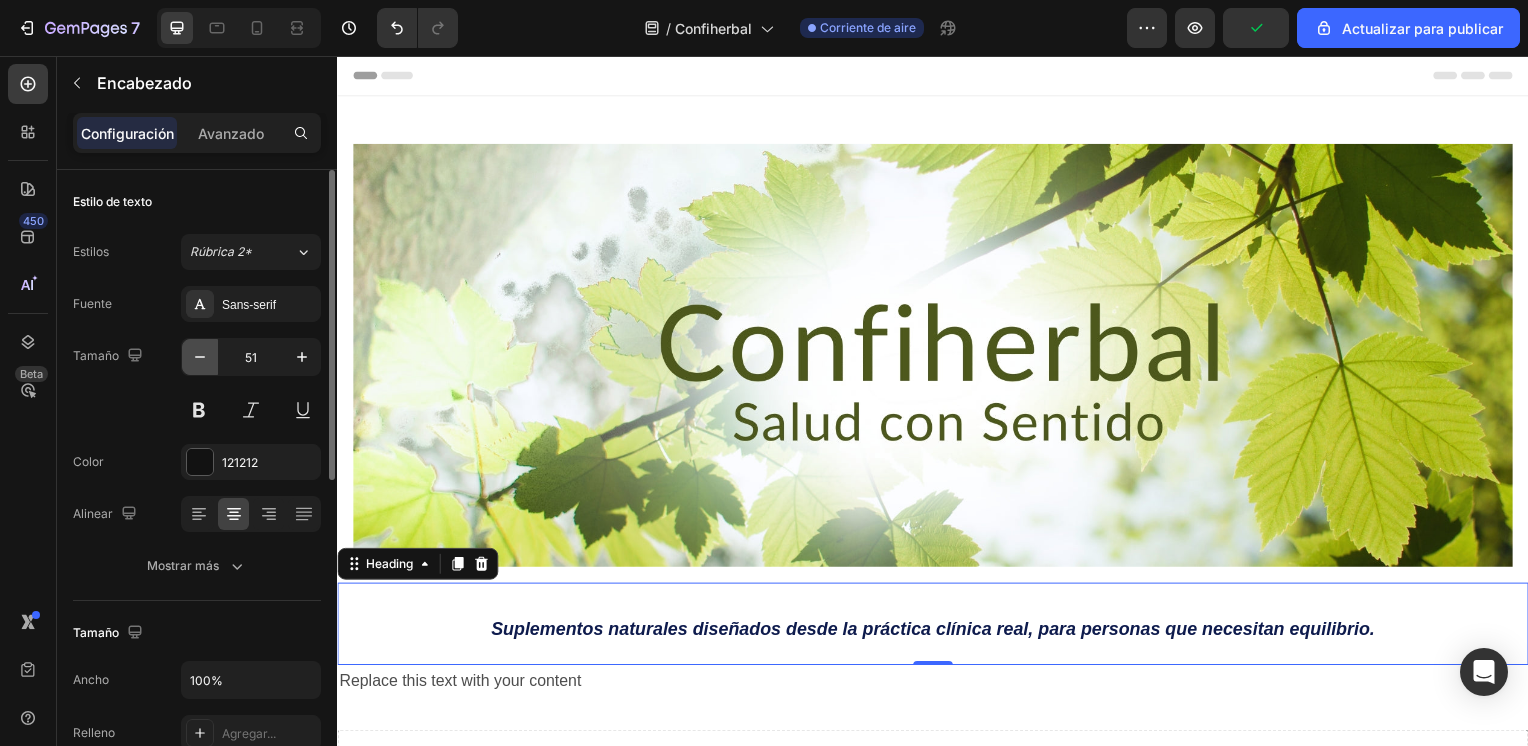 click 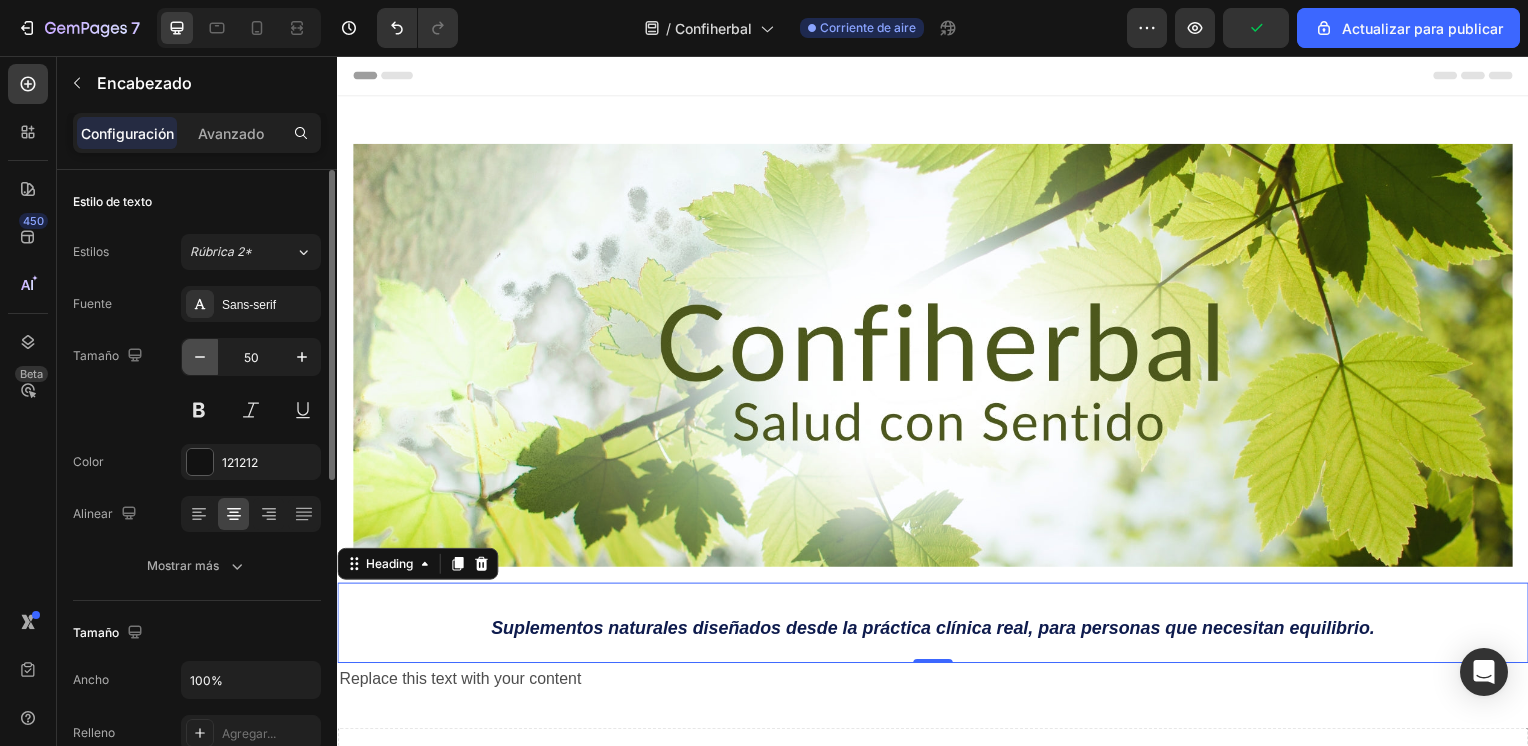 click 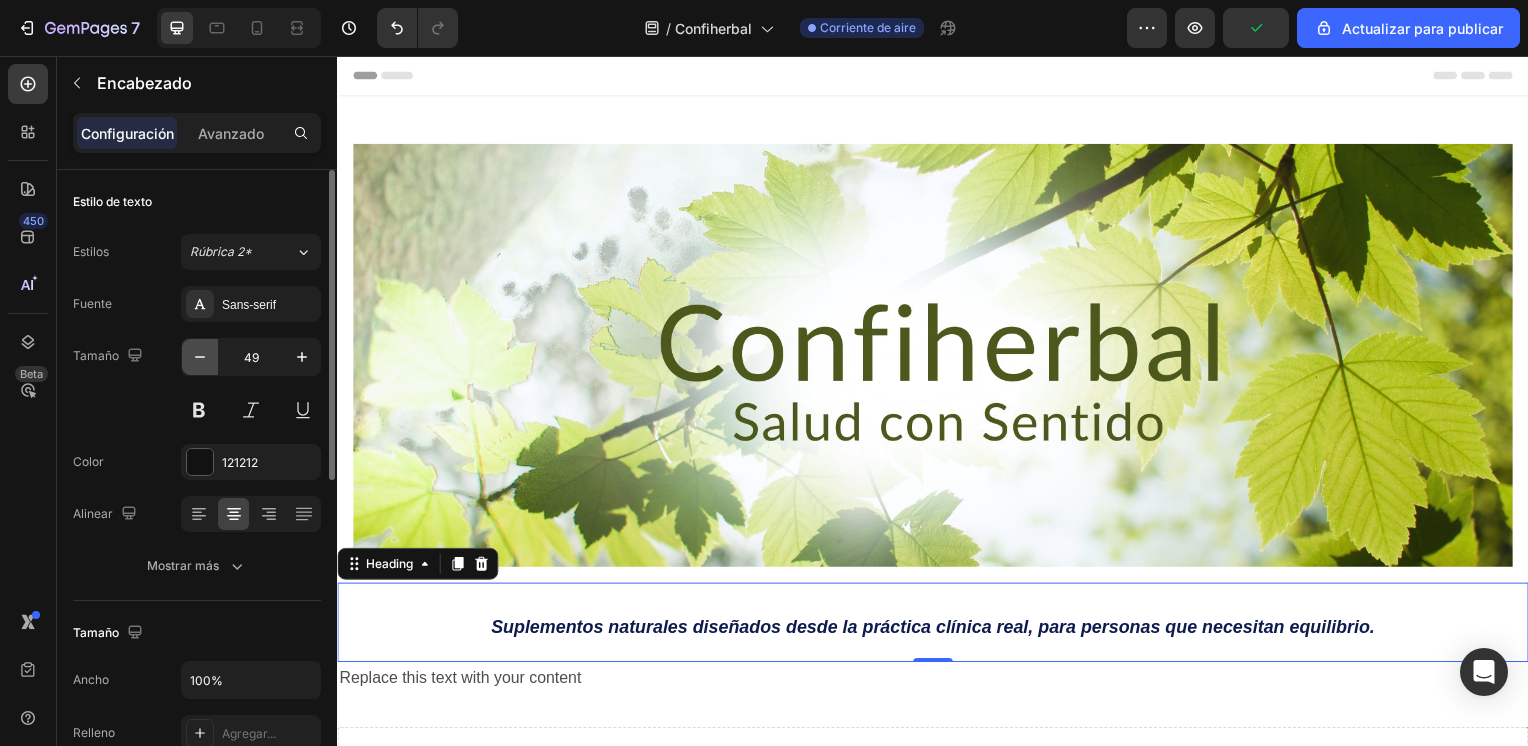 click 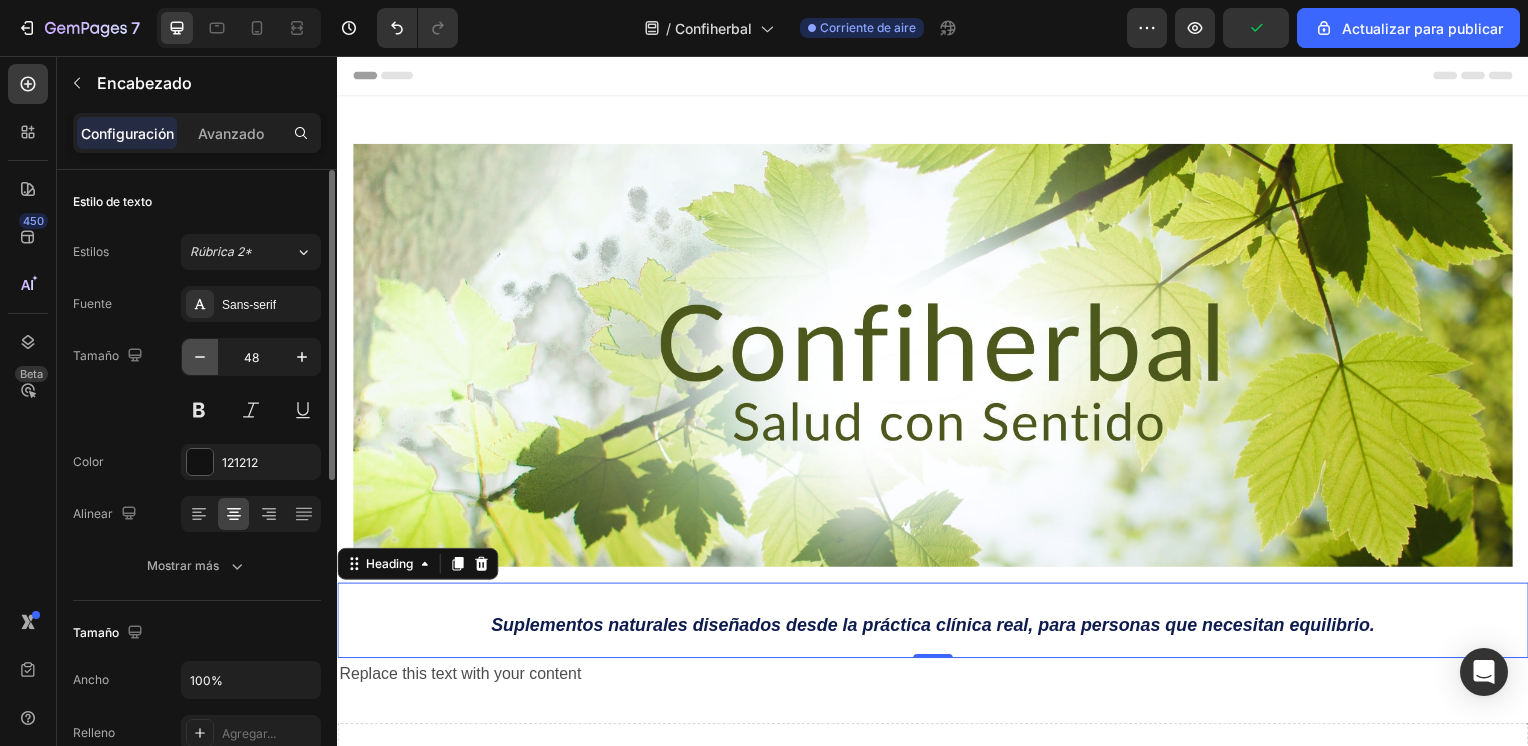 click 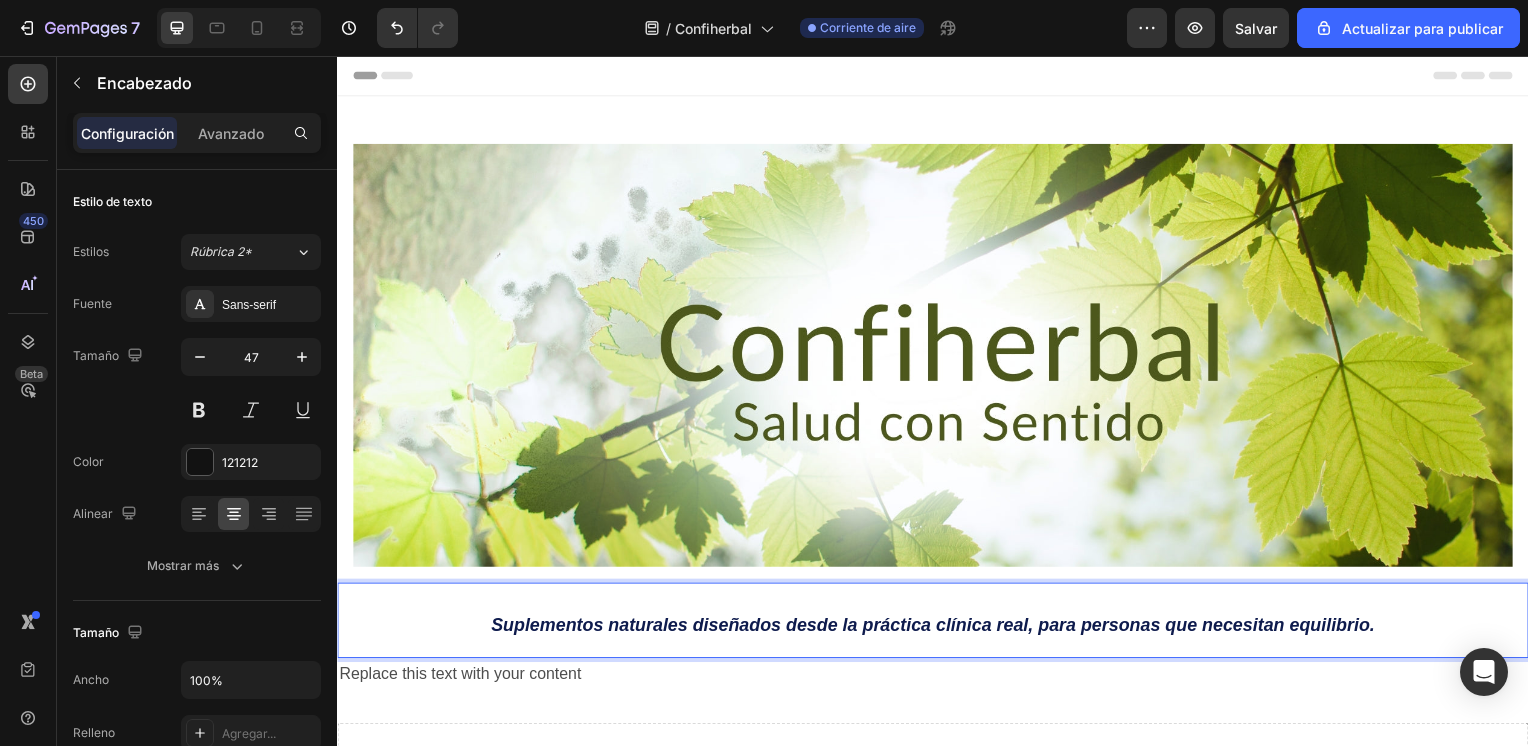 click on "Suplementos naturales diseñados desde la práctica clínica real, para personas que necesitan equilibrio." at bounding box center (937, 625) 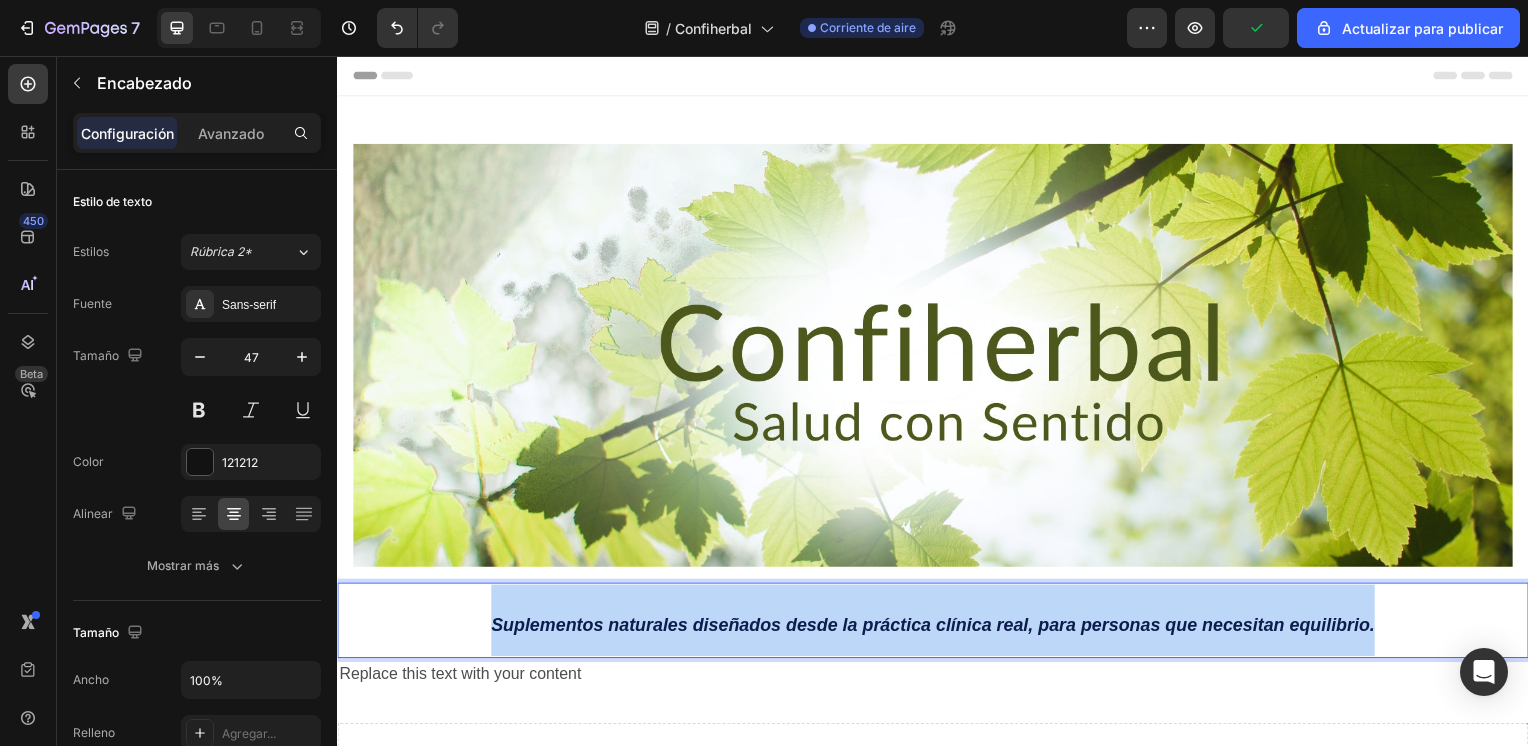 drag, startPoint x: 487, startPoint y: 621, endPoint x: 1320, endPoint y: 604, distance: 833.17346 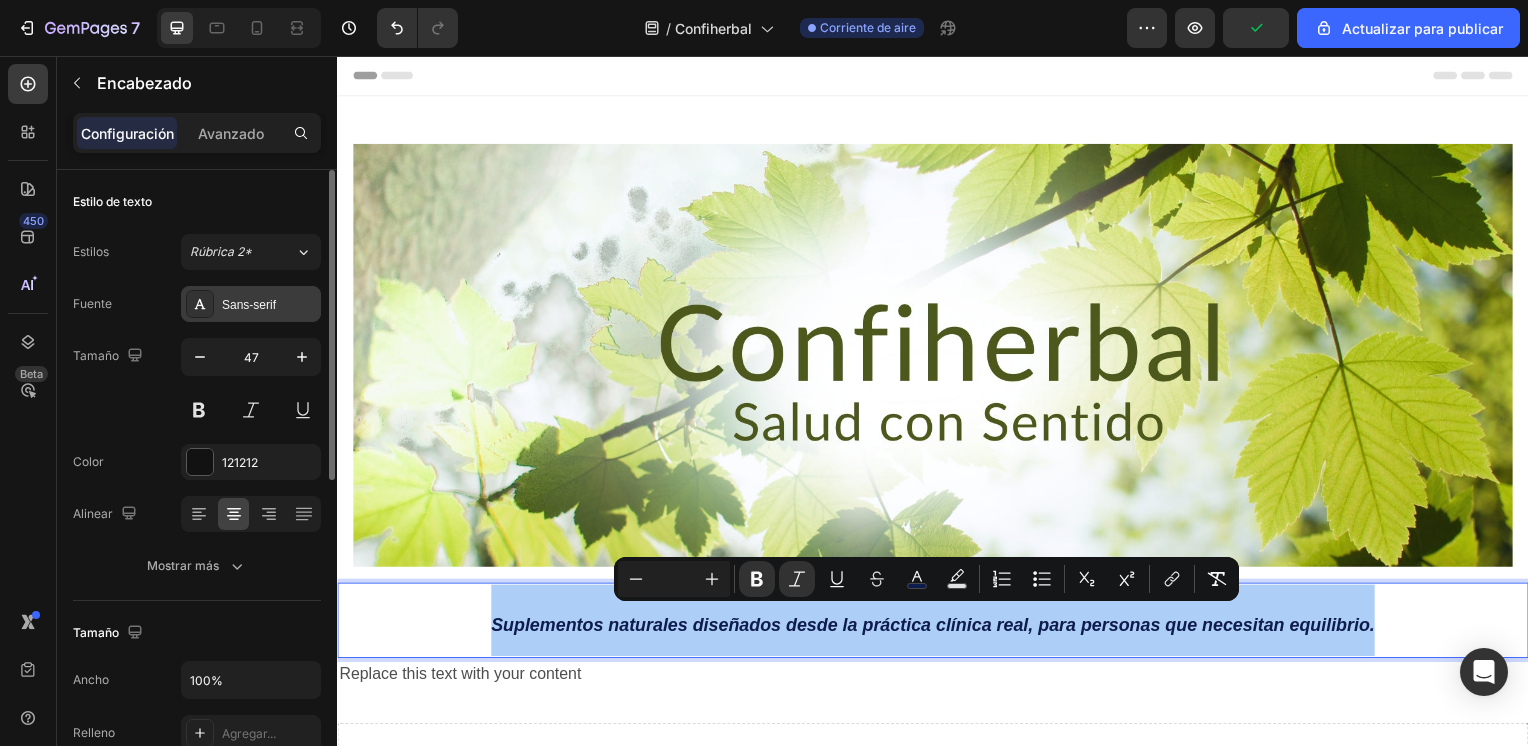 click on "Sans-serif" at bounding box center (269, 305) 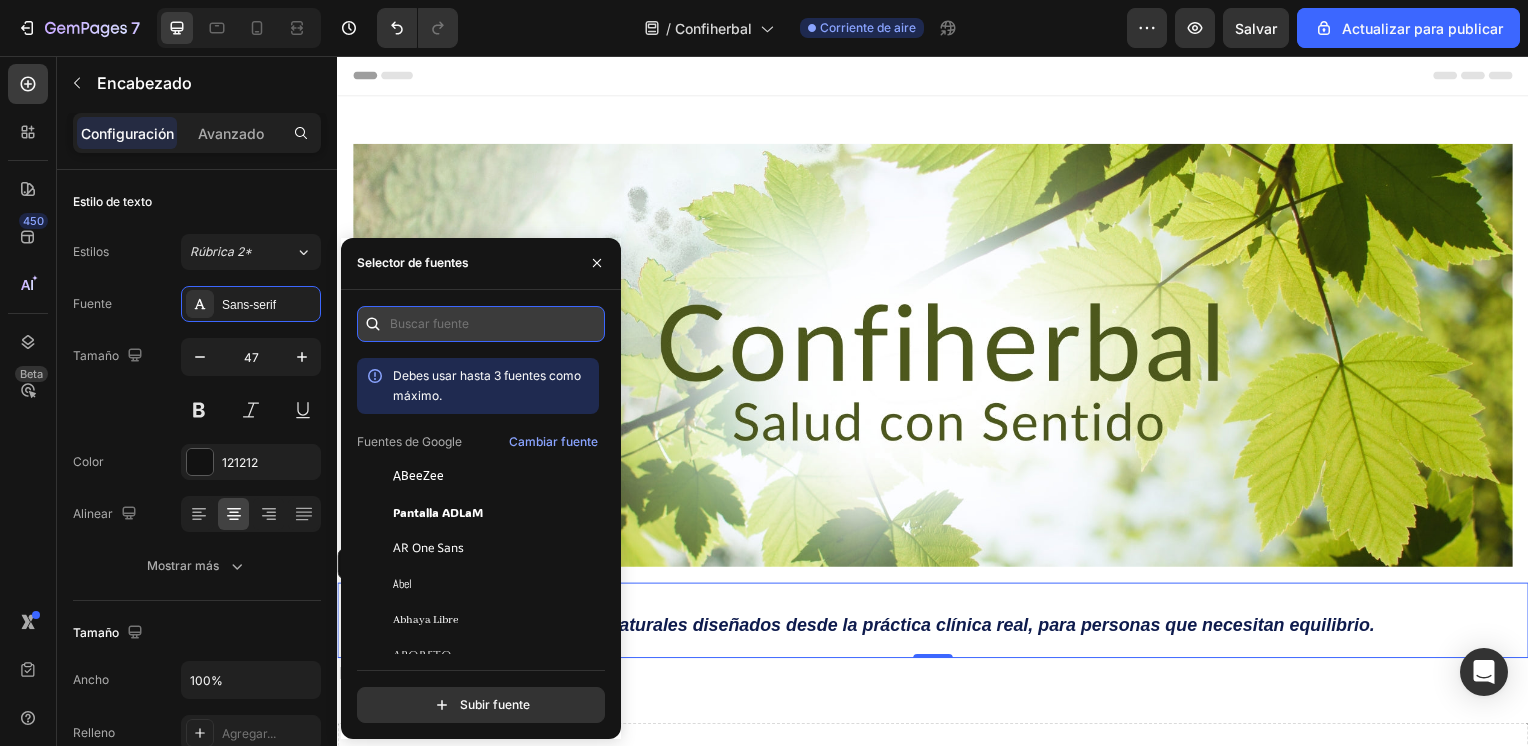 click at bounding box center (481, 324) 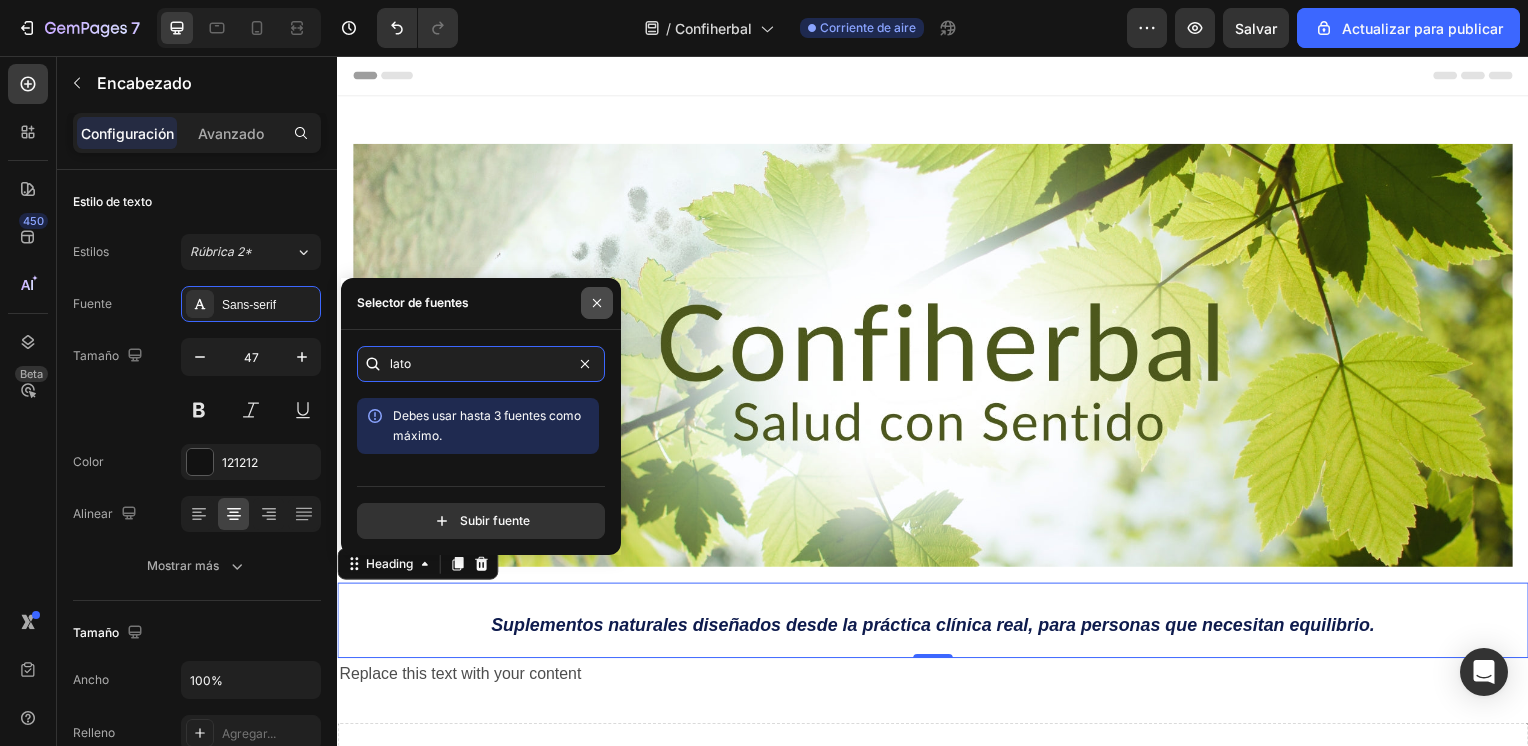 type on "lato" 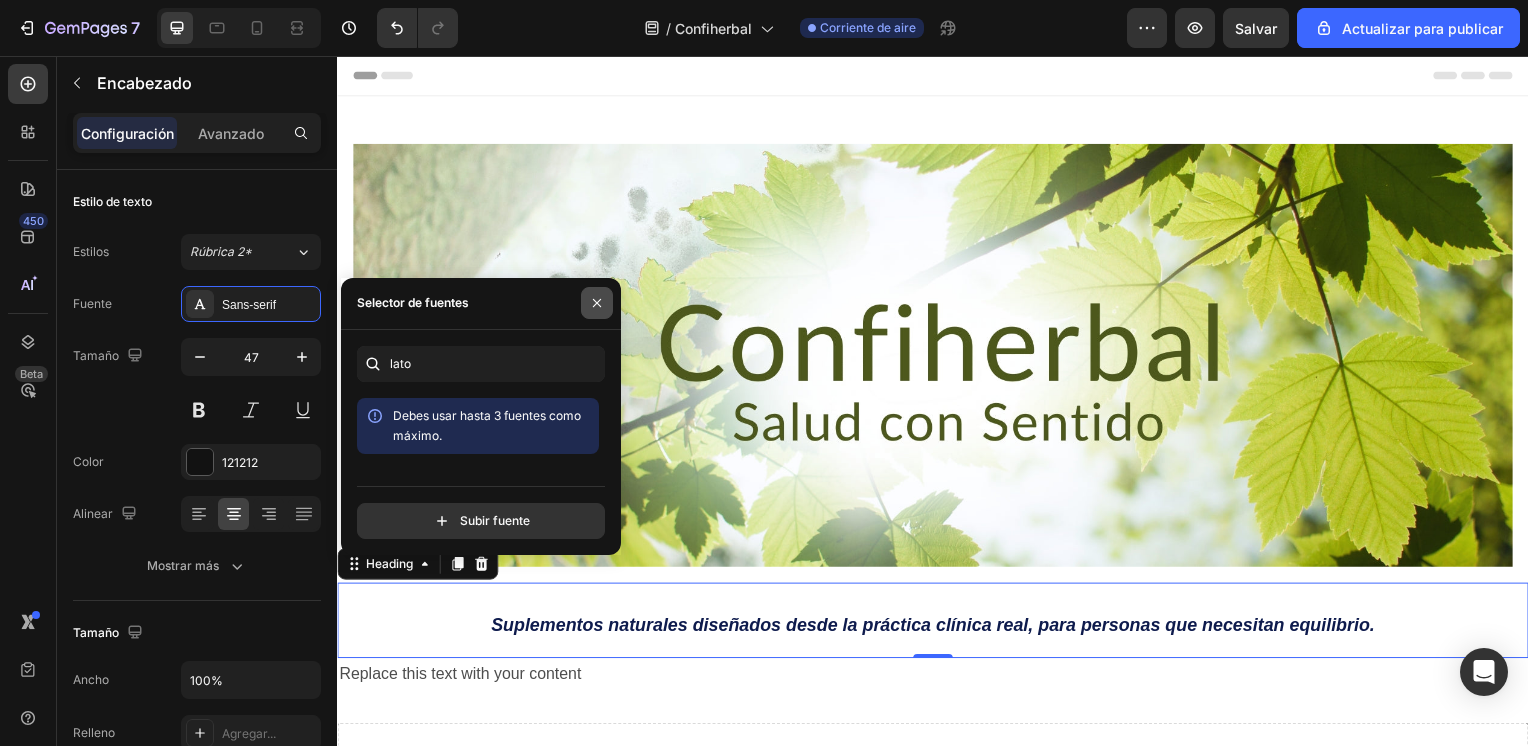 click 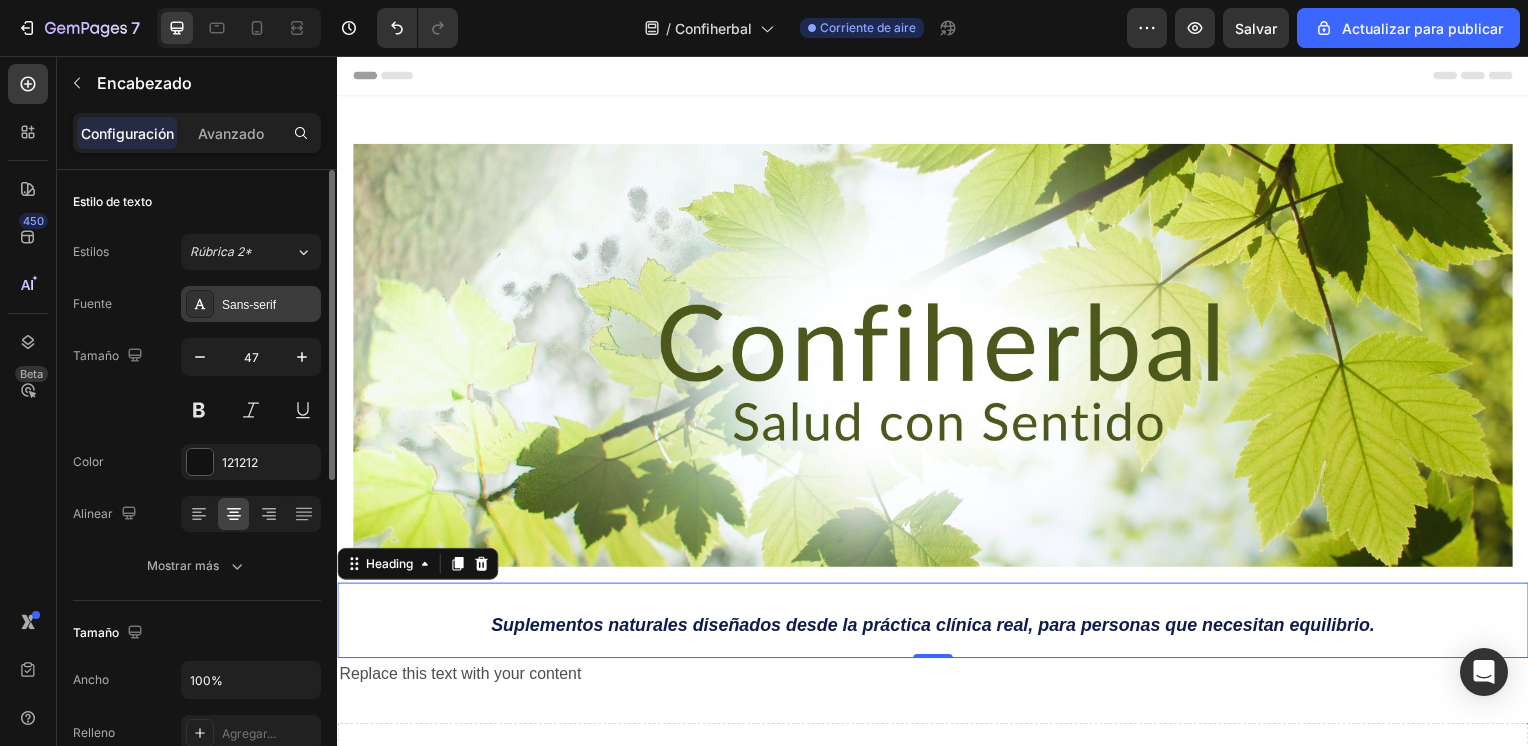 click on "Sans-serif" at bounding box center [269, 305] 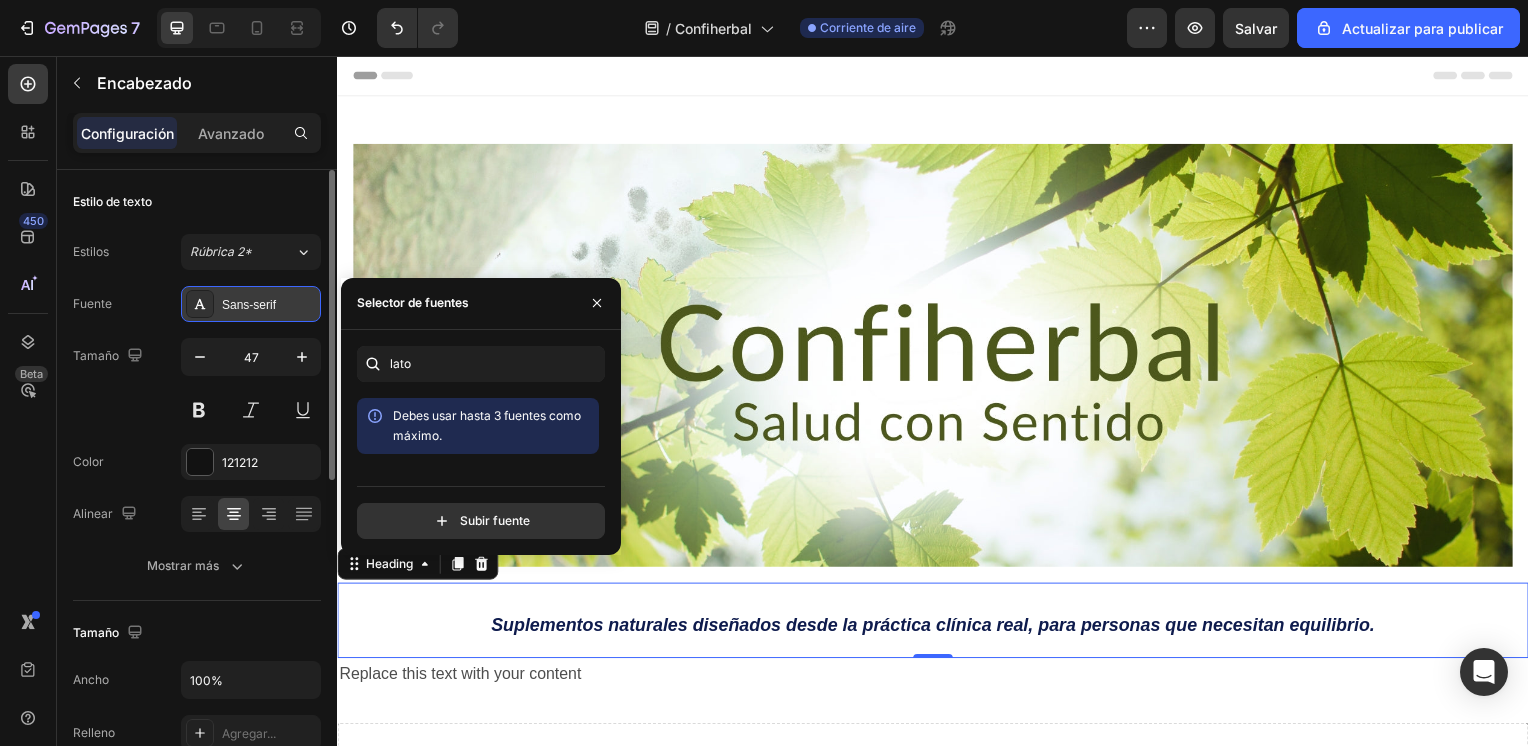 click on "Sans-serif" at bounding box center [269, 305] 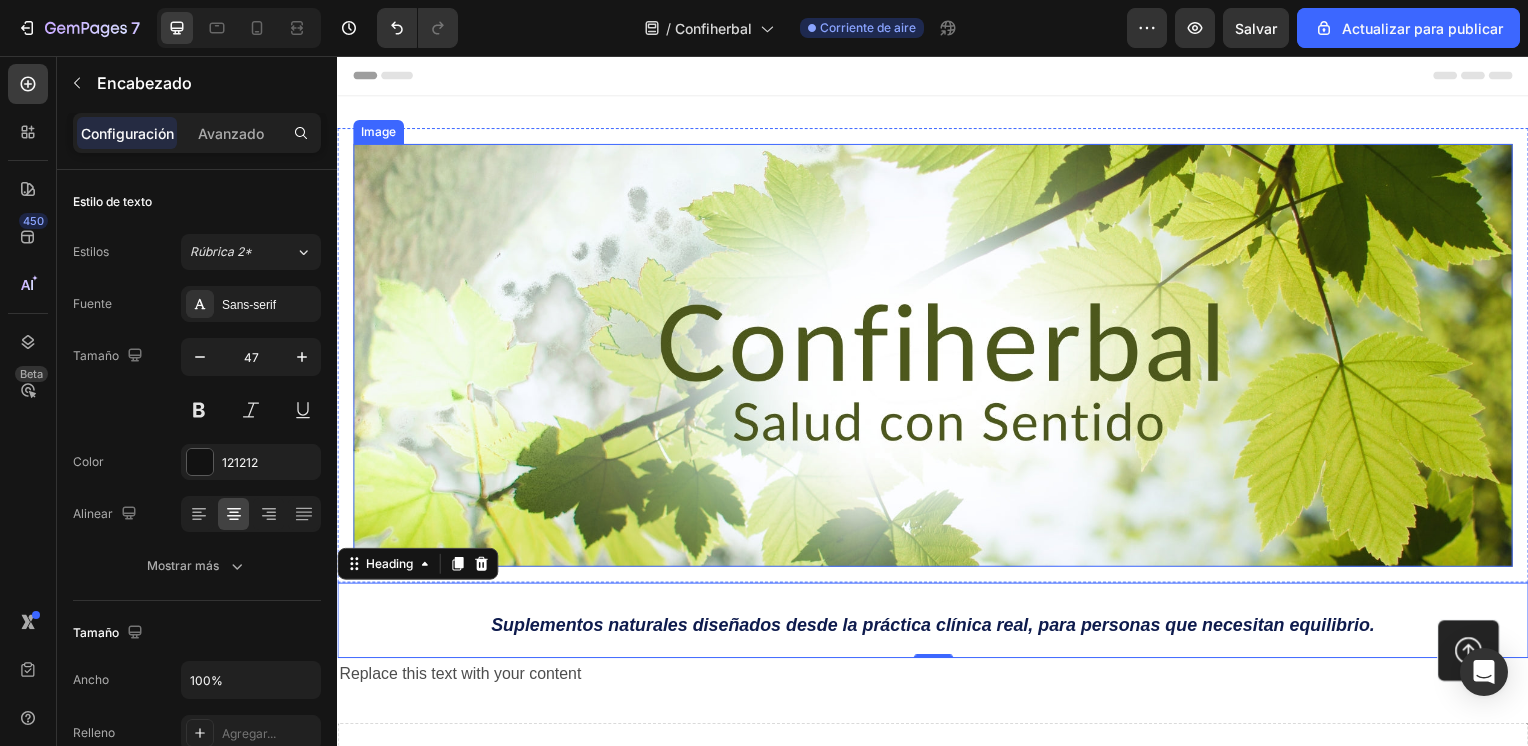 scroll, scrollTop: 100, scrollLeft: 0, axis: vertical 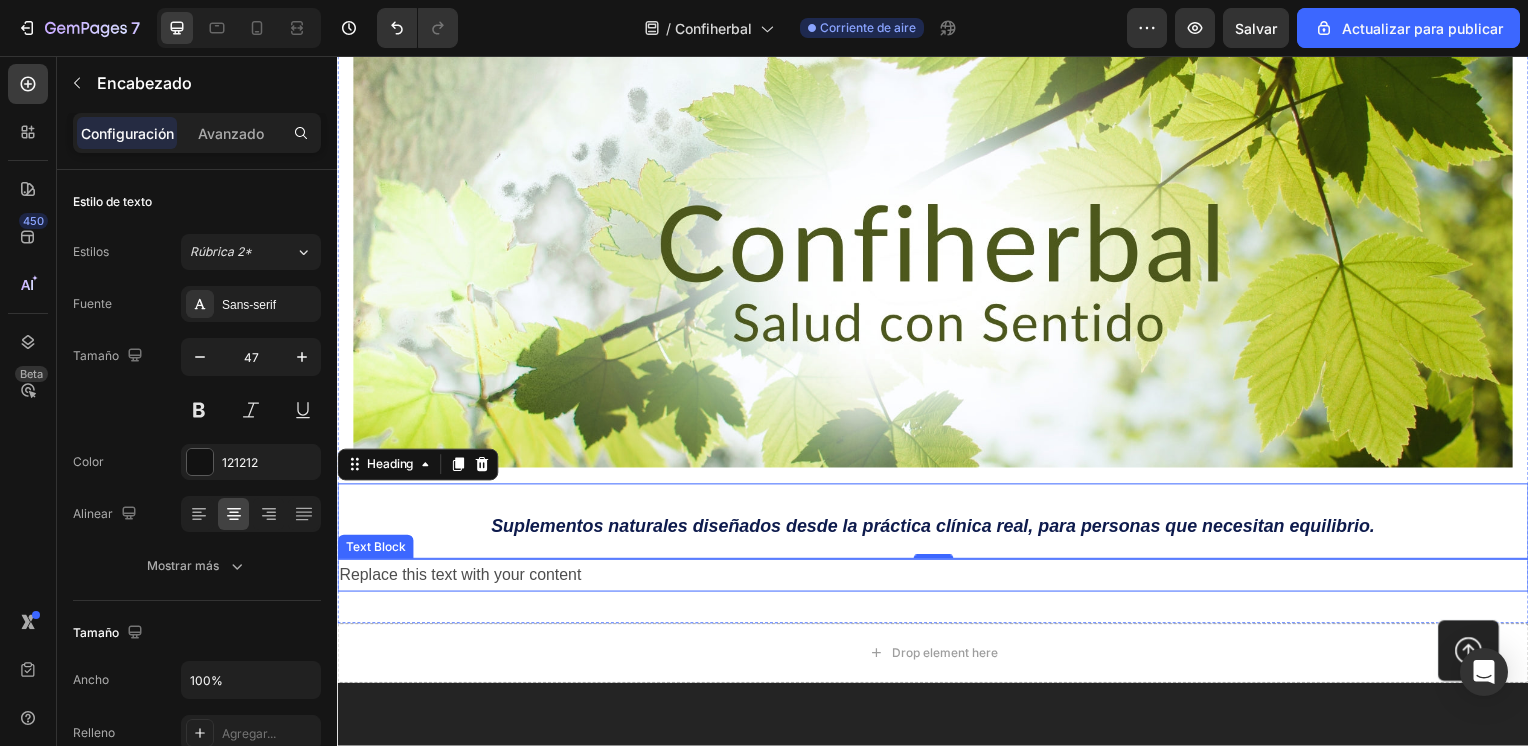 click on "Replace this text with your content" at bounding box center (937, 579) 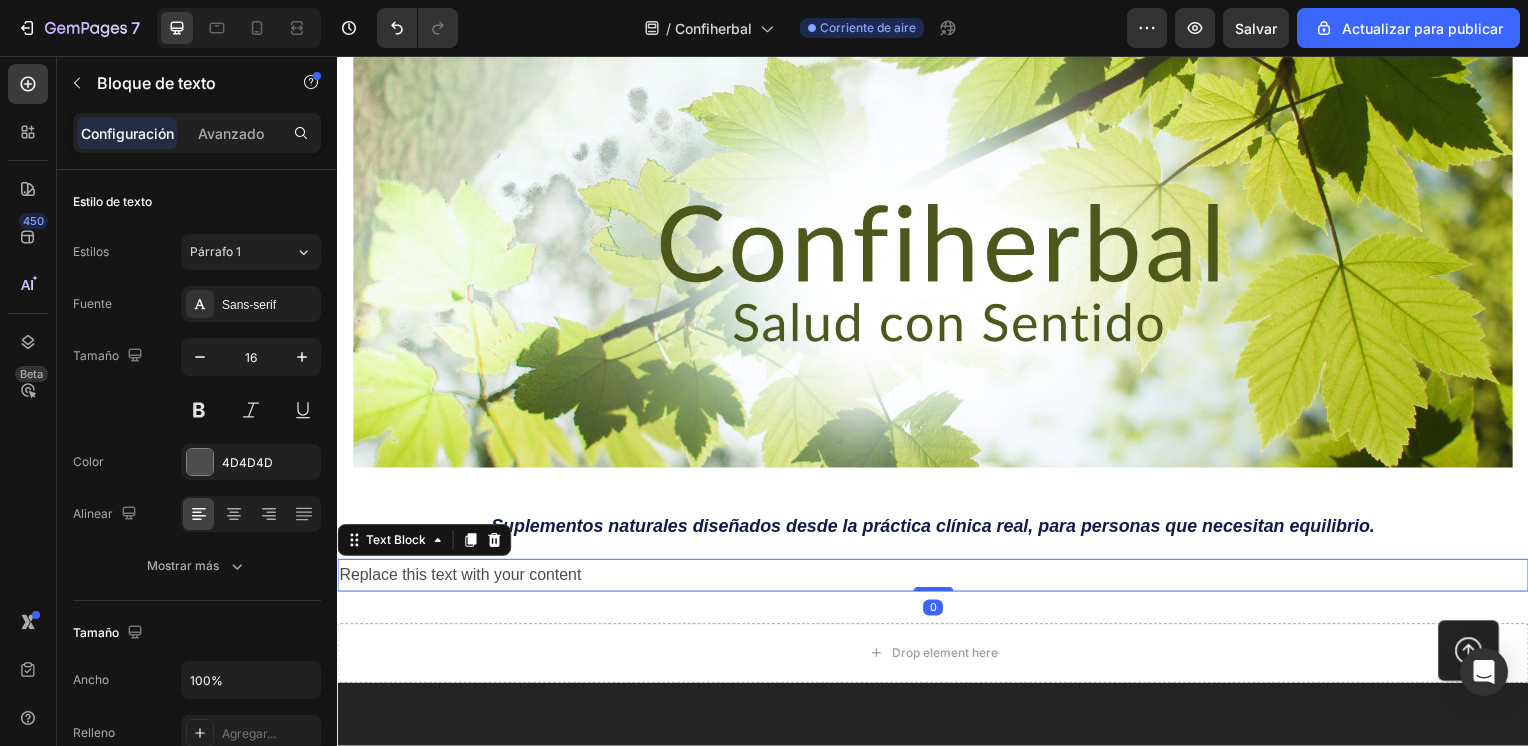 click on "Replace this text with your content" at bounding box center [937, 579] 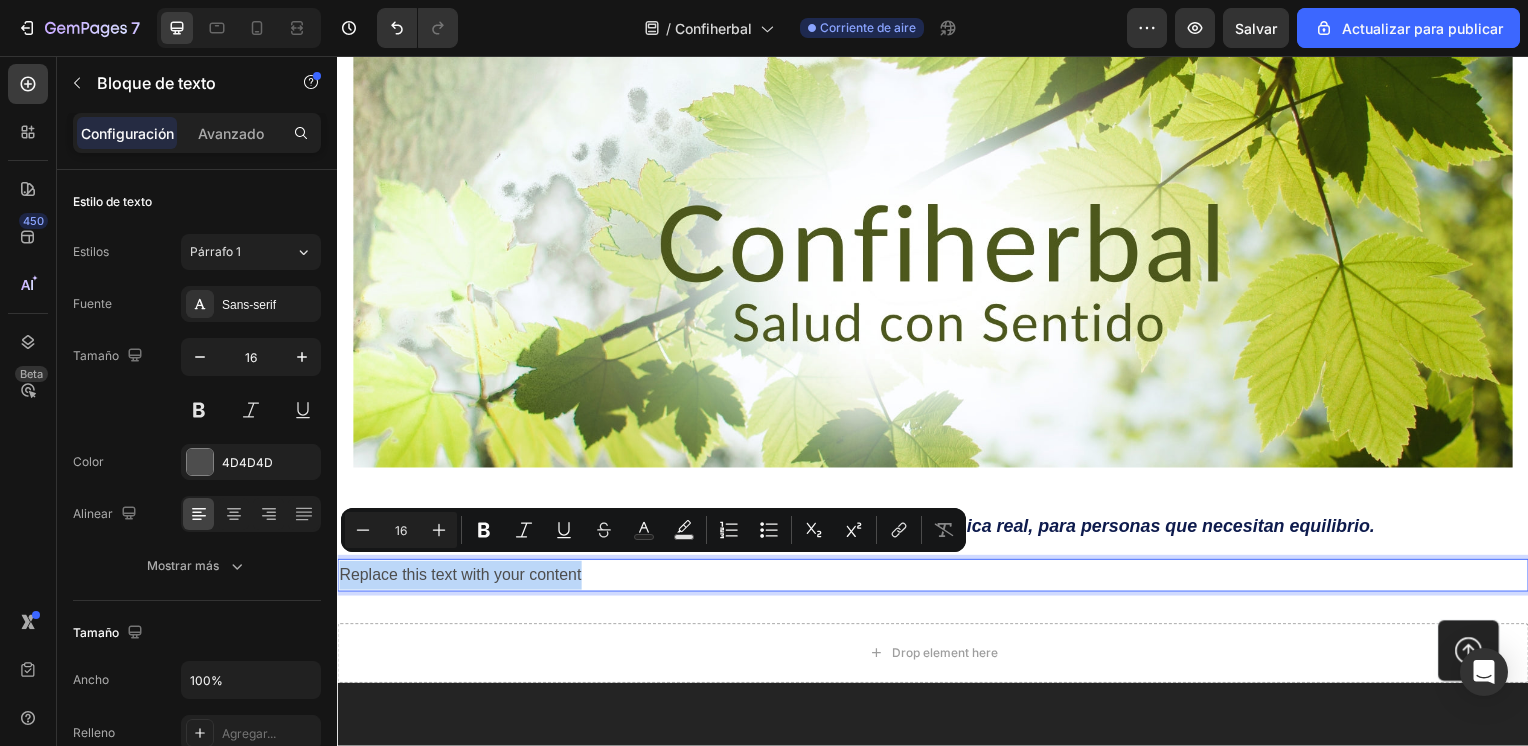 drag, startPoint x: 589, startPoint y: 569, endPoint x: 333, endPoint y: 569, distance: 256 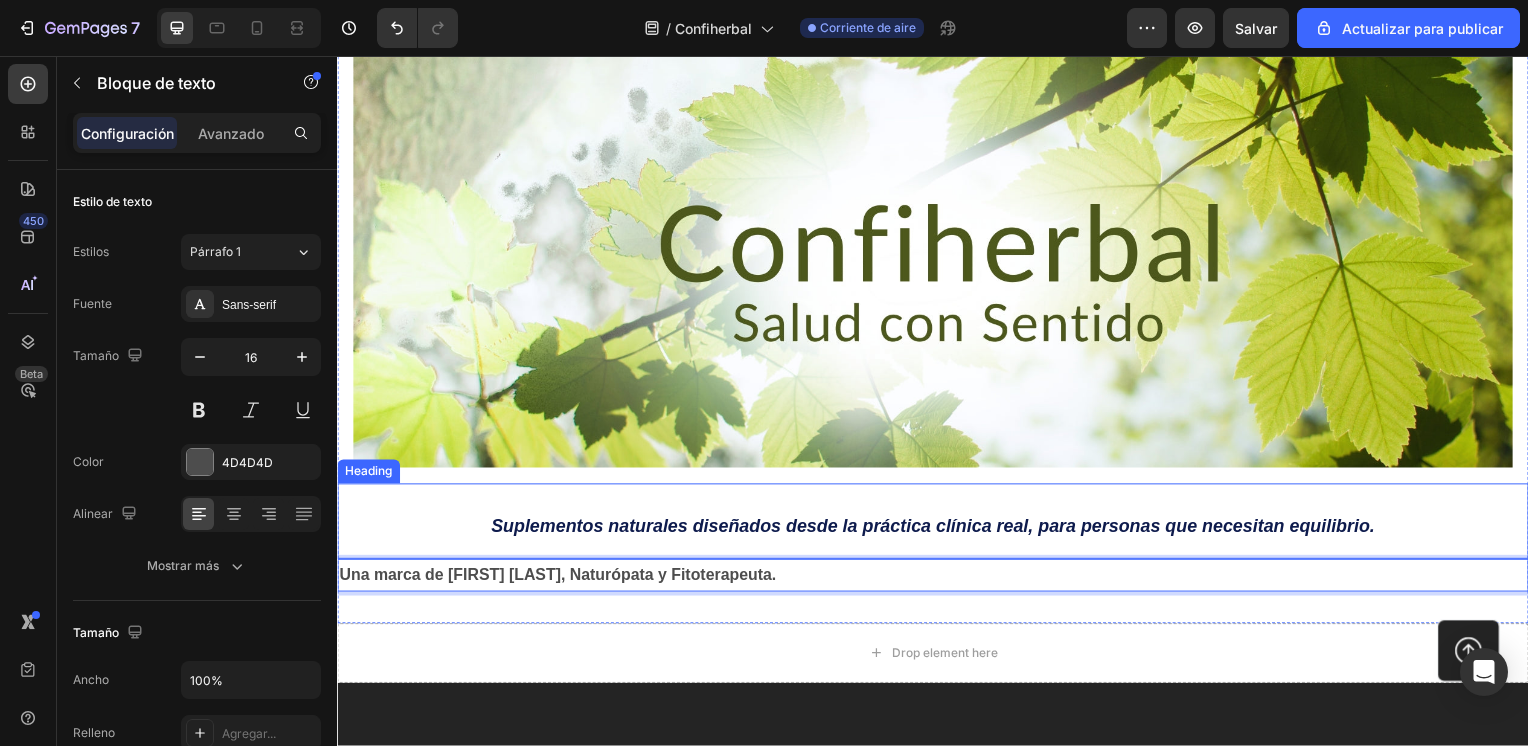 click on "Suplementos naturales diseñados desde la práctica clínica real, para personas que necesitan equilibrio." at bounding box center (937, 530) 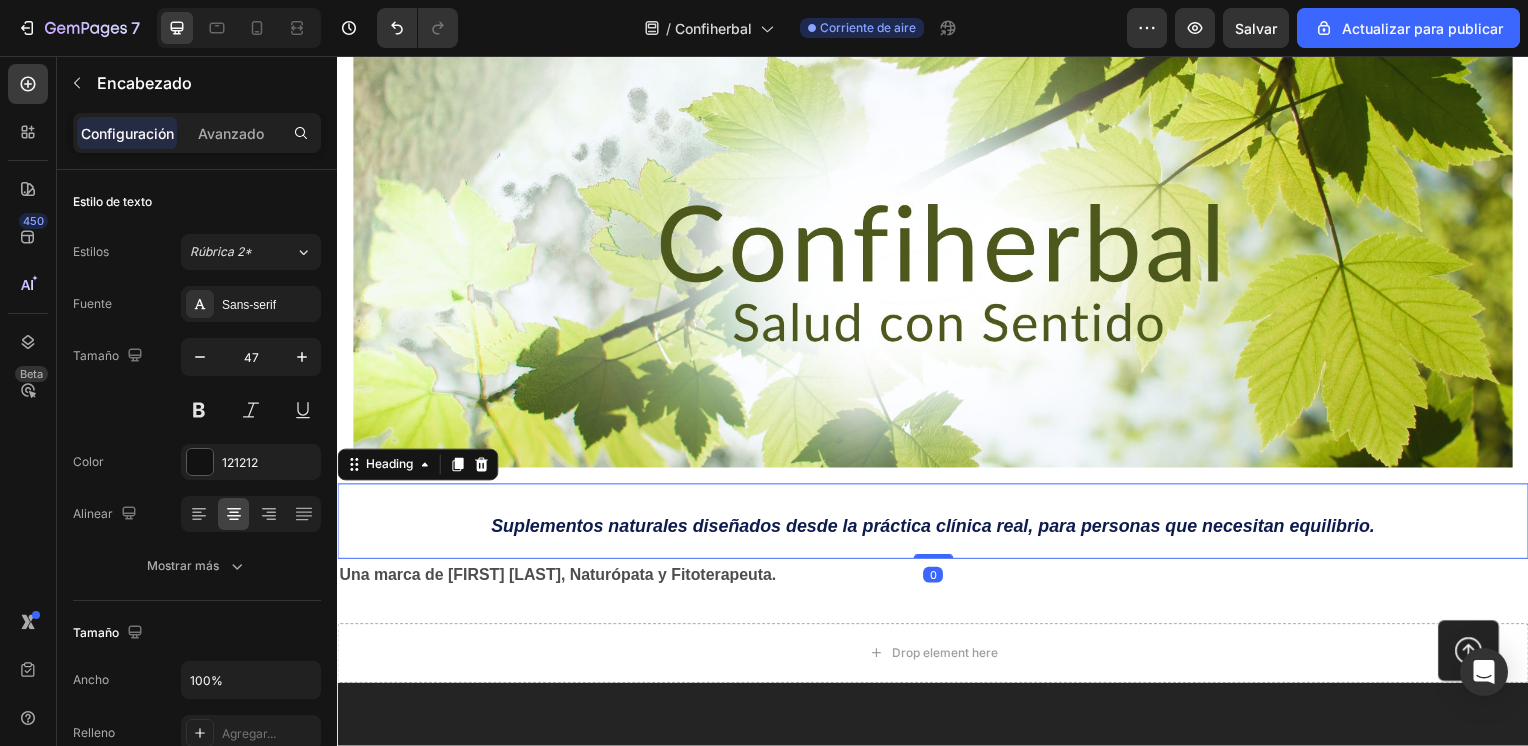 drag, startPoint x: 485, startPoint y: 519, endPoint x: 500, endPoint y: 519, distance: 15 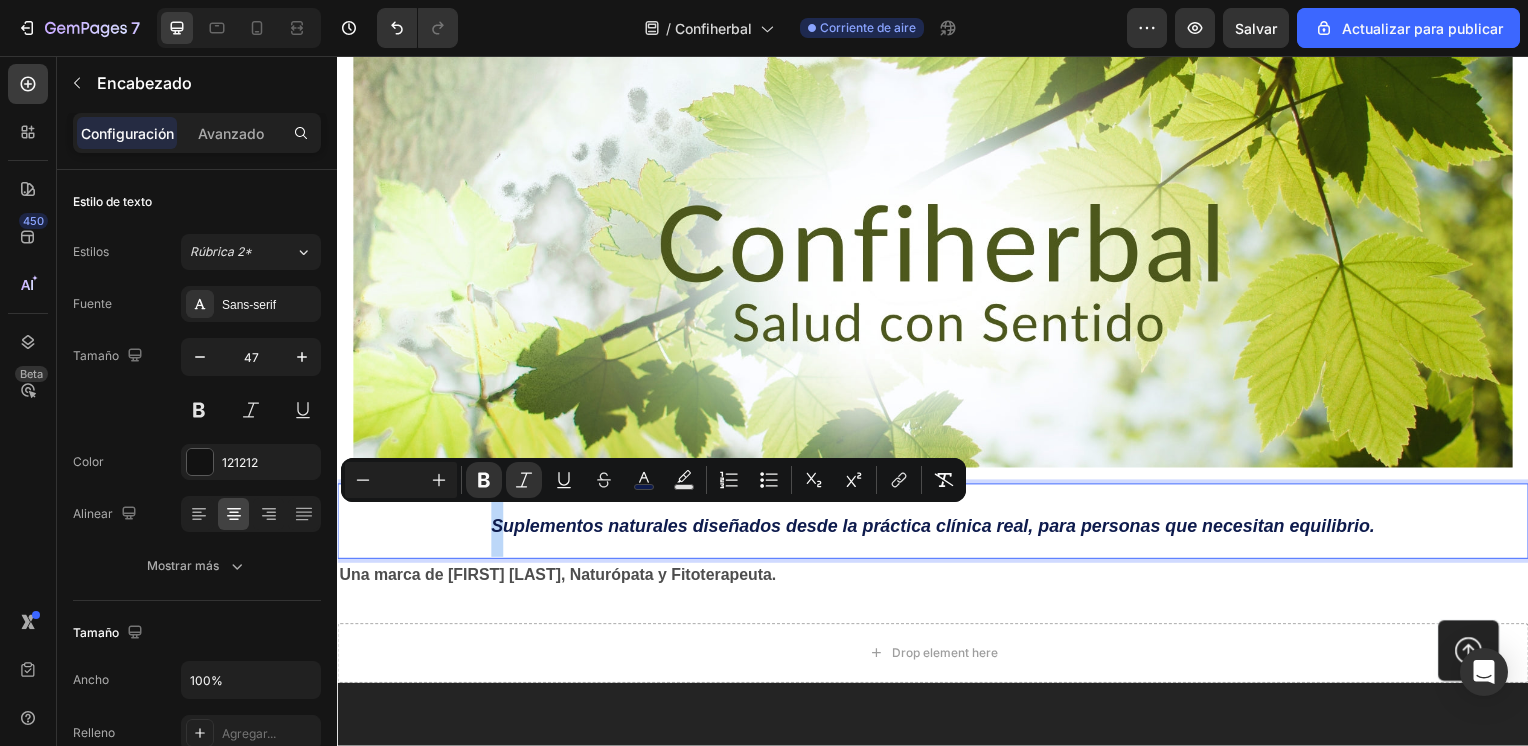 click on "Suplementos naturales diseñados desde la práctica clínica real, para personas que necesitan equilibrio." at bounding box center [937, 530] 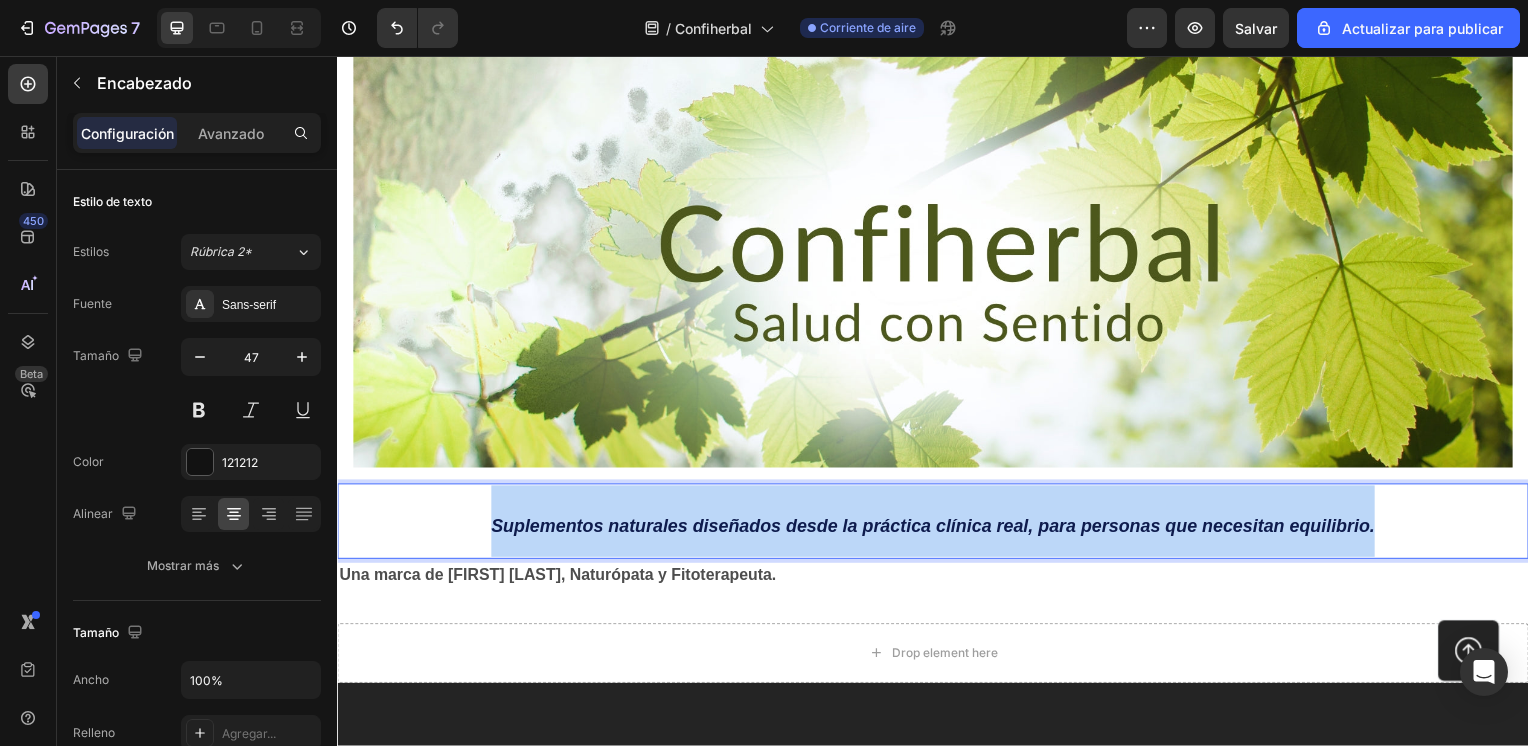 drag, startPoint x: 486, startPoint y: 518, endPoint x: 1387, endPoint y: 518, distance: 901 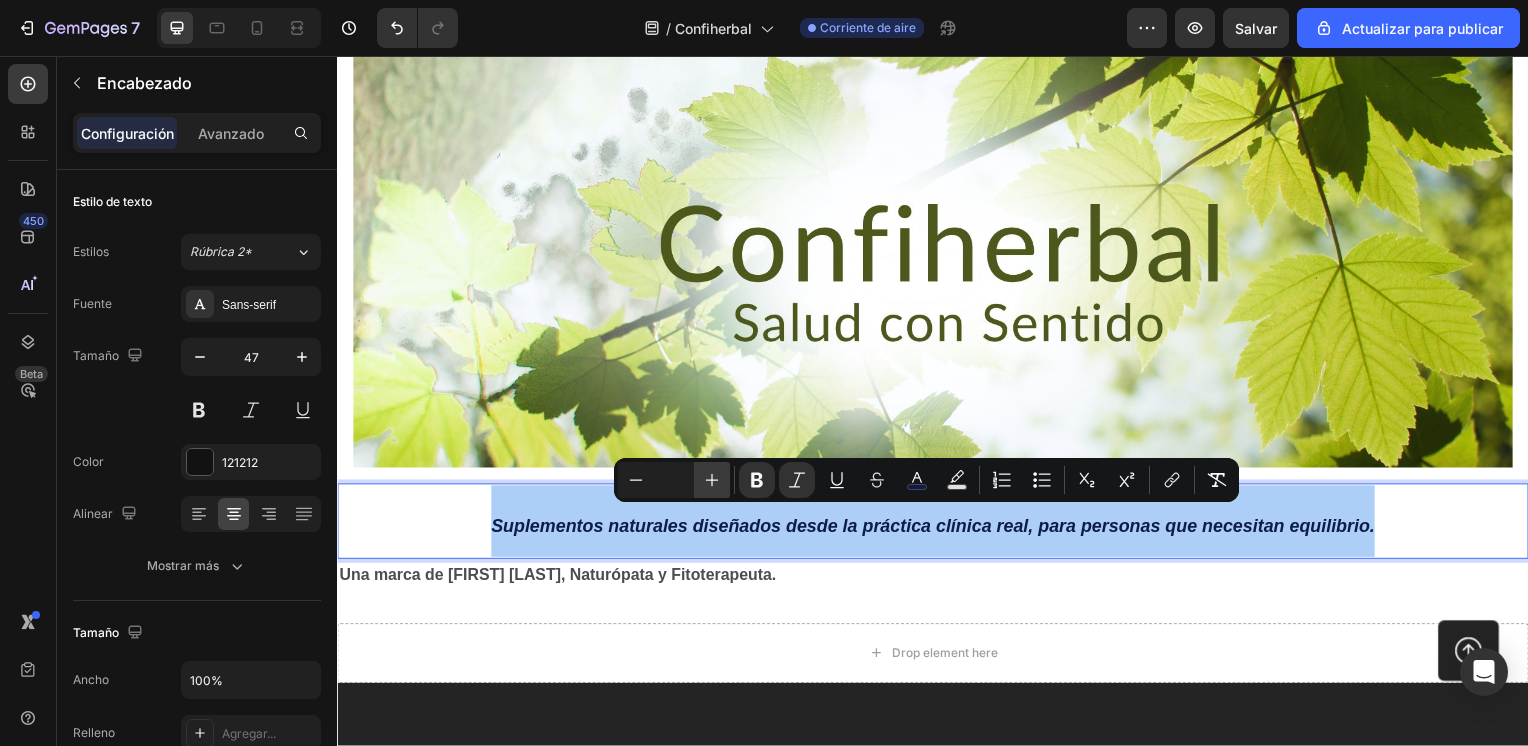 click 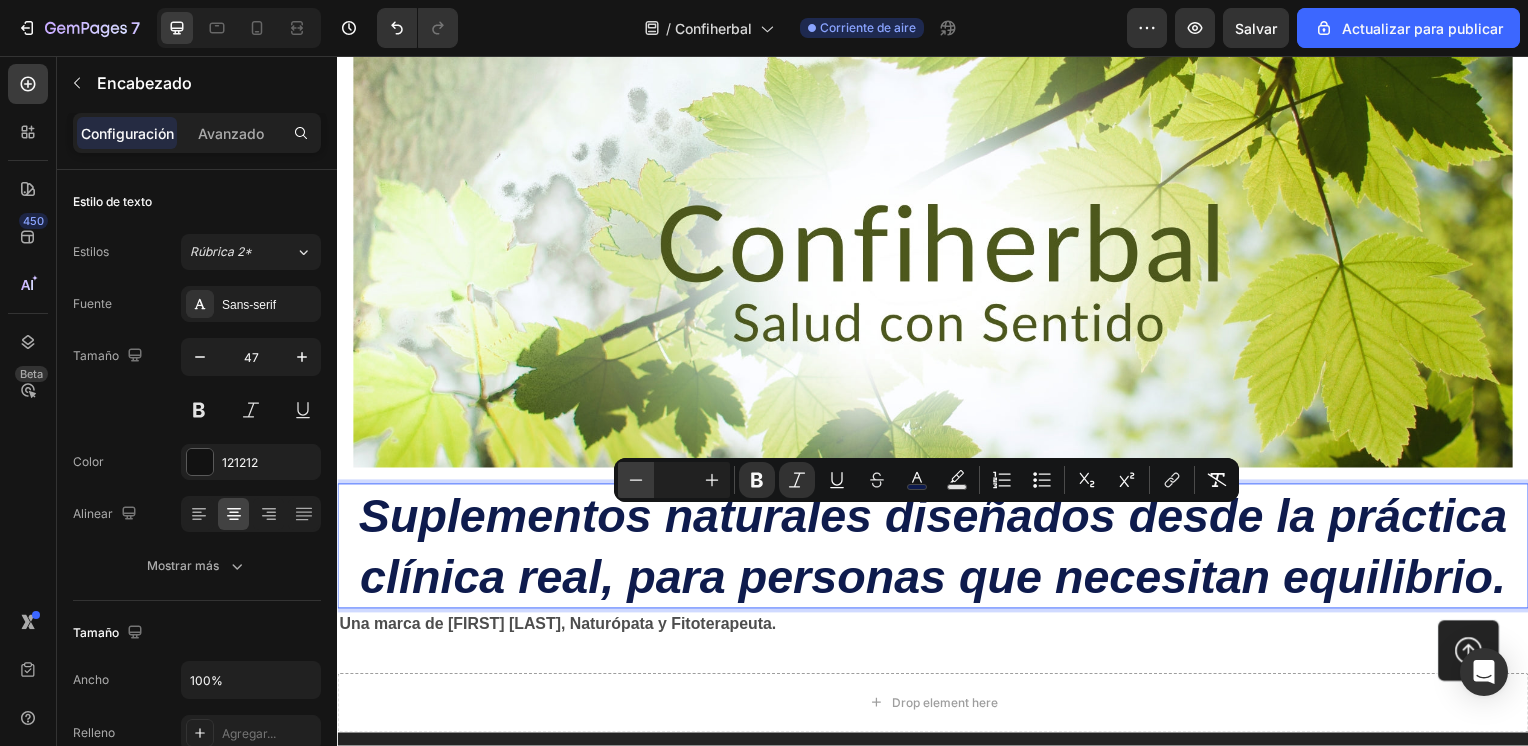click 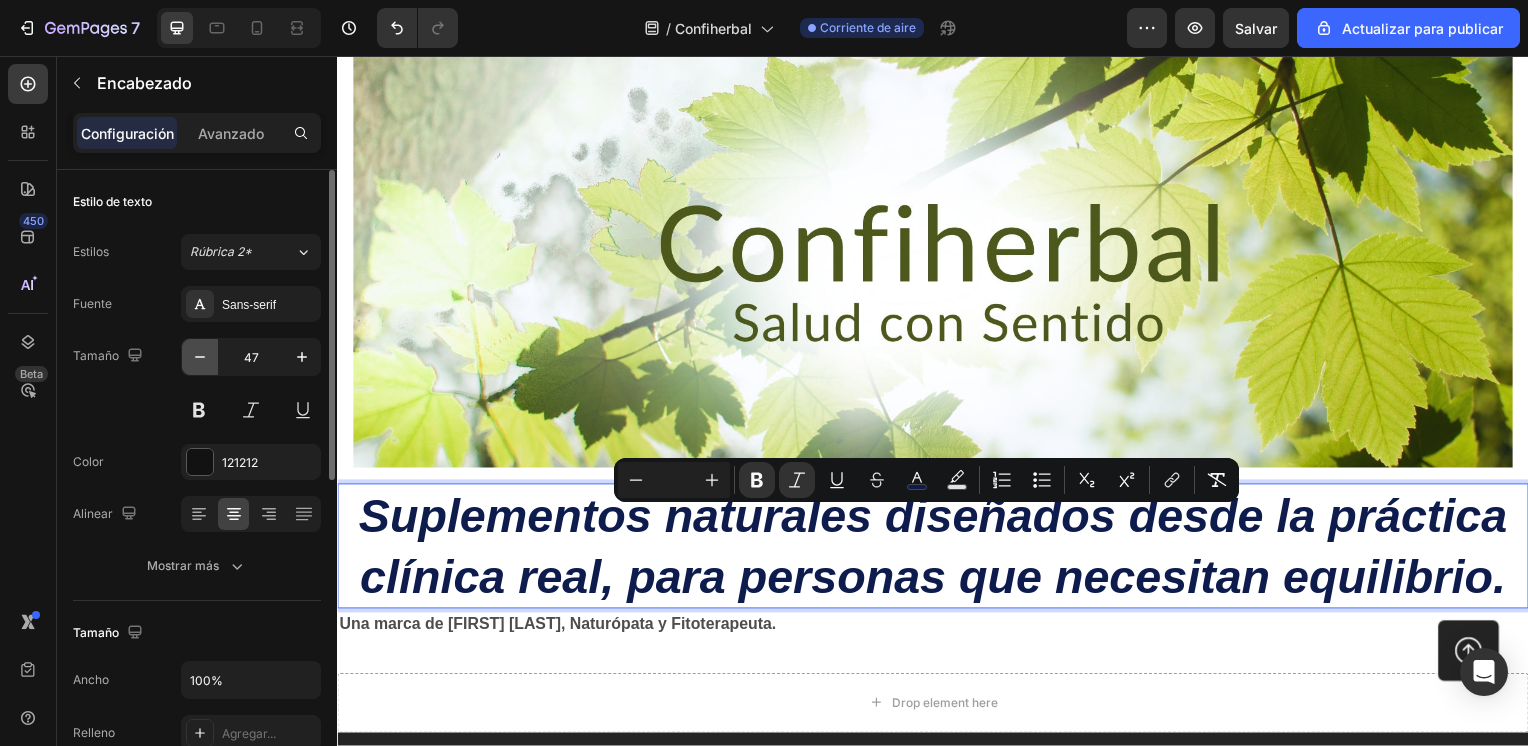 click 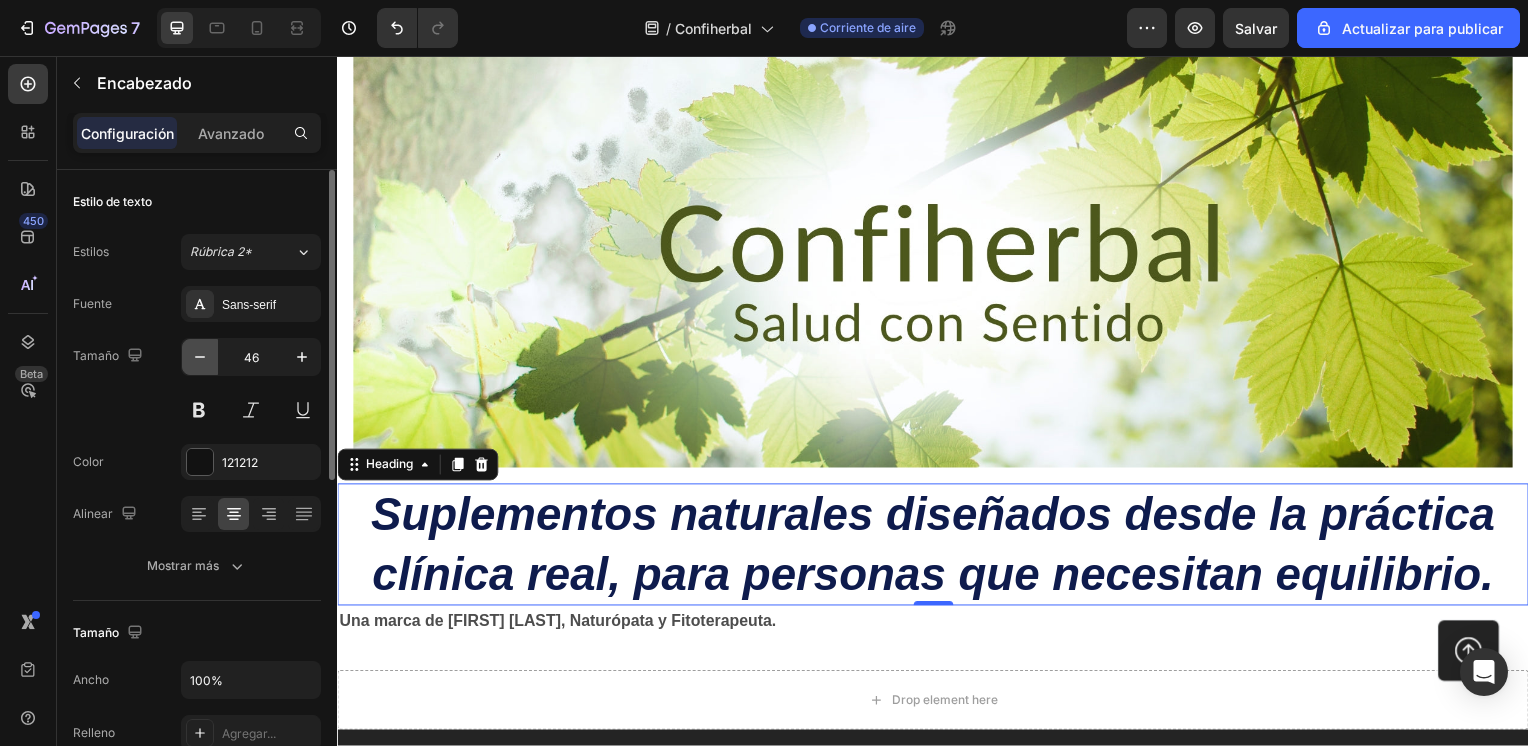 click 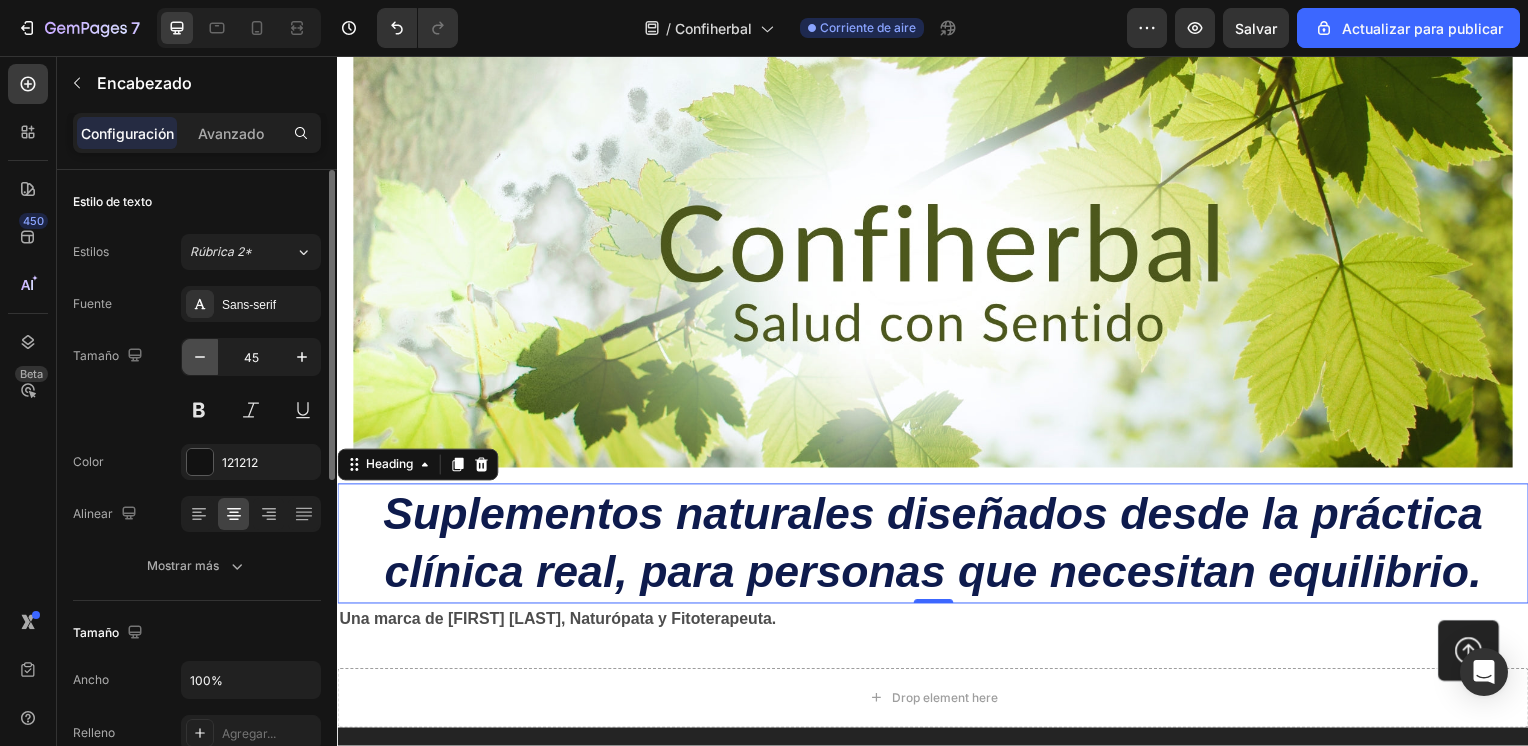 click 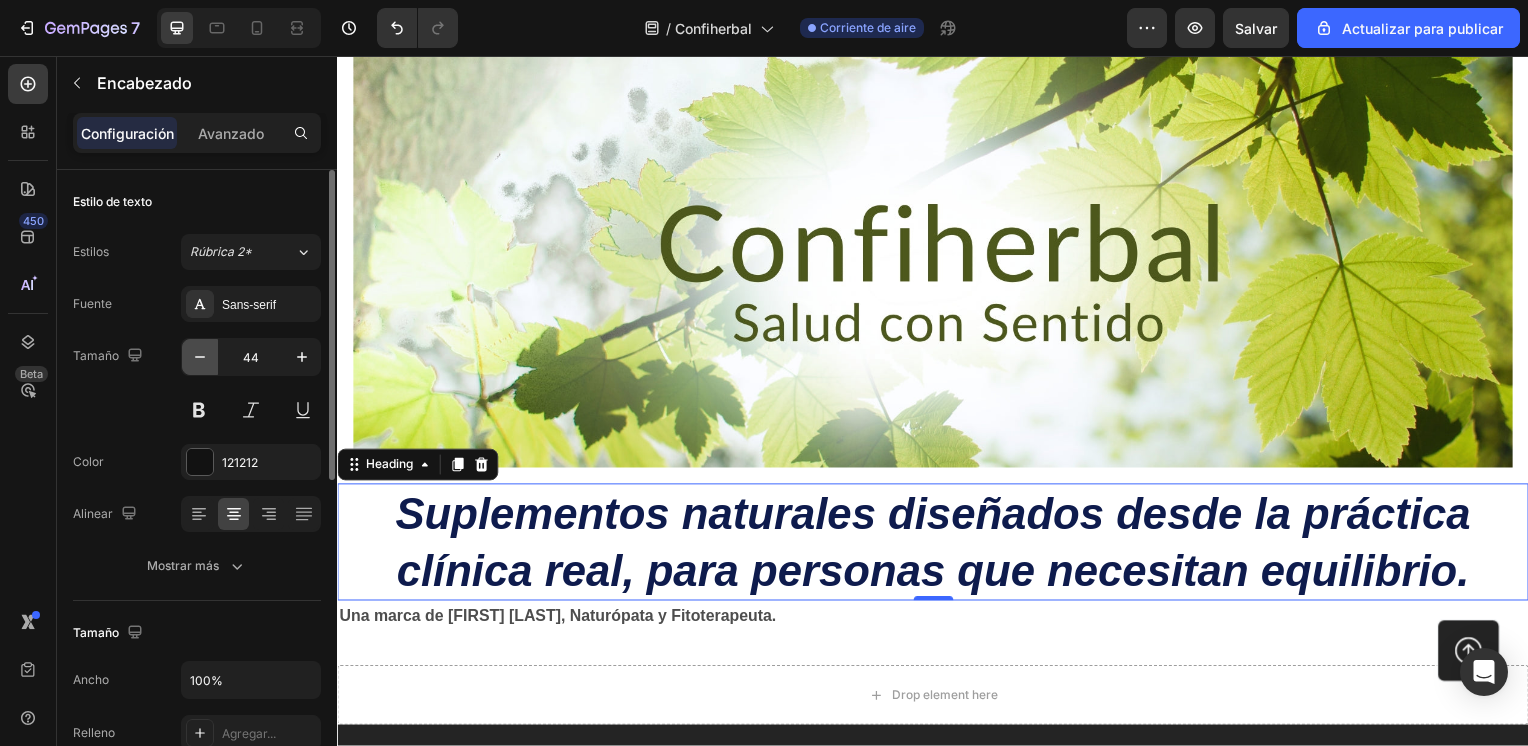 click 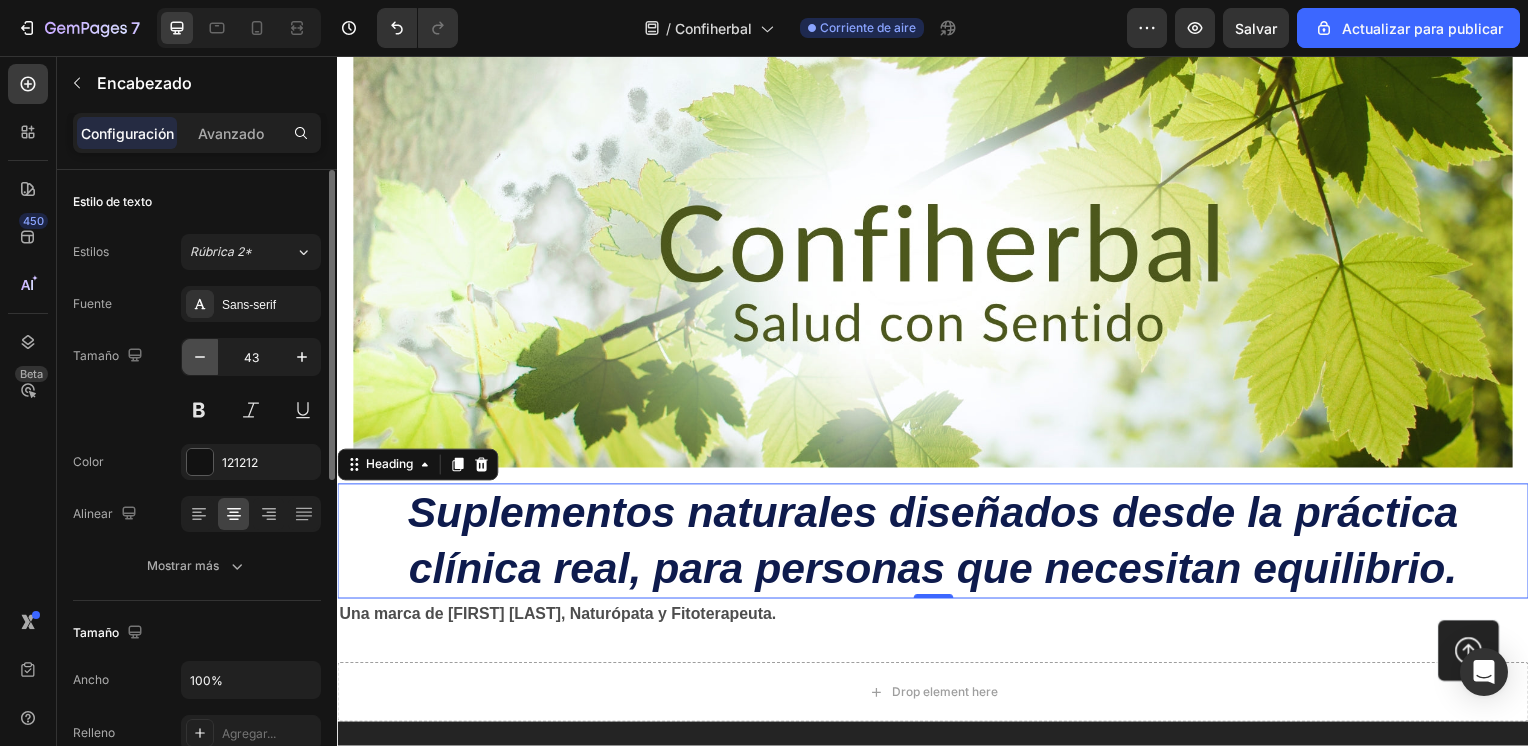click 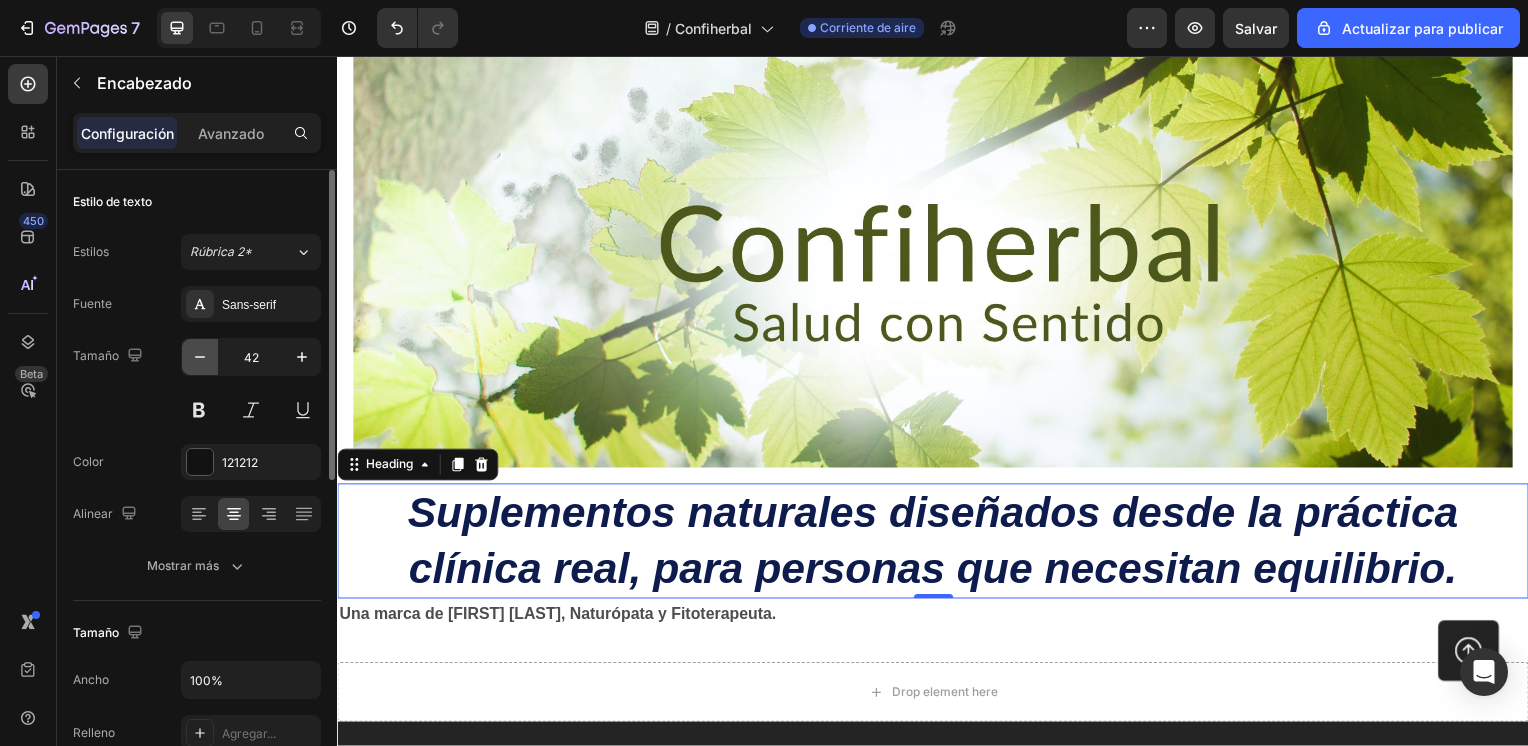 click 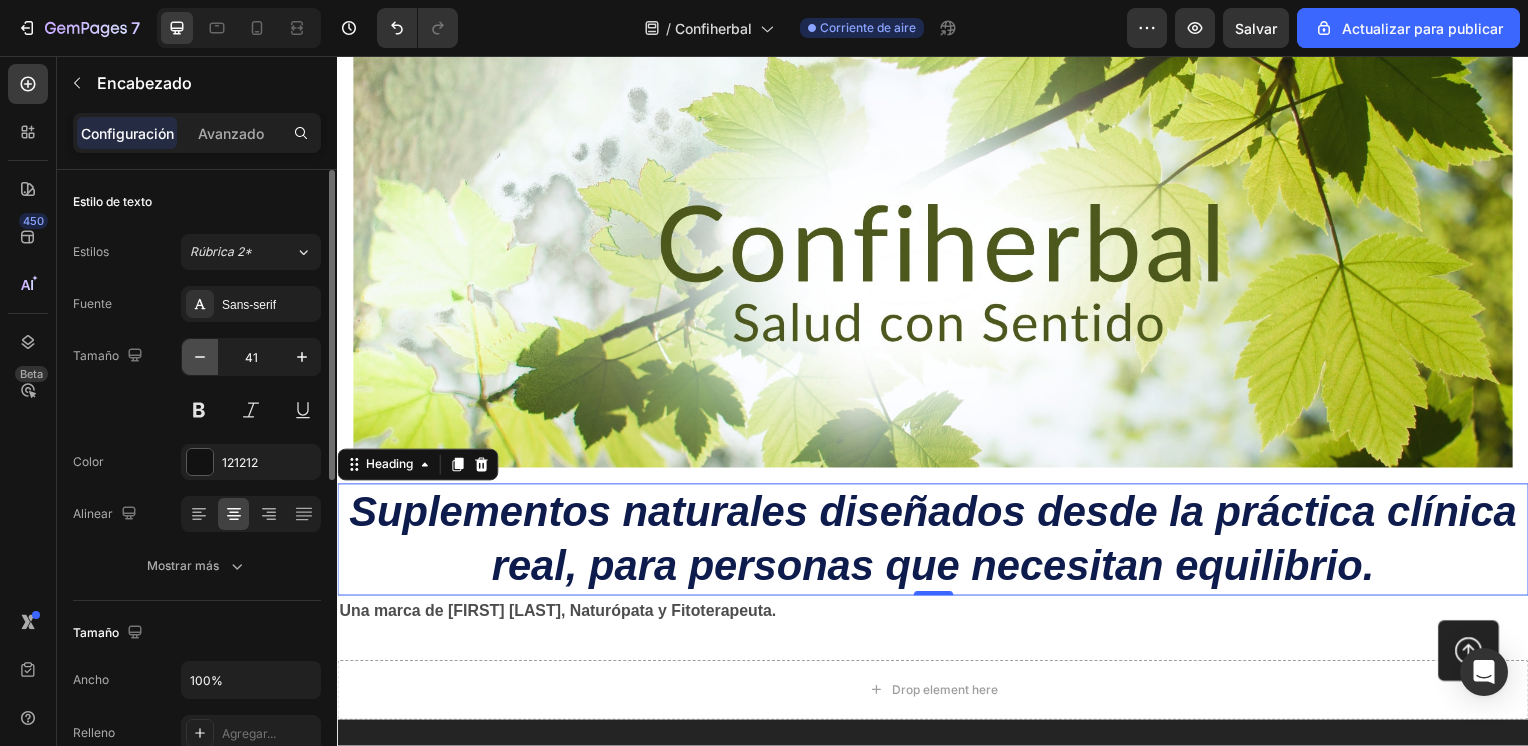 click 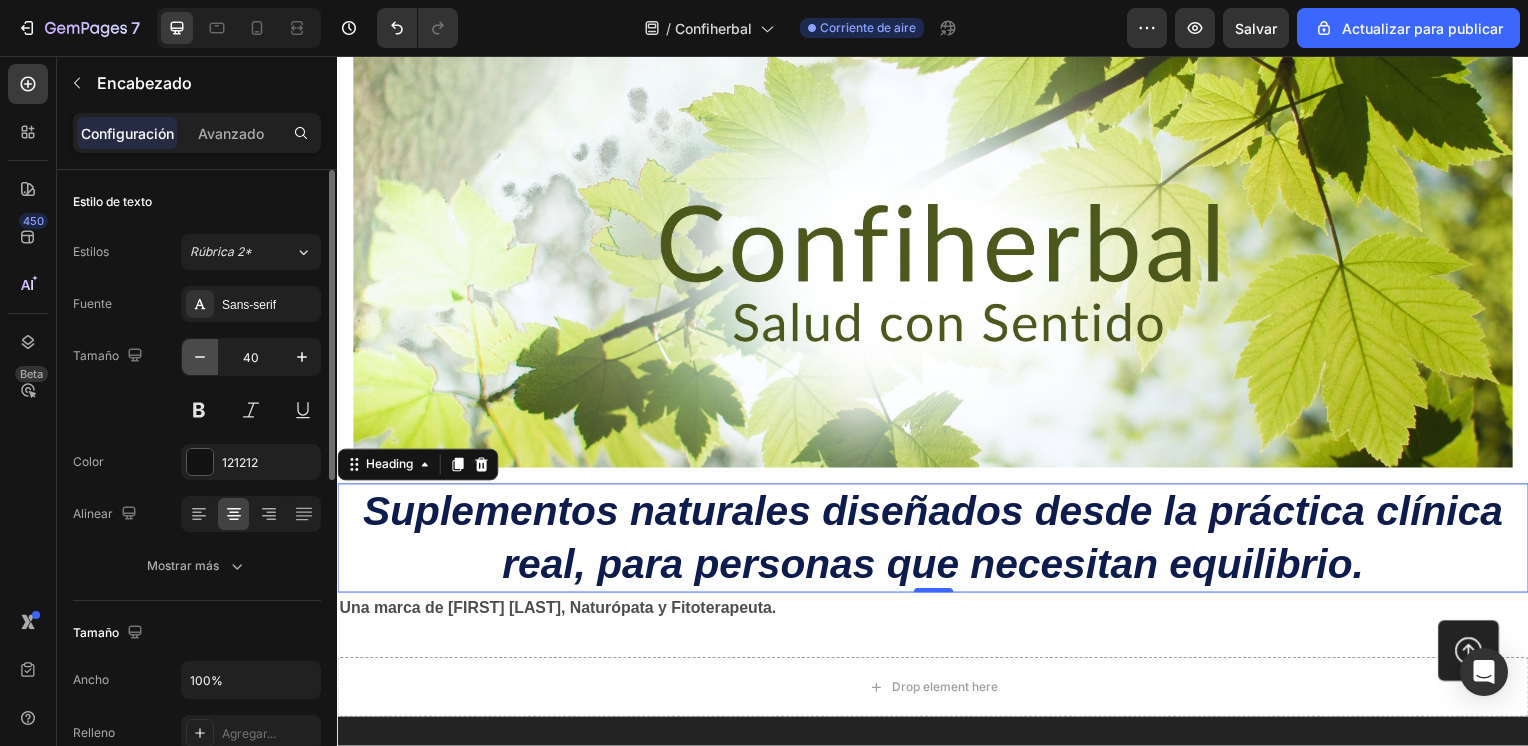 click 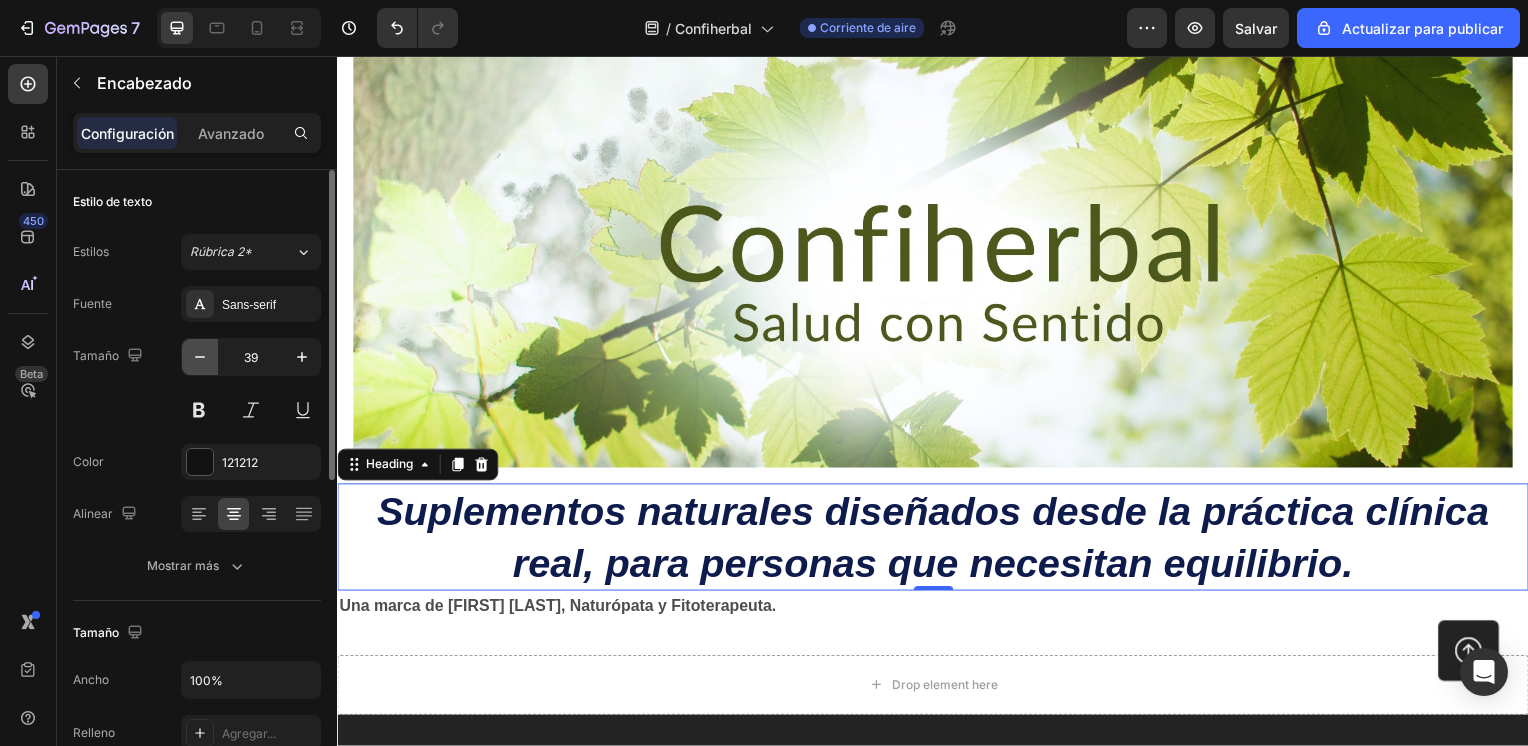 click 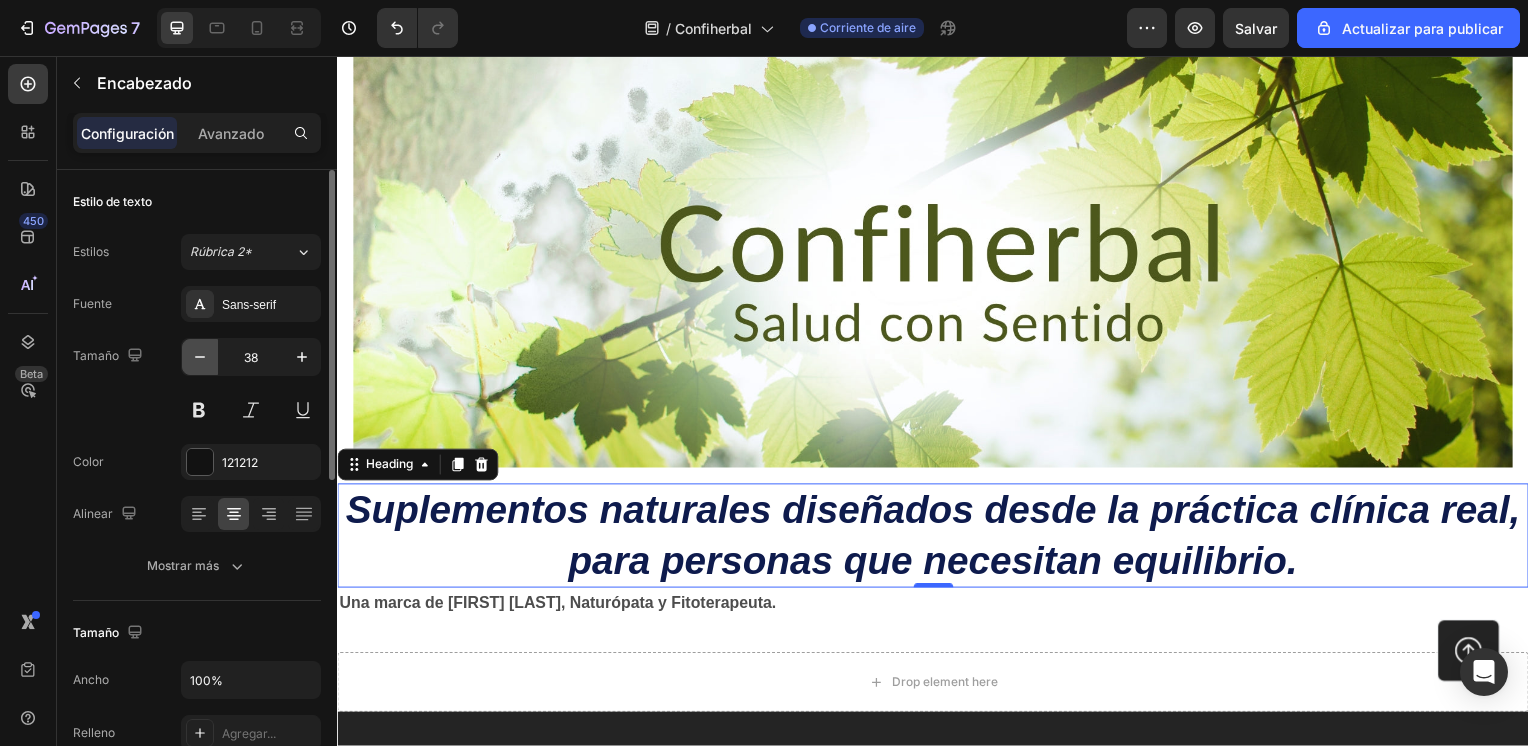 click 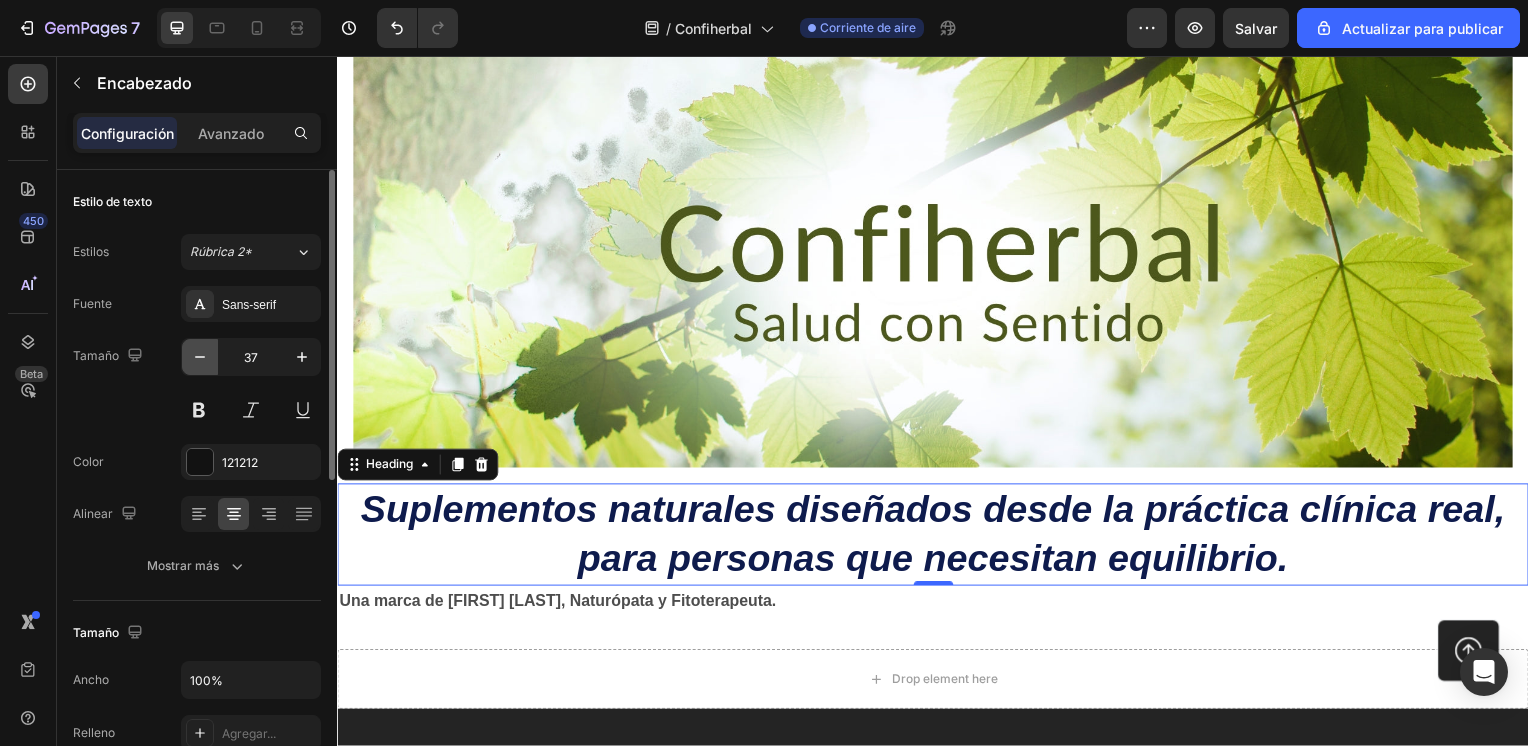 click 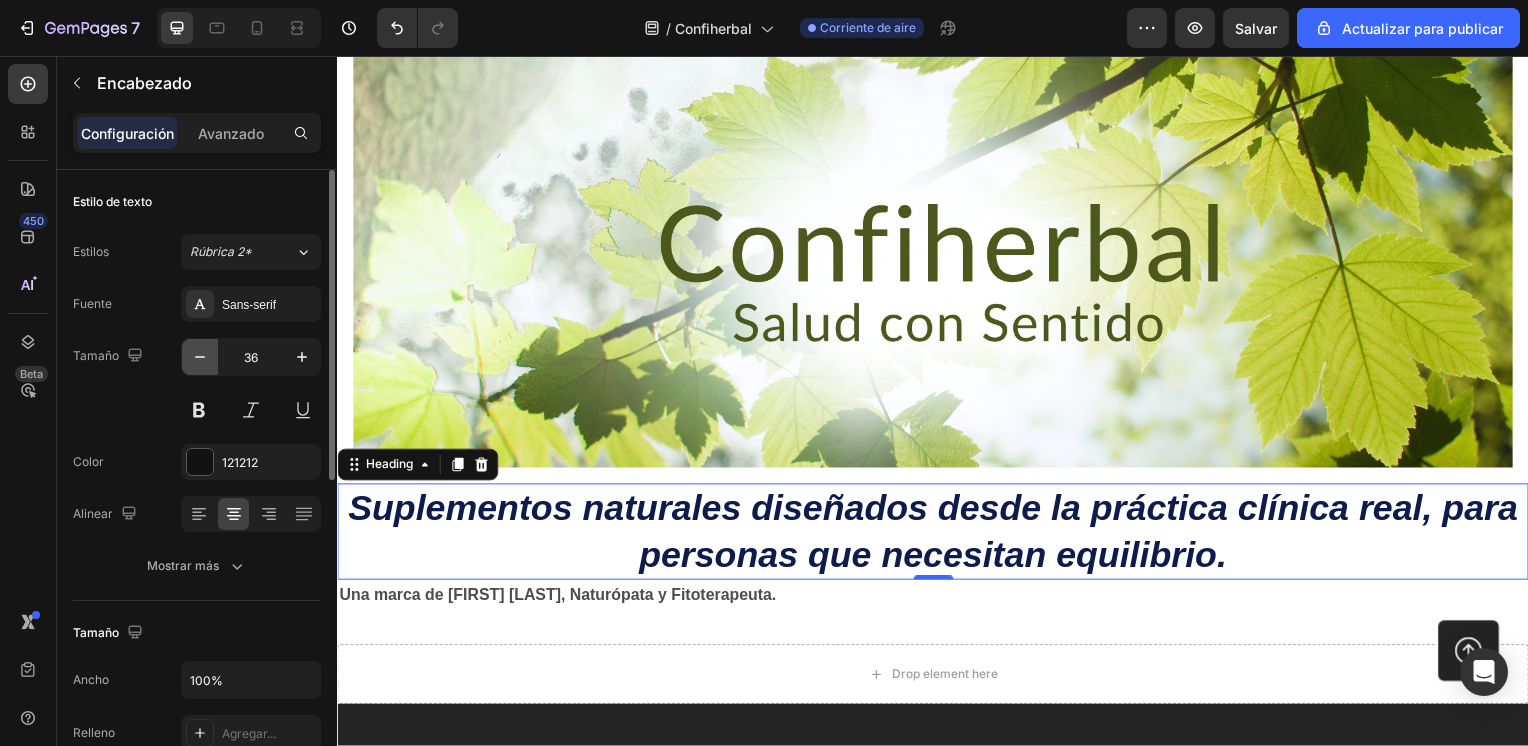 click 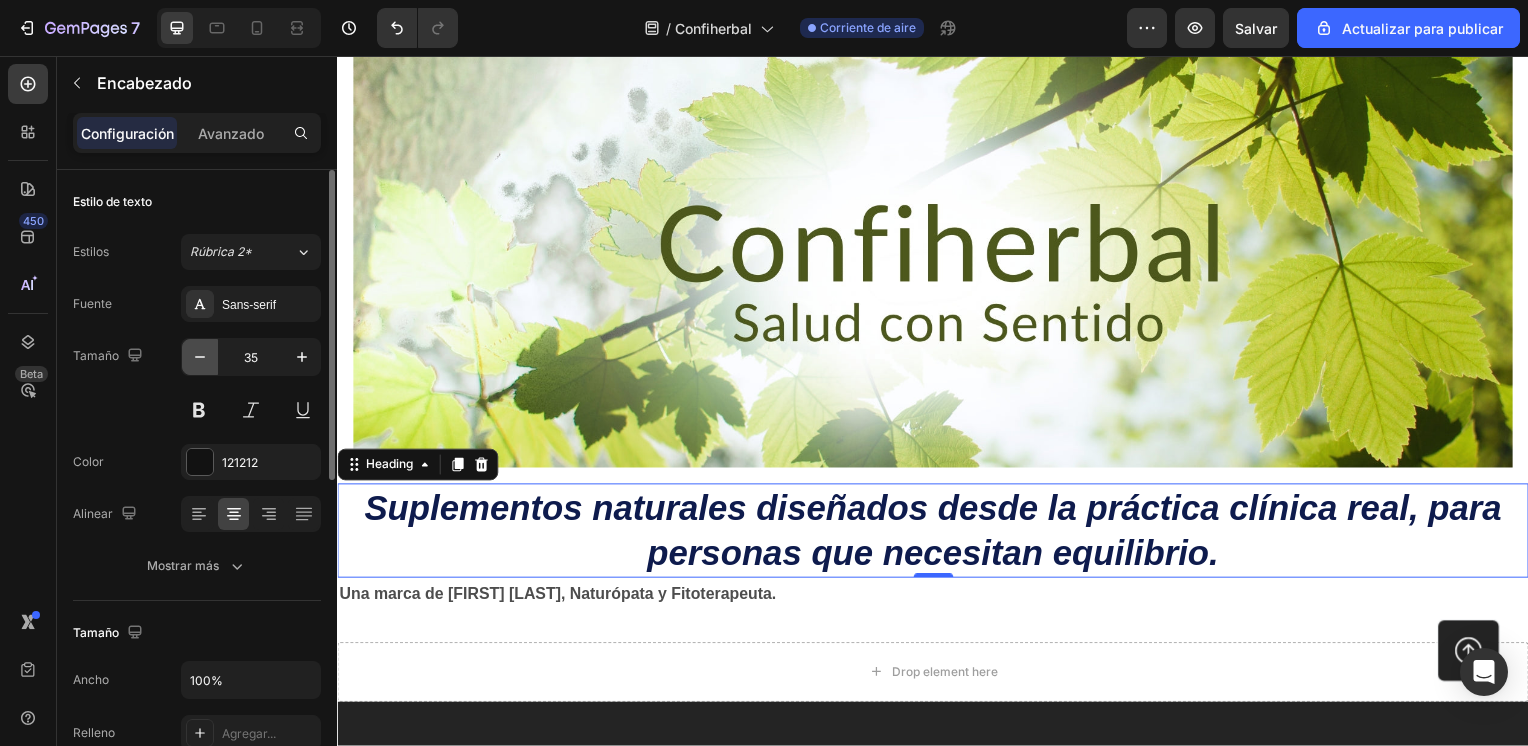 click 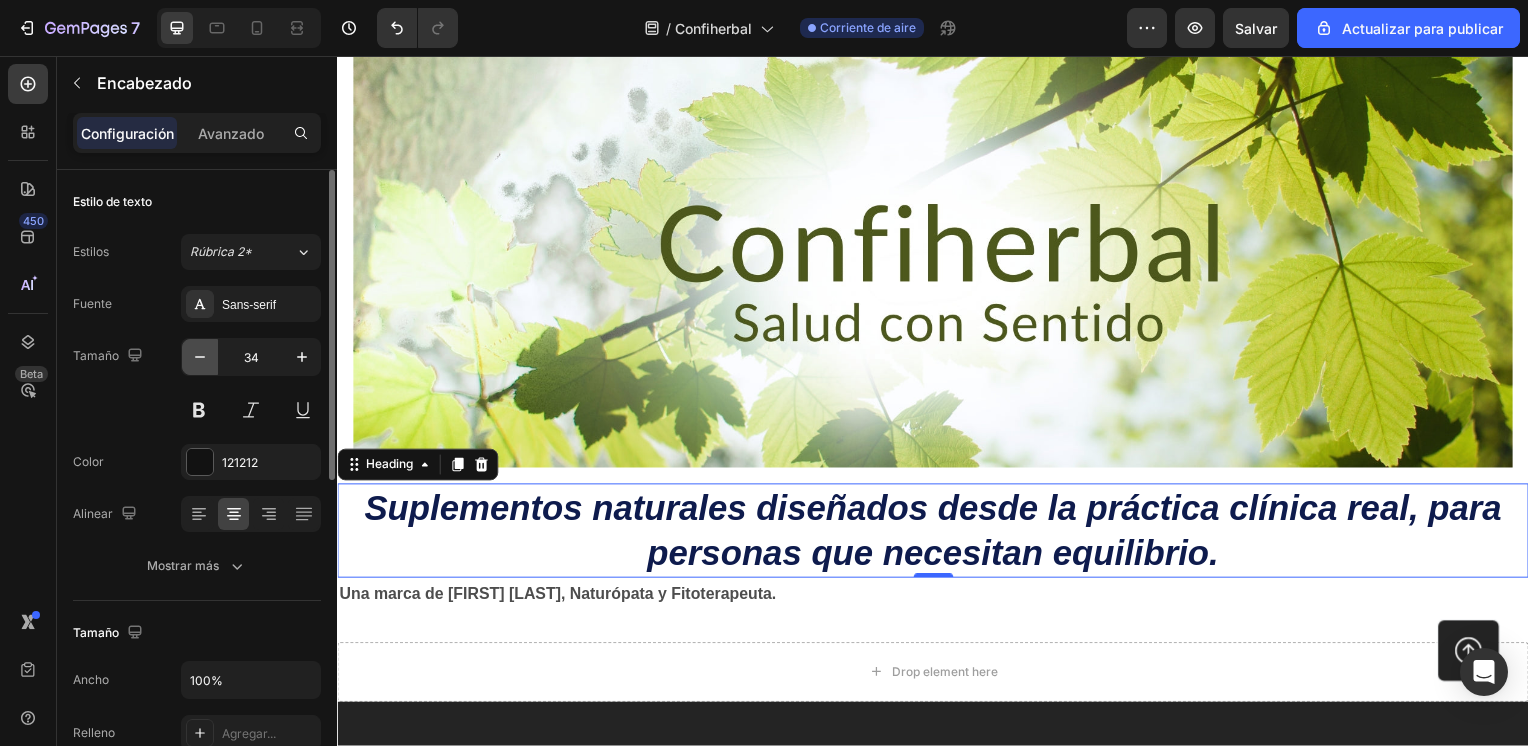 click 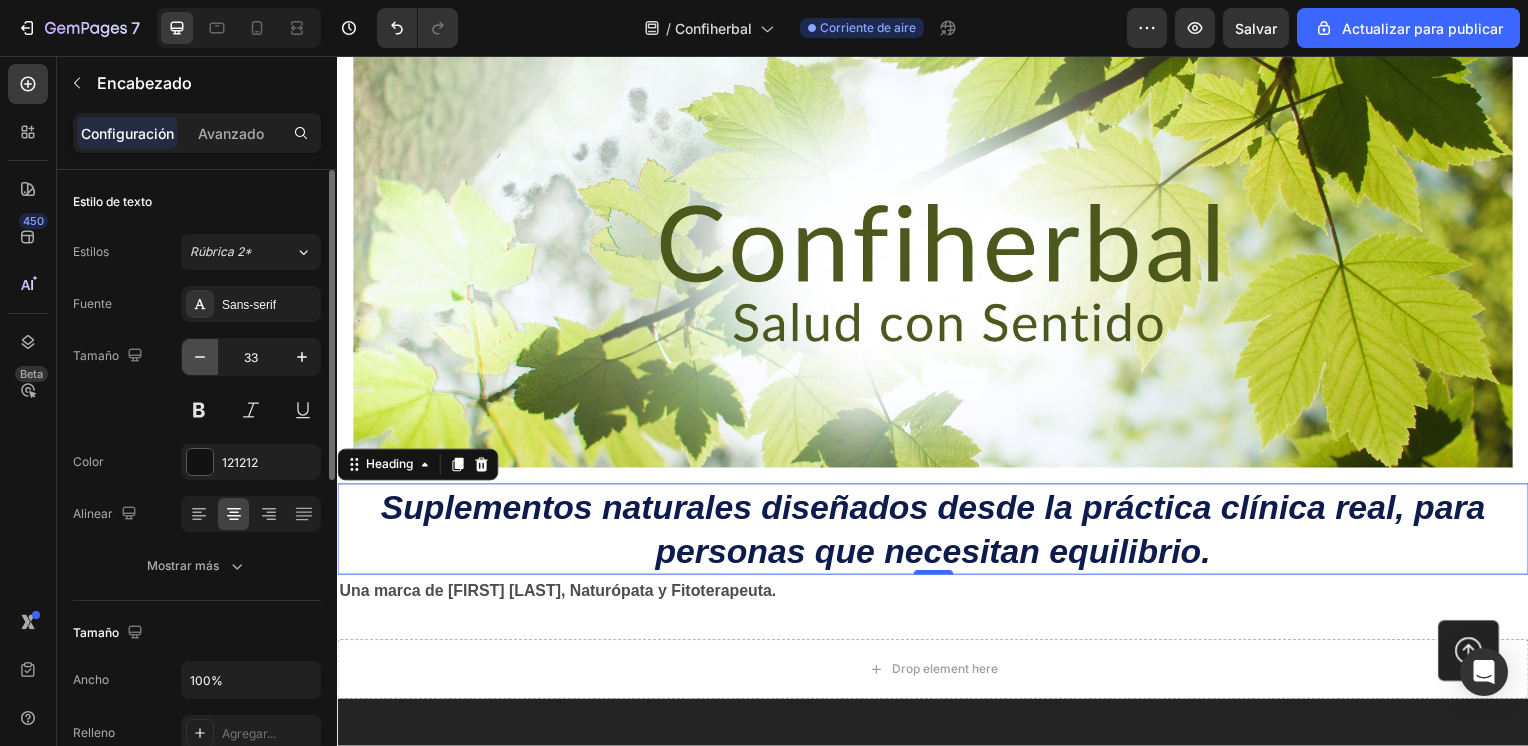 click 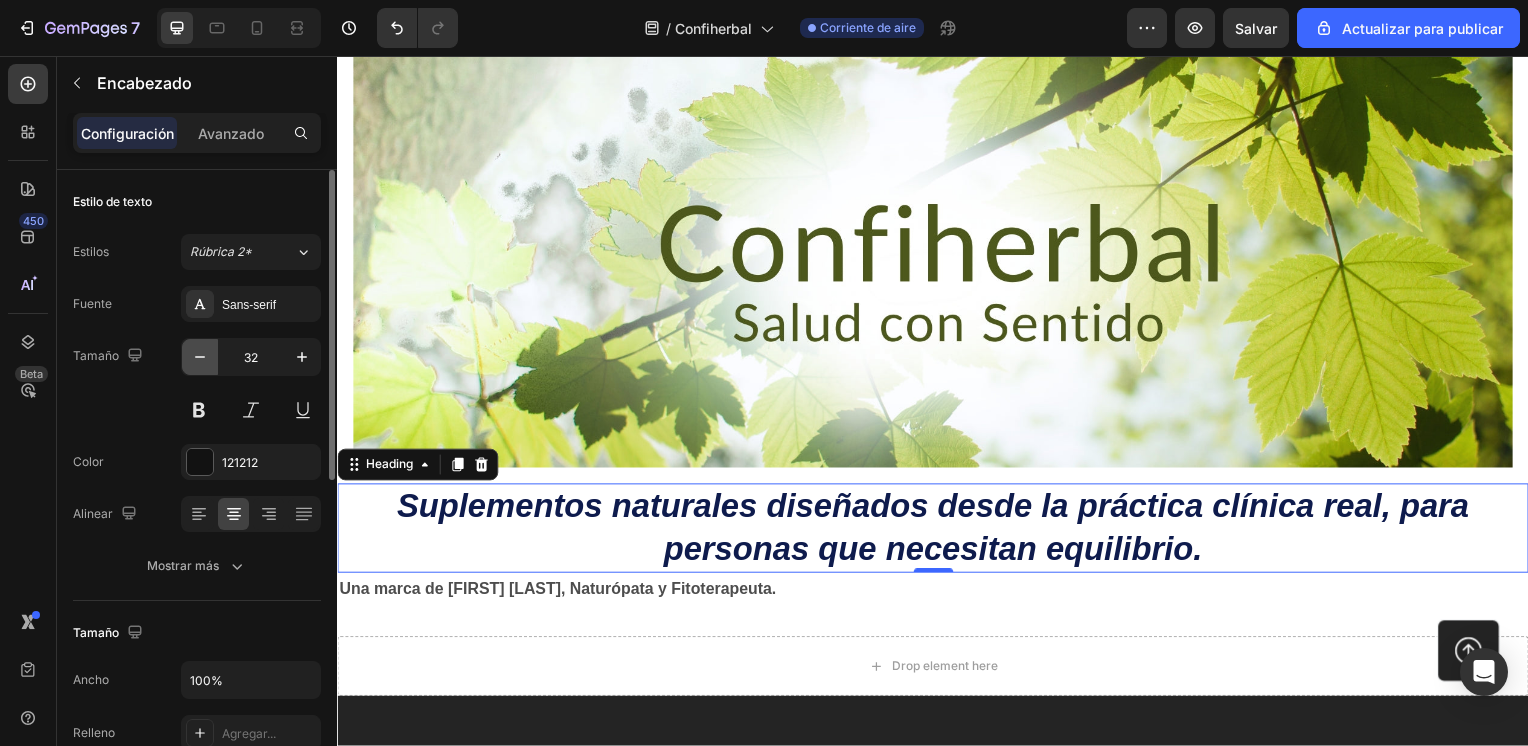 click 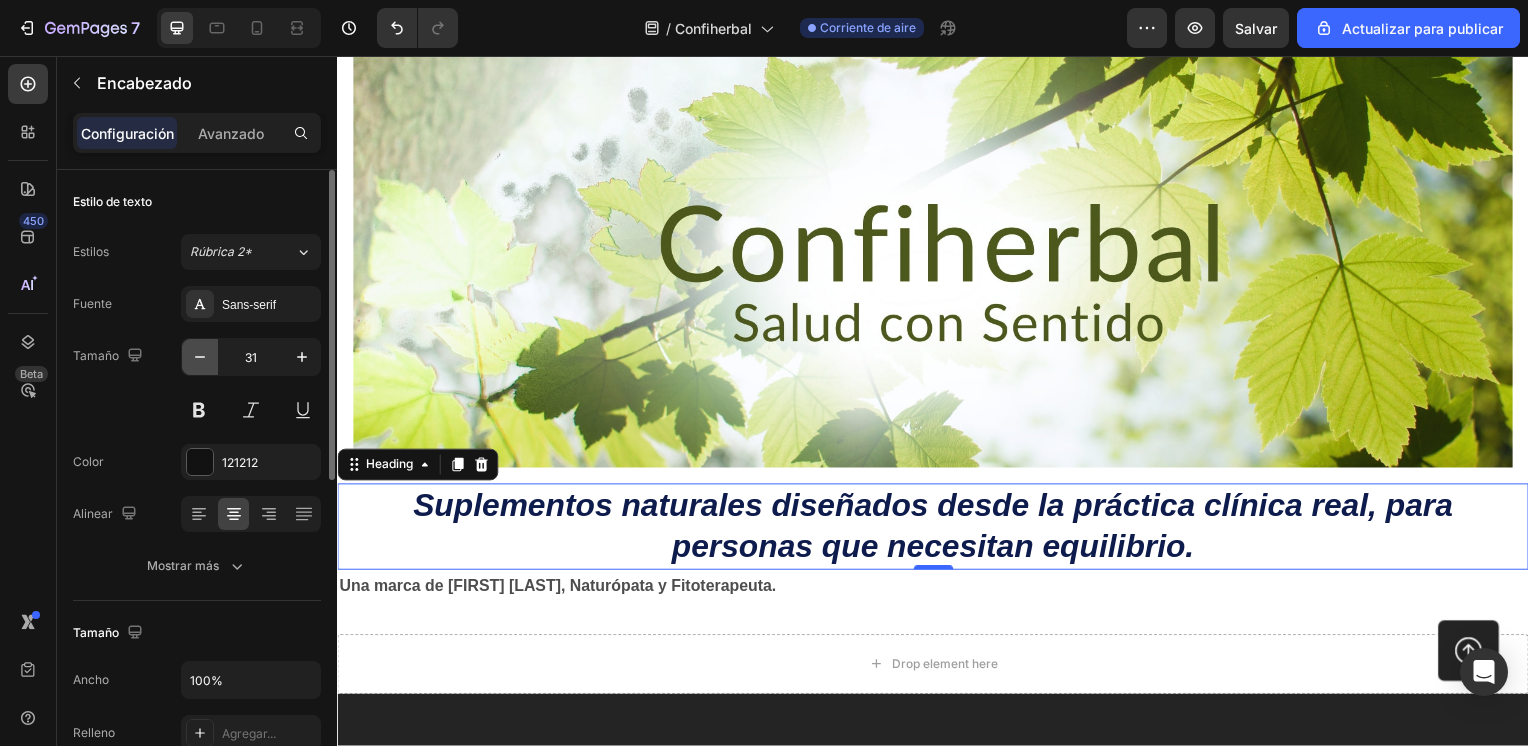 click 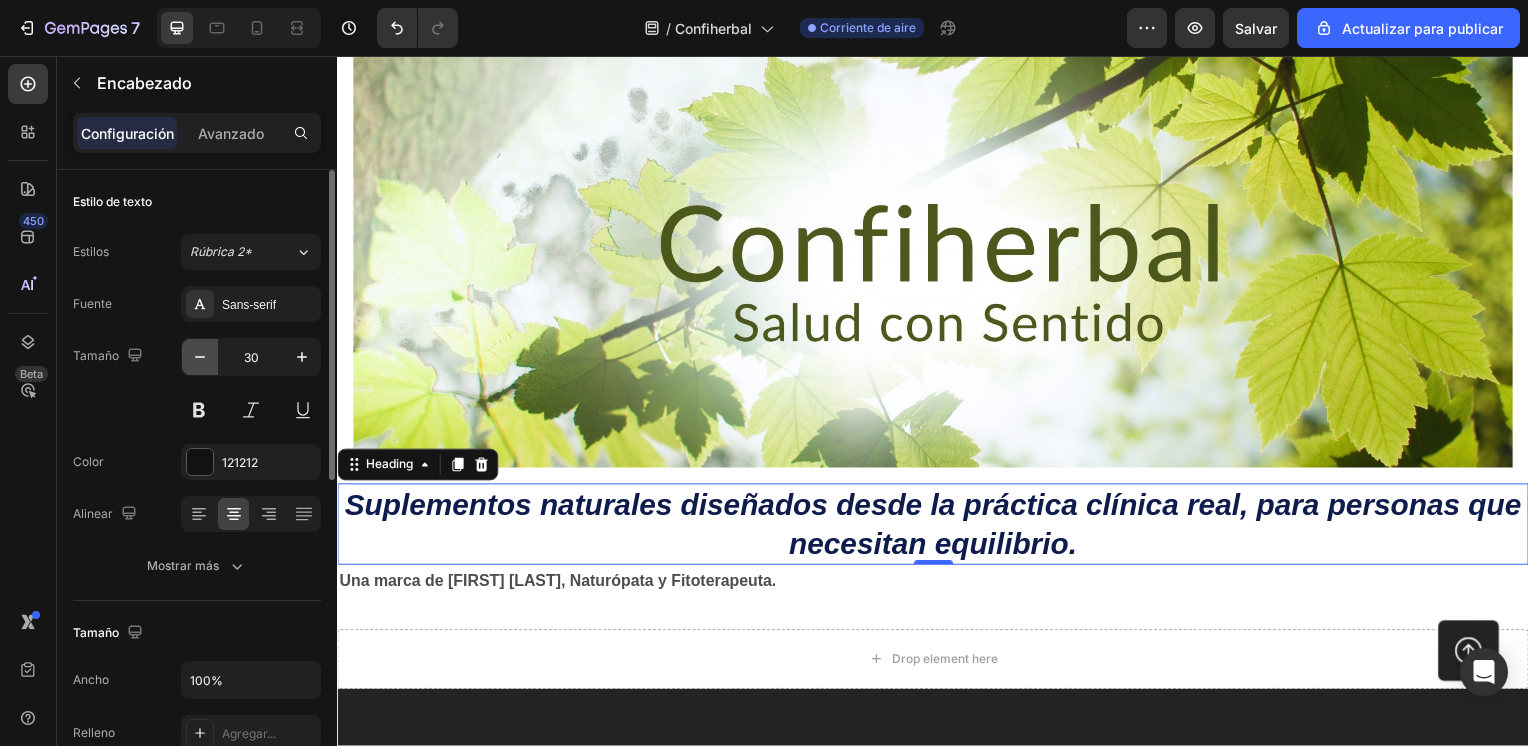 click 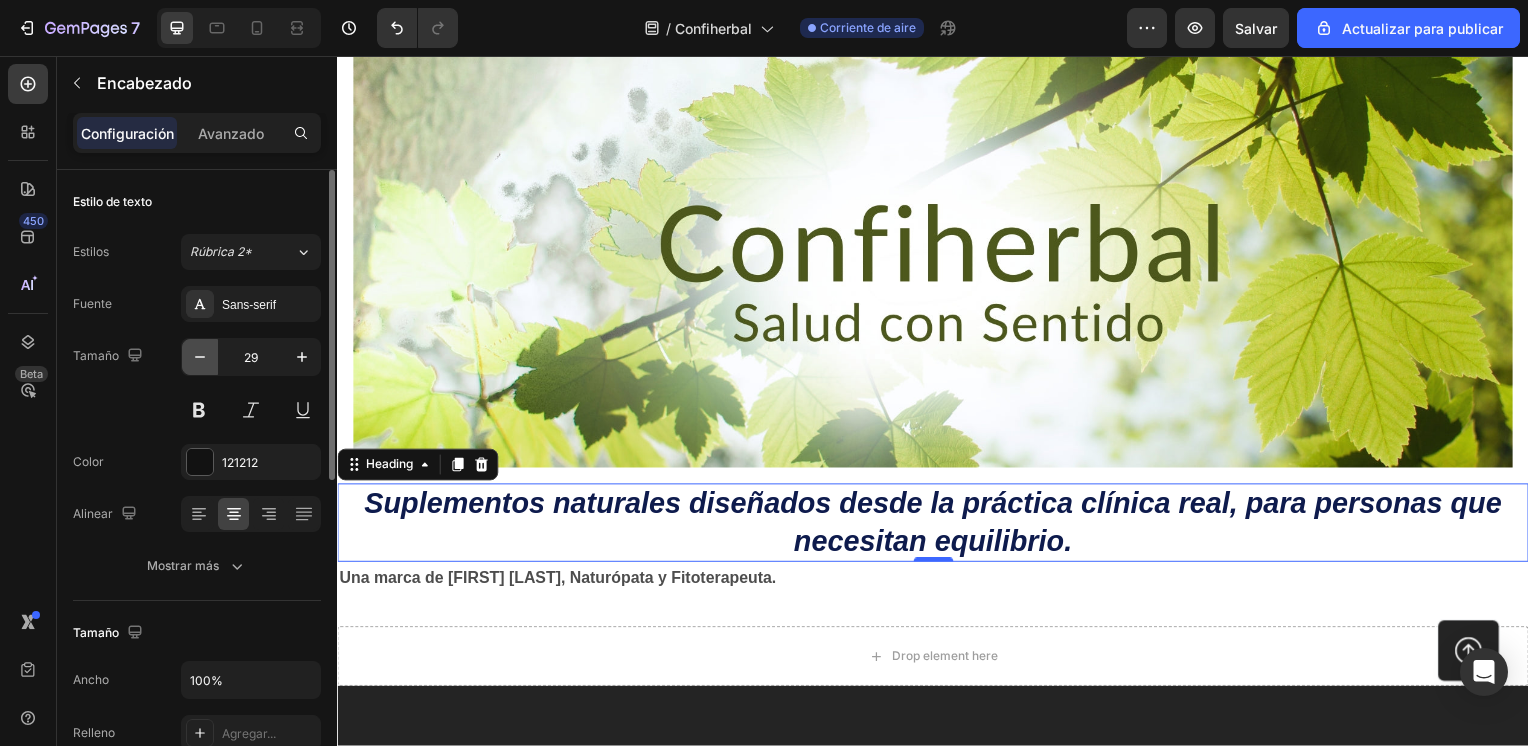 click 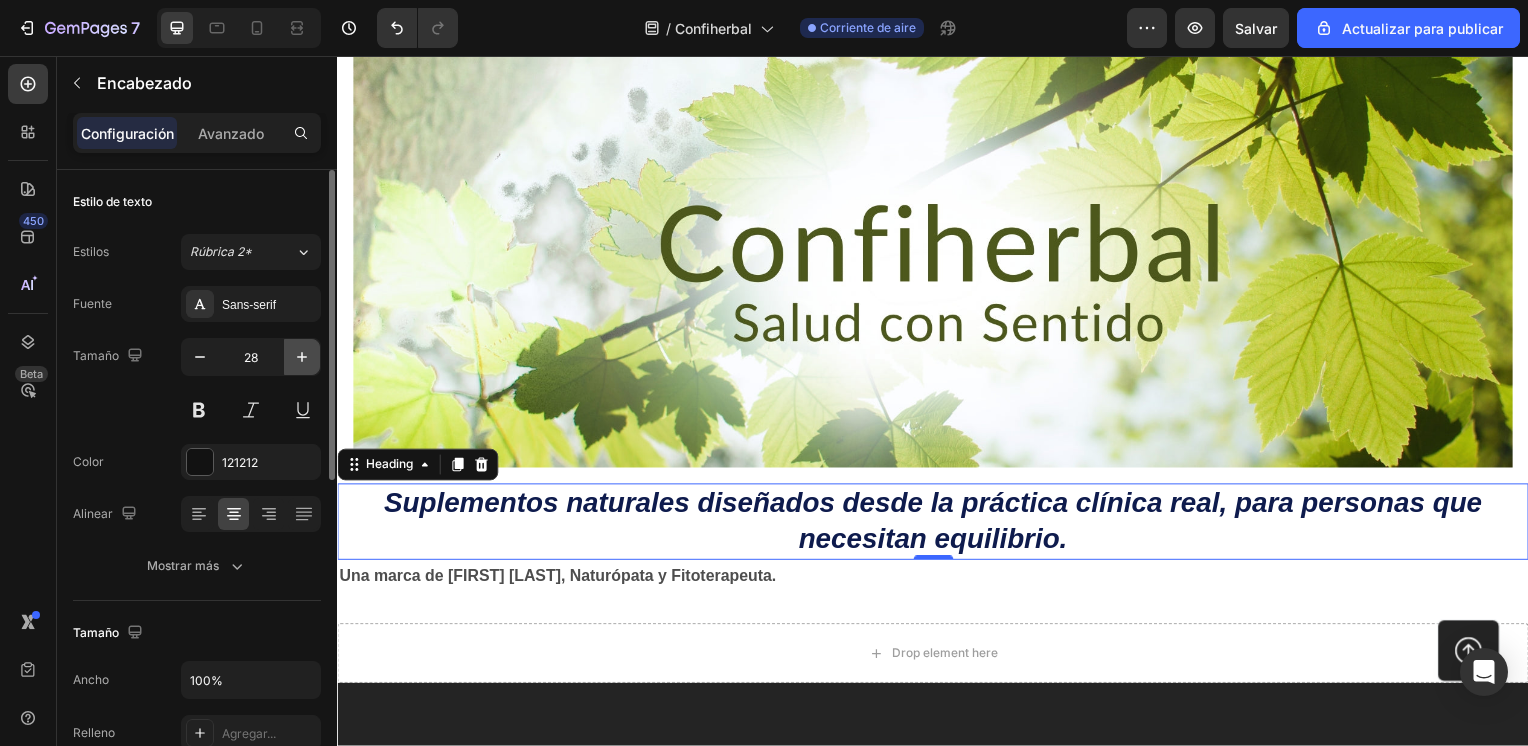 click 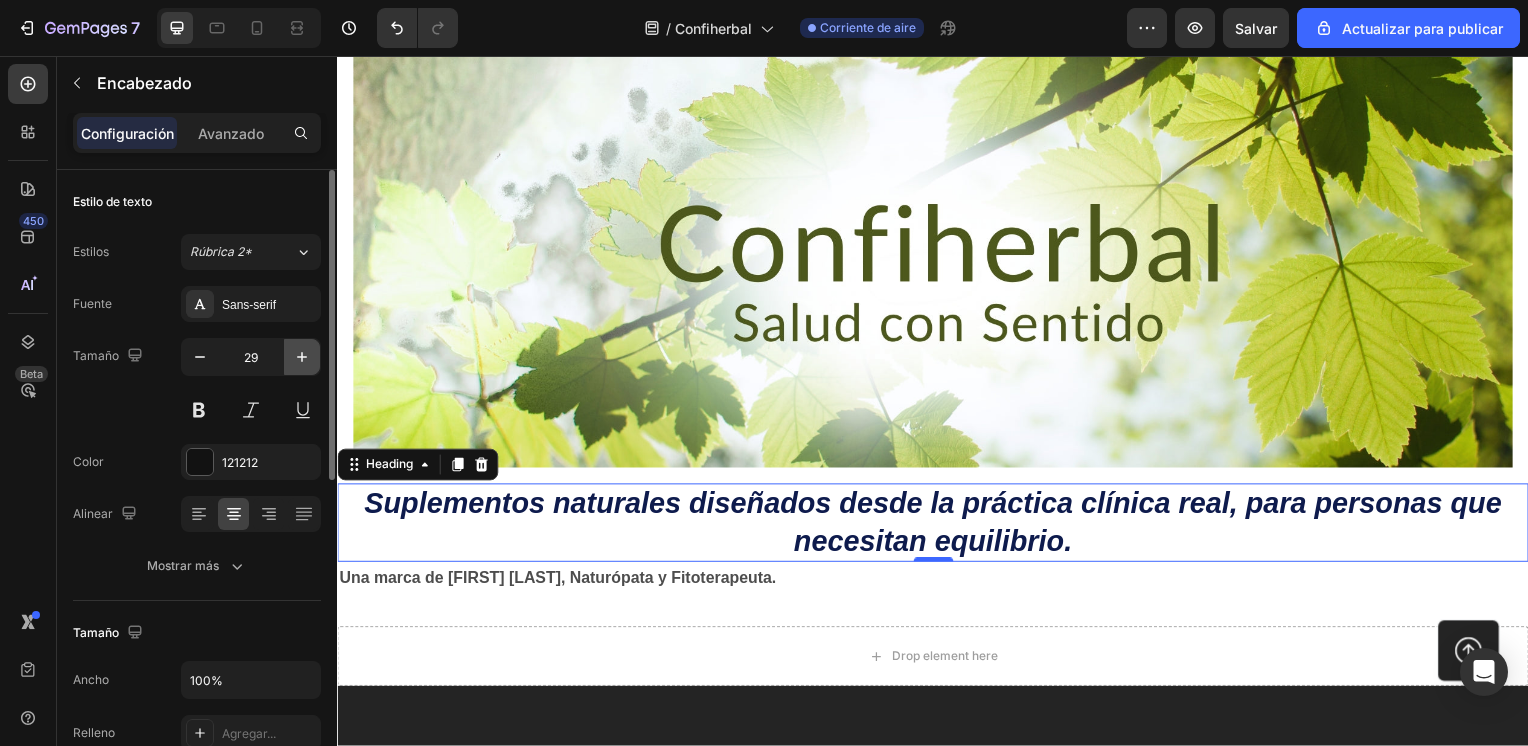 click 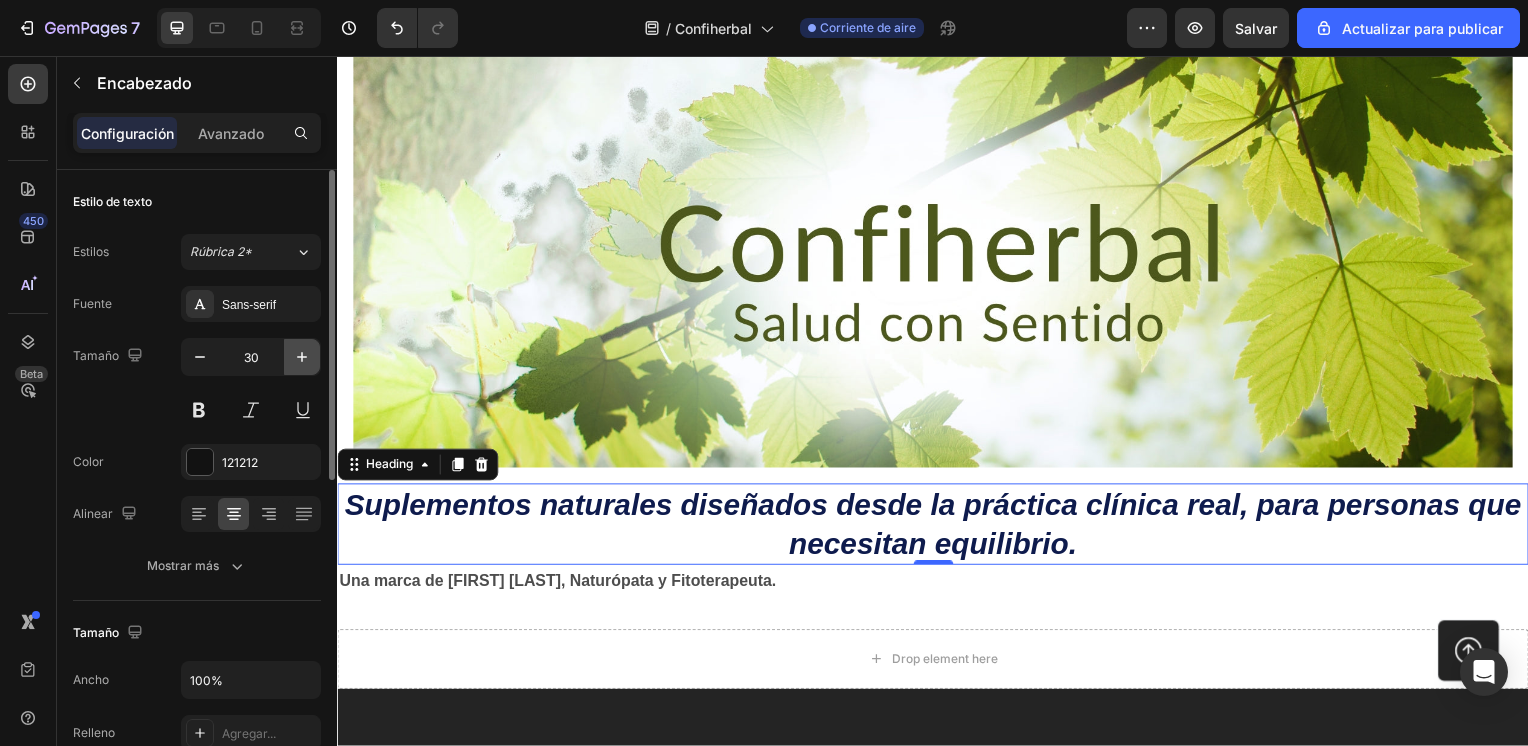 click 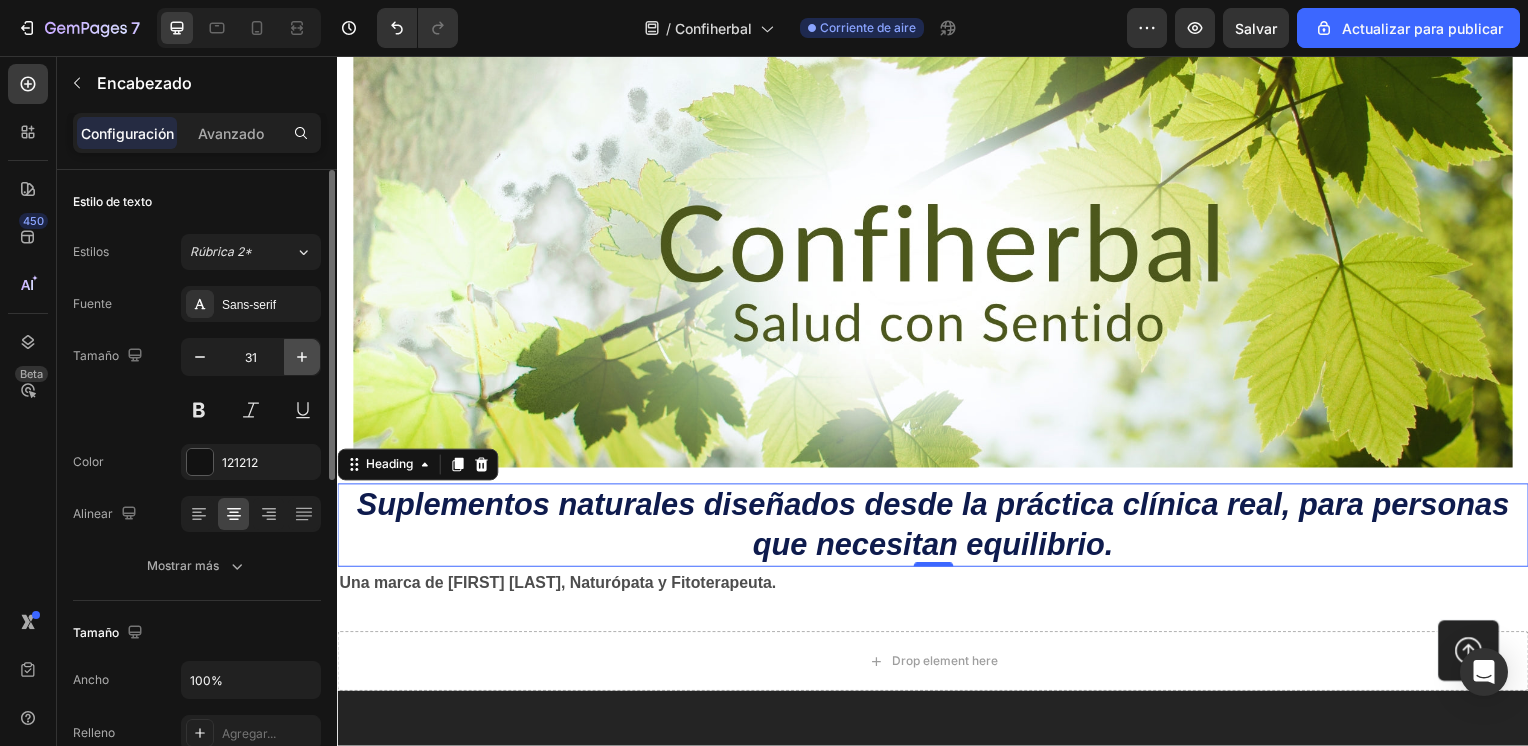 click 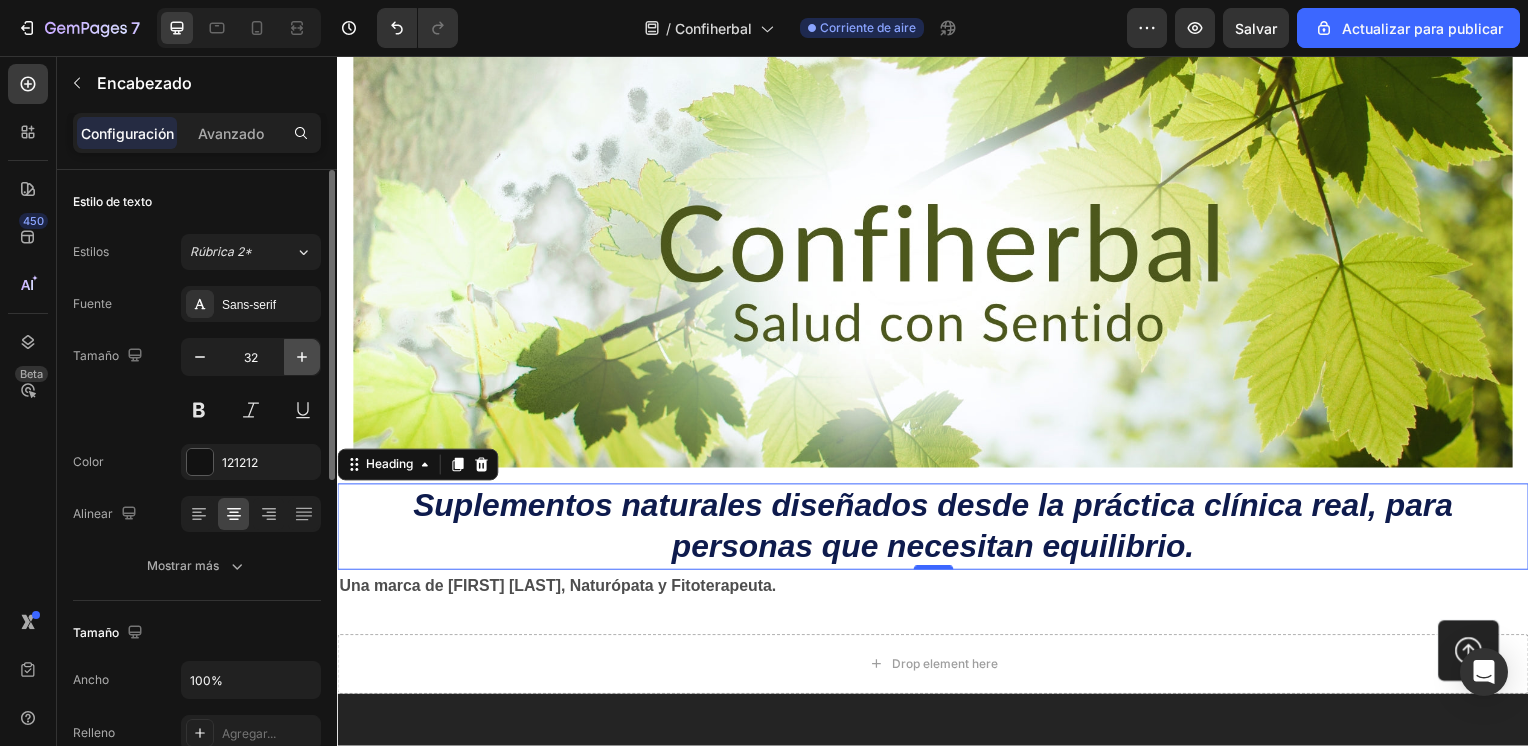 click 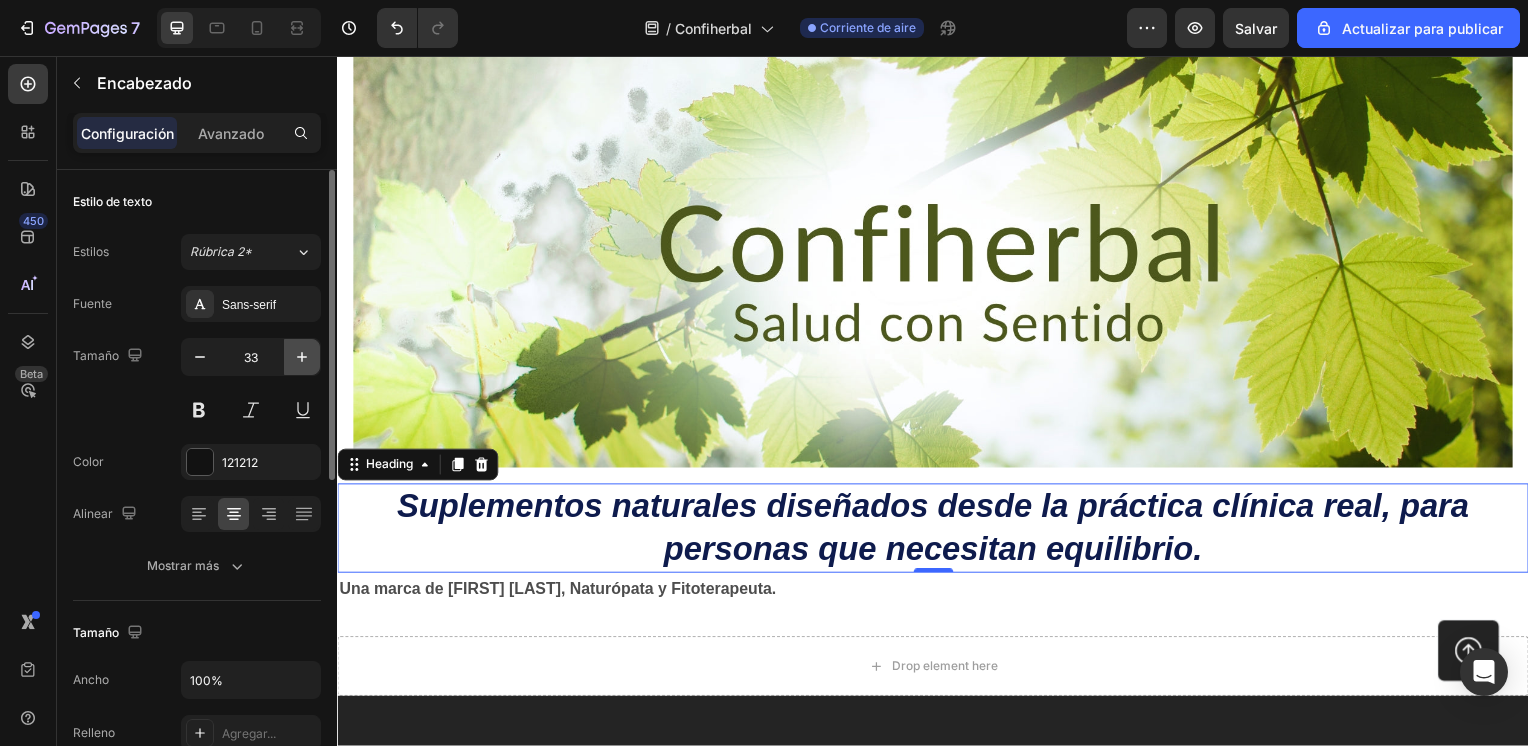 click 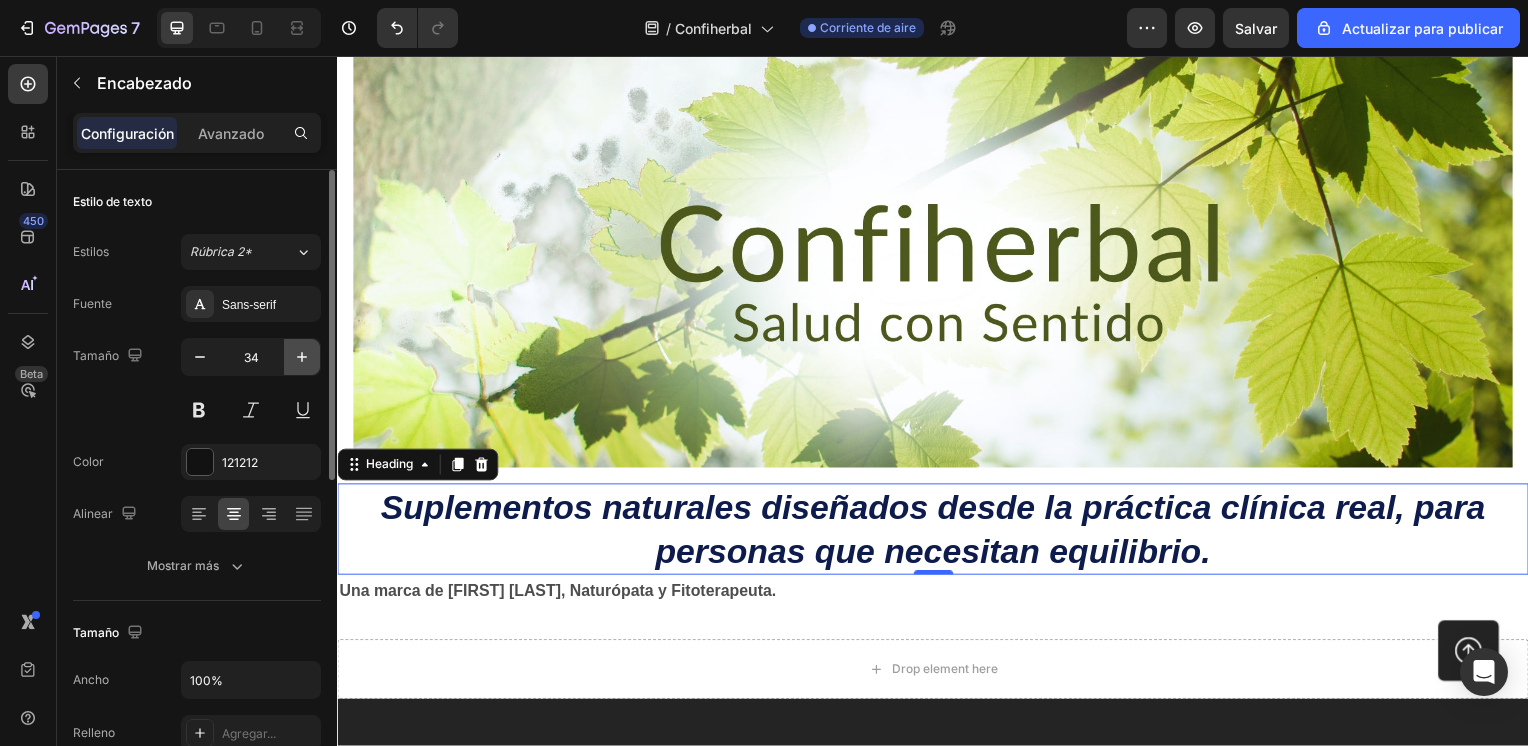 click 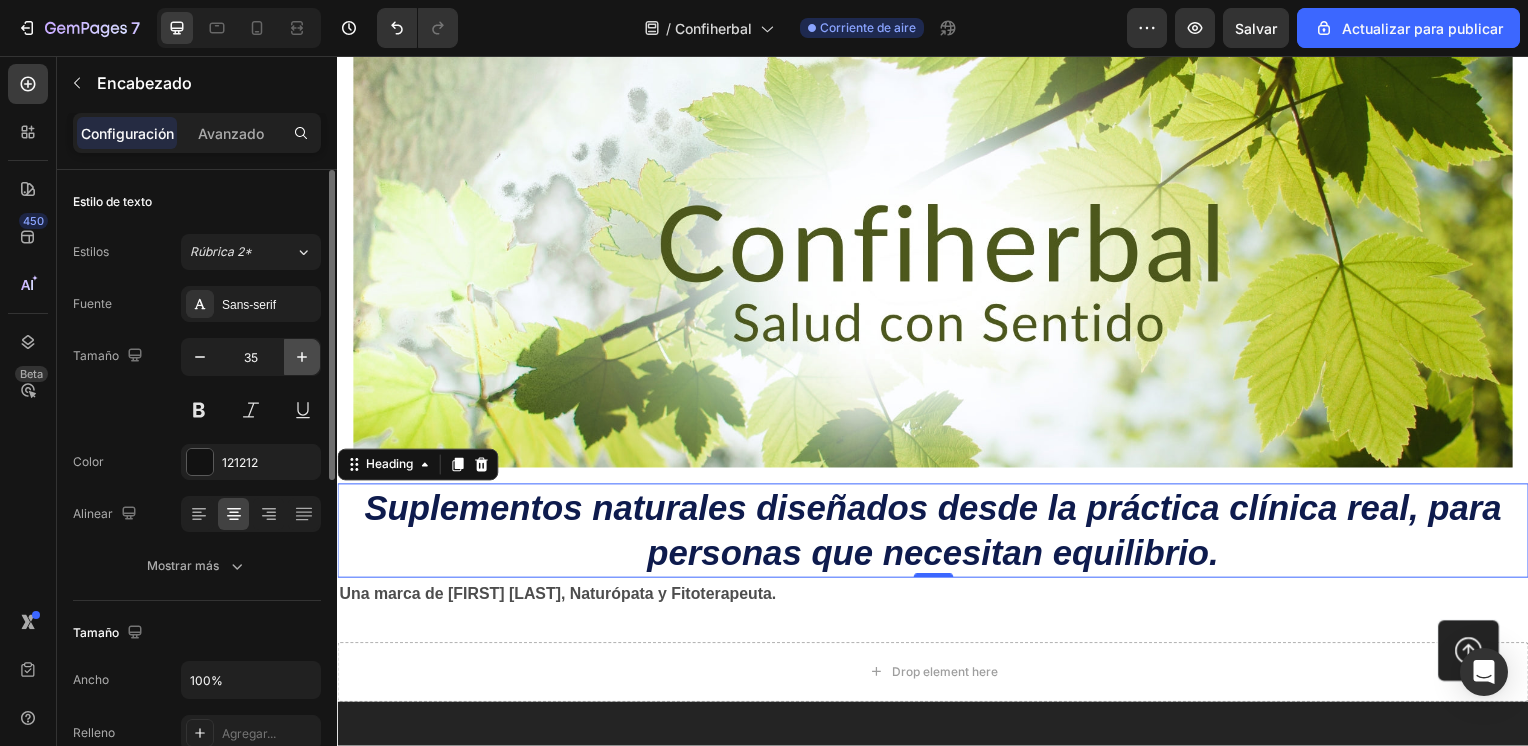 click 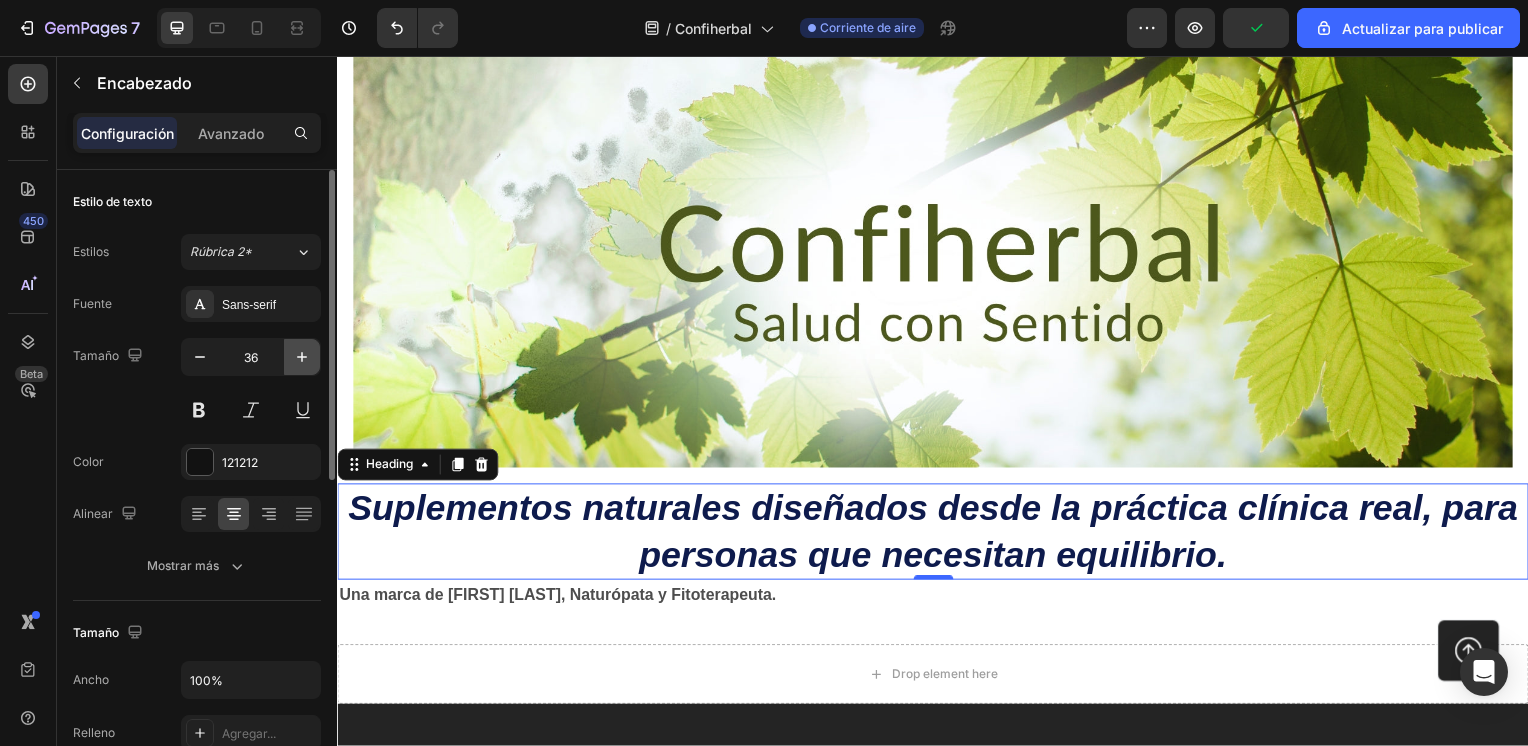 click 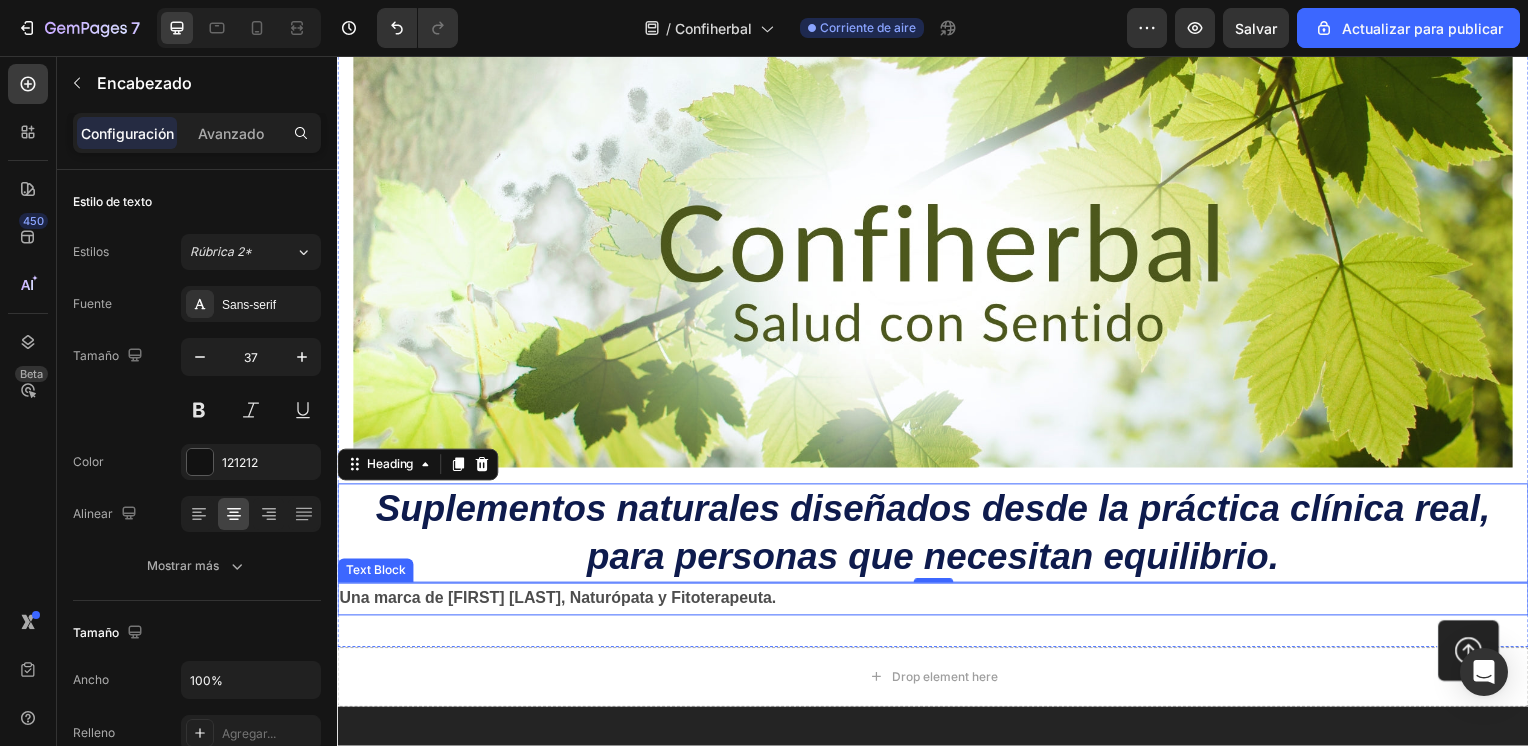 click on "Una marca de Elena González, Naturópata y Fitoterapeuta." at bounding box center [559, 602] 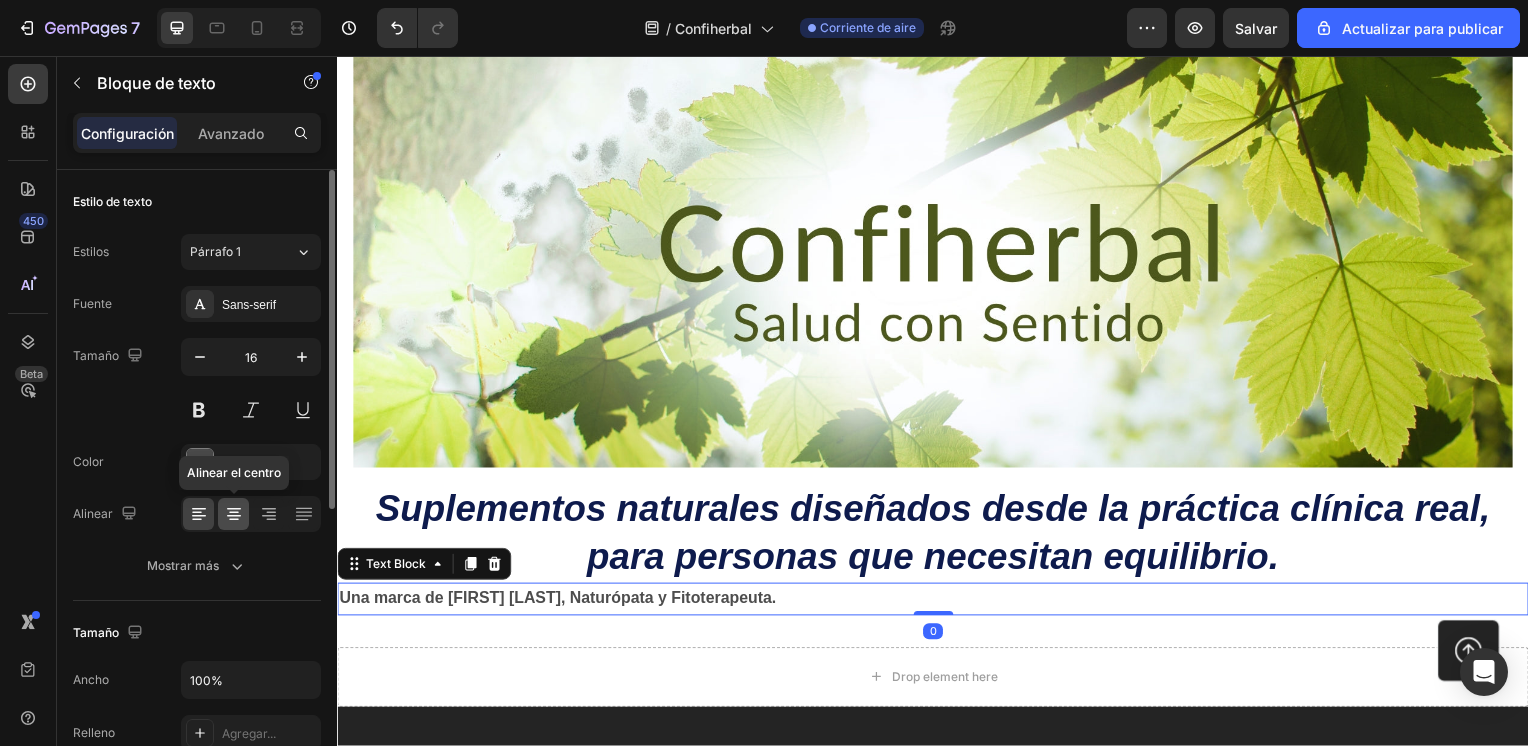 click 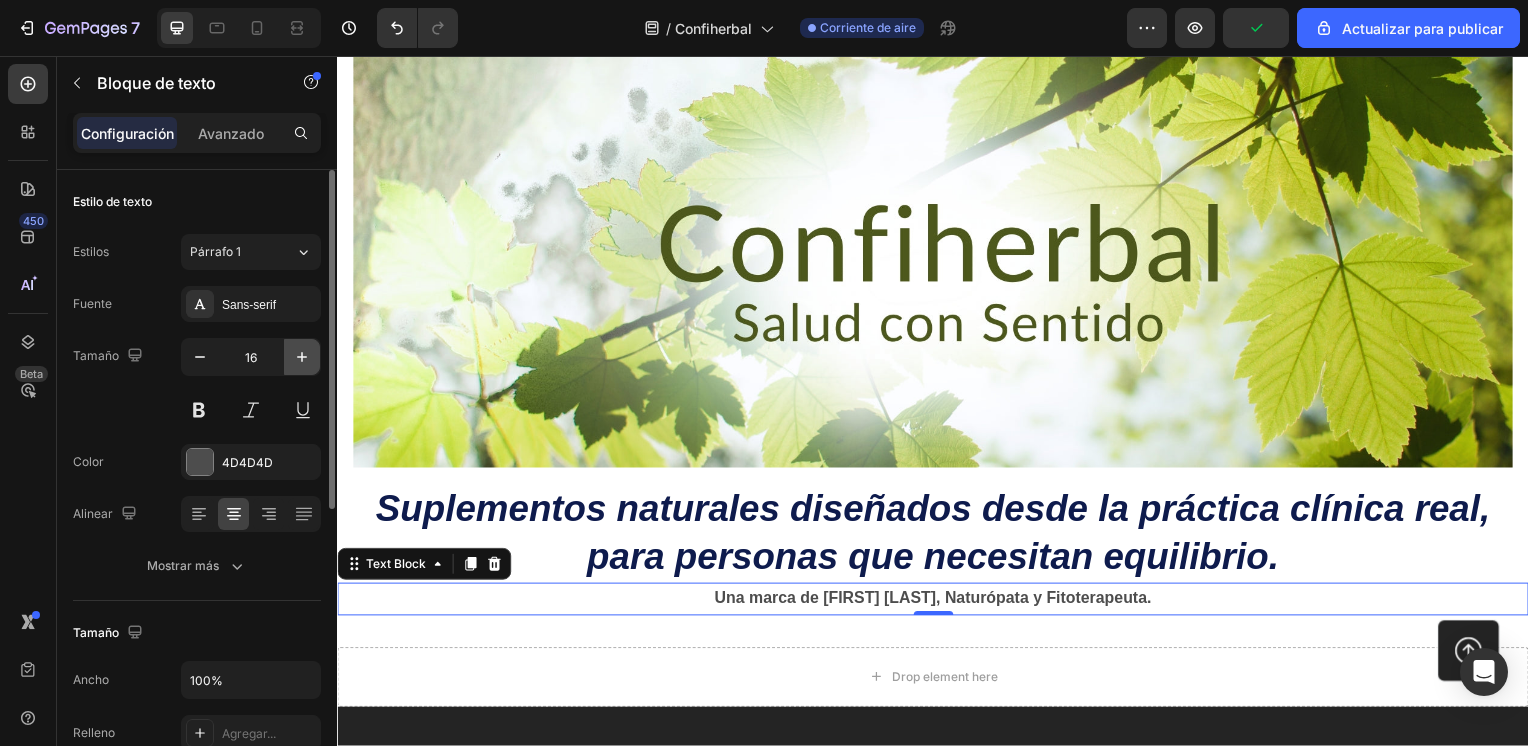 click 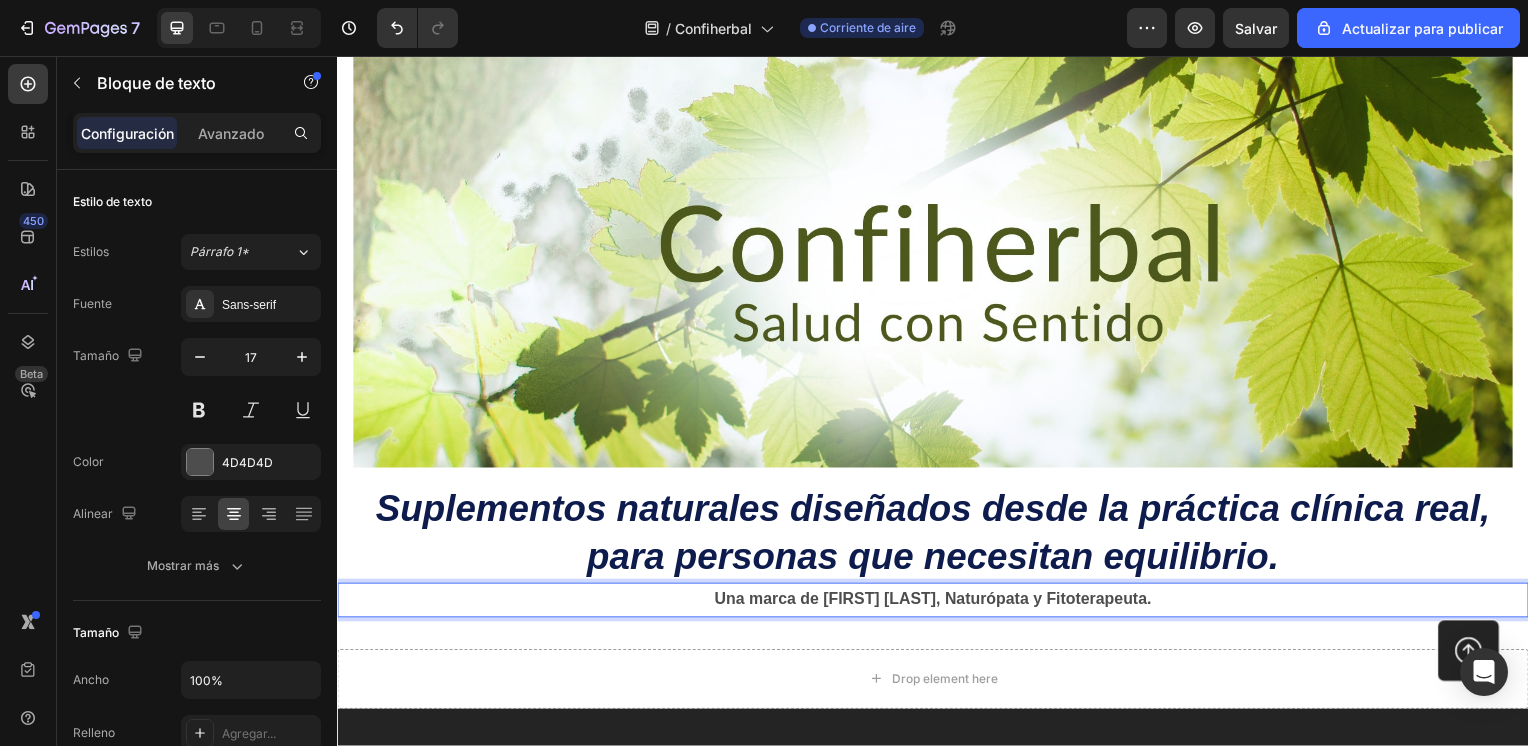drag, startPoint x: 696, startPoint y: 595, endPoint x: 1029, endPoint y: 581, distance: 333.29416 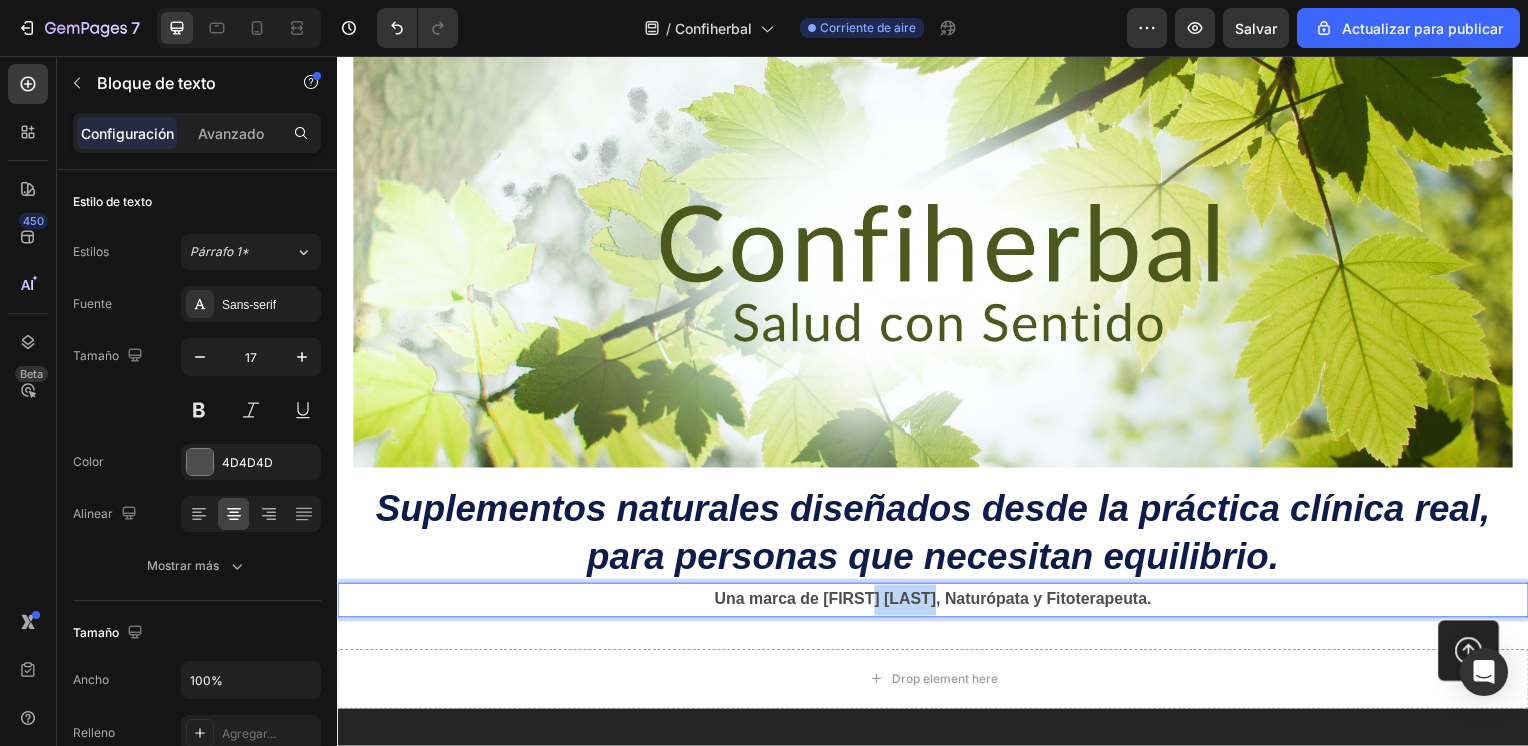 click on "Una marca de Elena González, Naturópata y Fitoterapeuta." at bounding box center (937, 603) 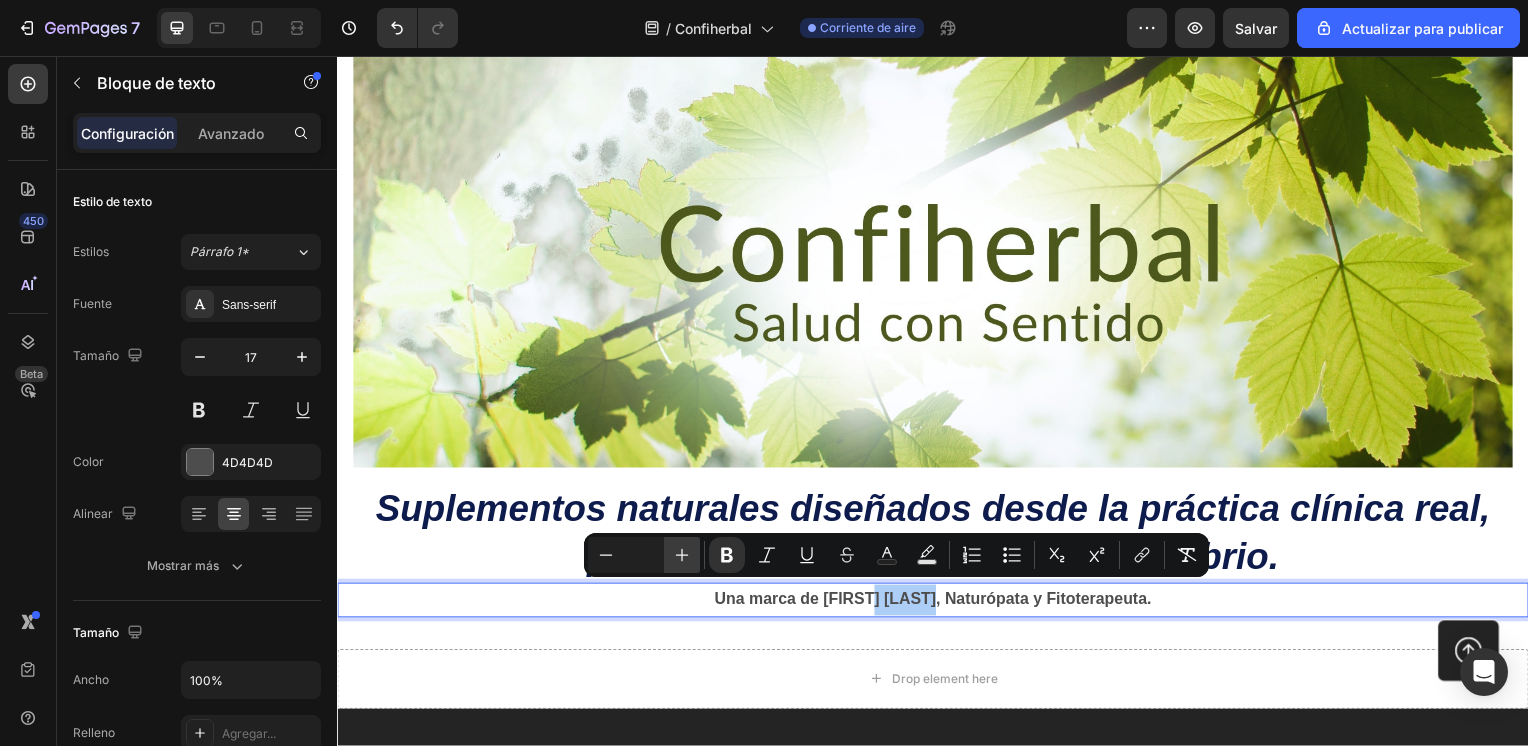 click 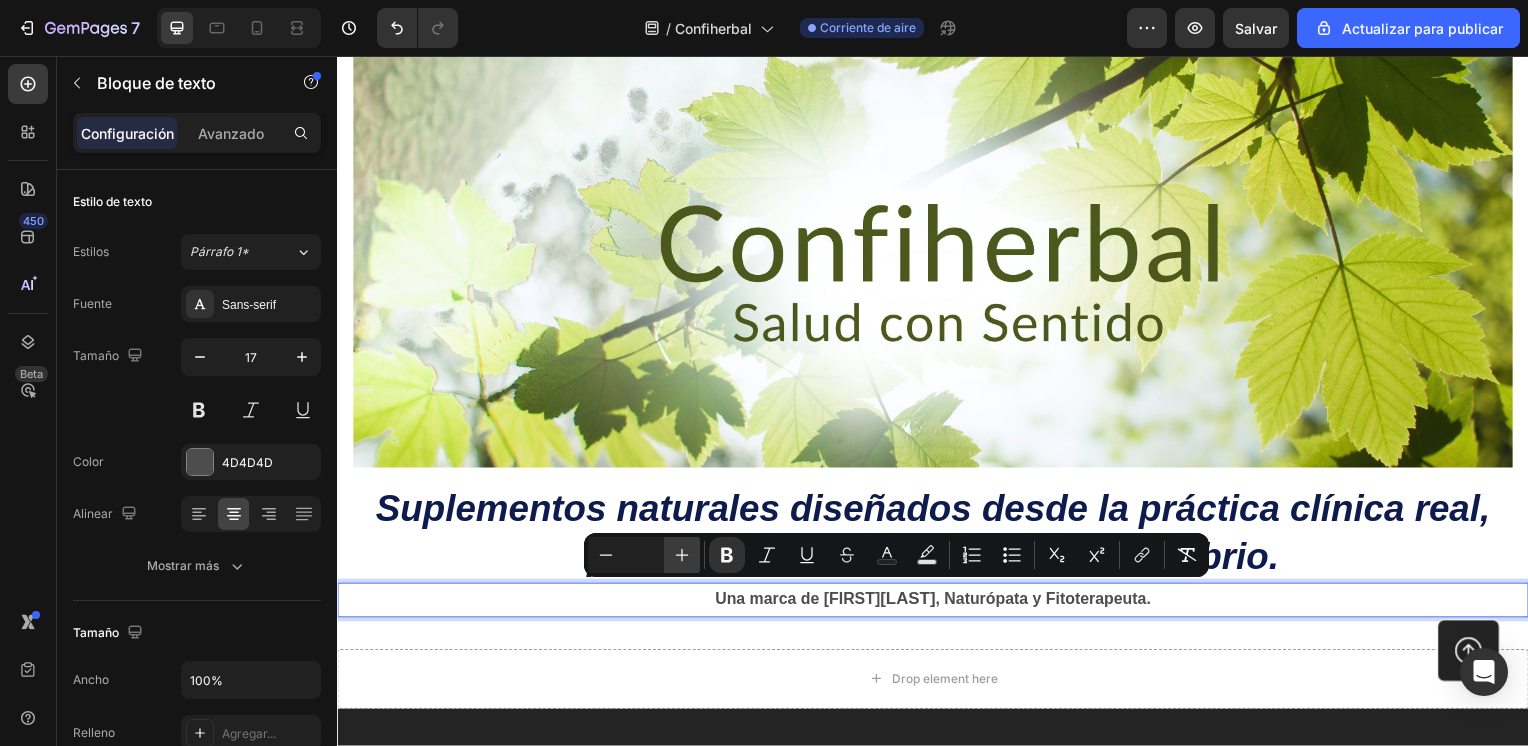 click 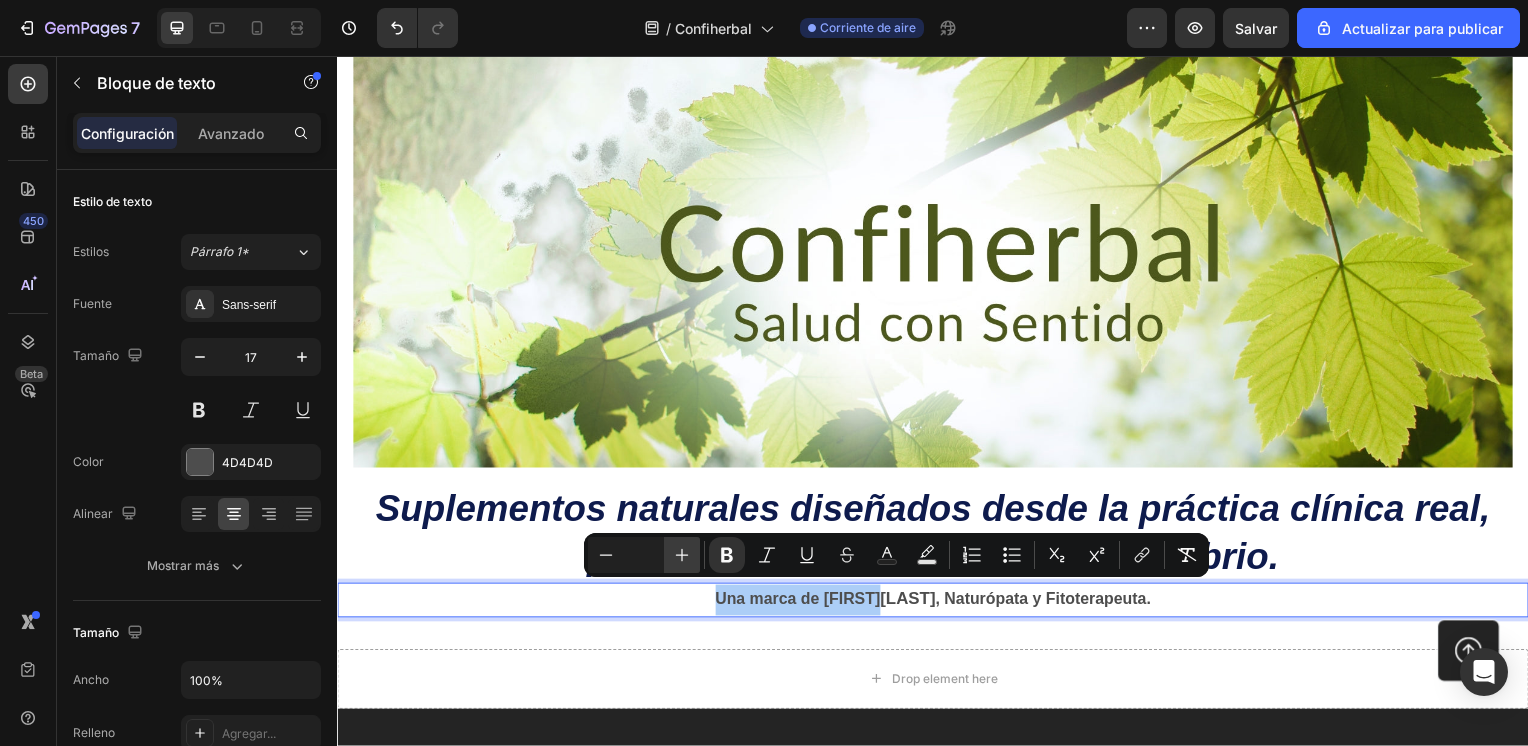 click 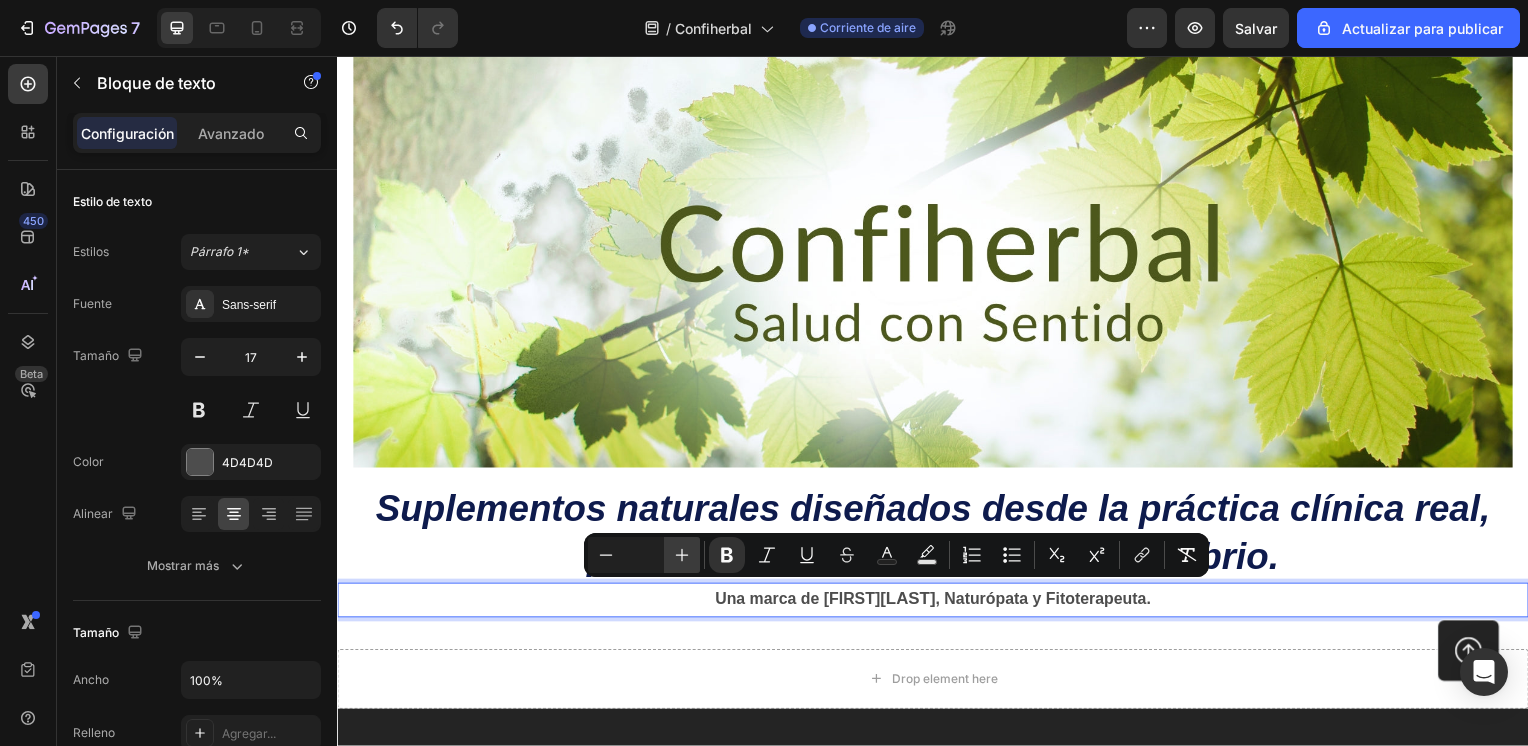 click 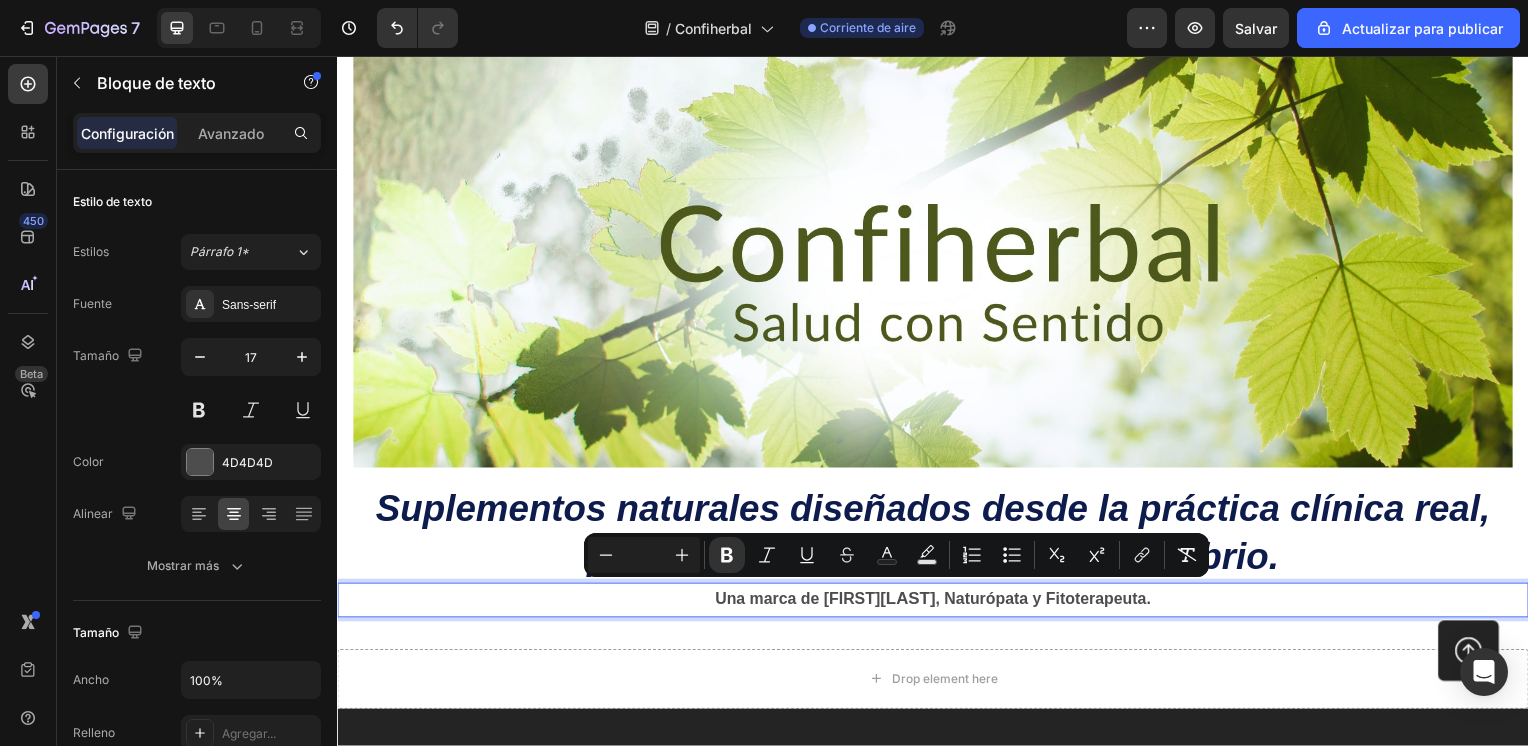 click on "Una marca de Elena" at bounding box center [801, 603] 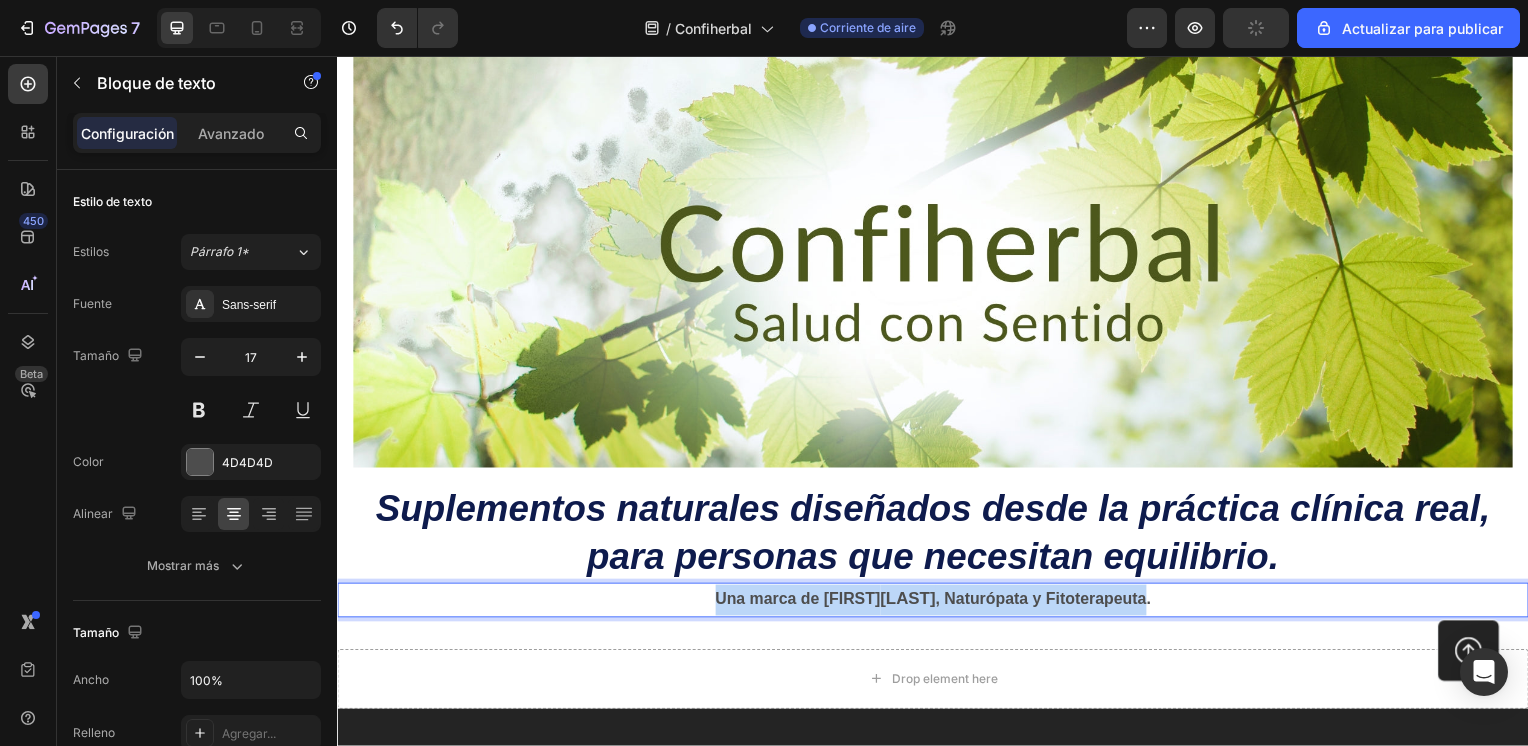 drag, startPoint x: 693, startPoint y: 596, endPoint x: 1150, endPoint y: 594, distance: 457.00436 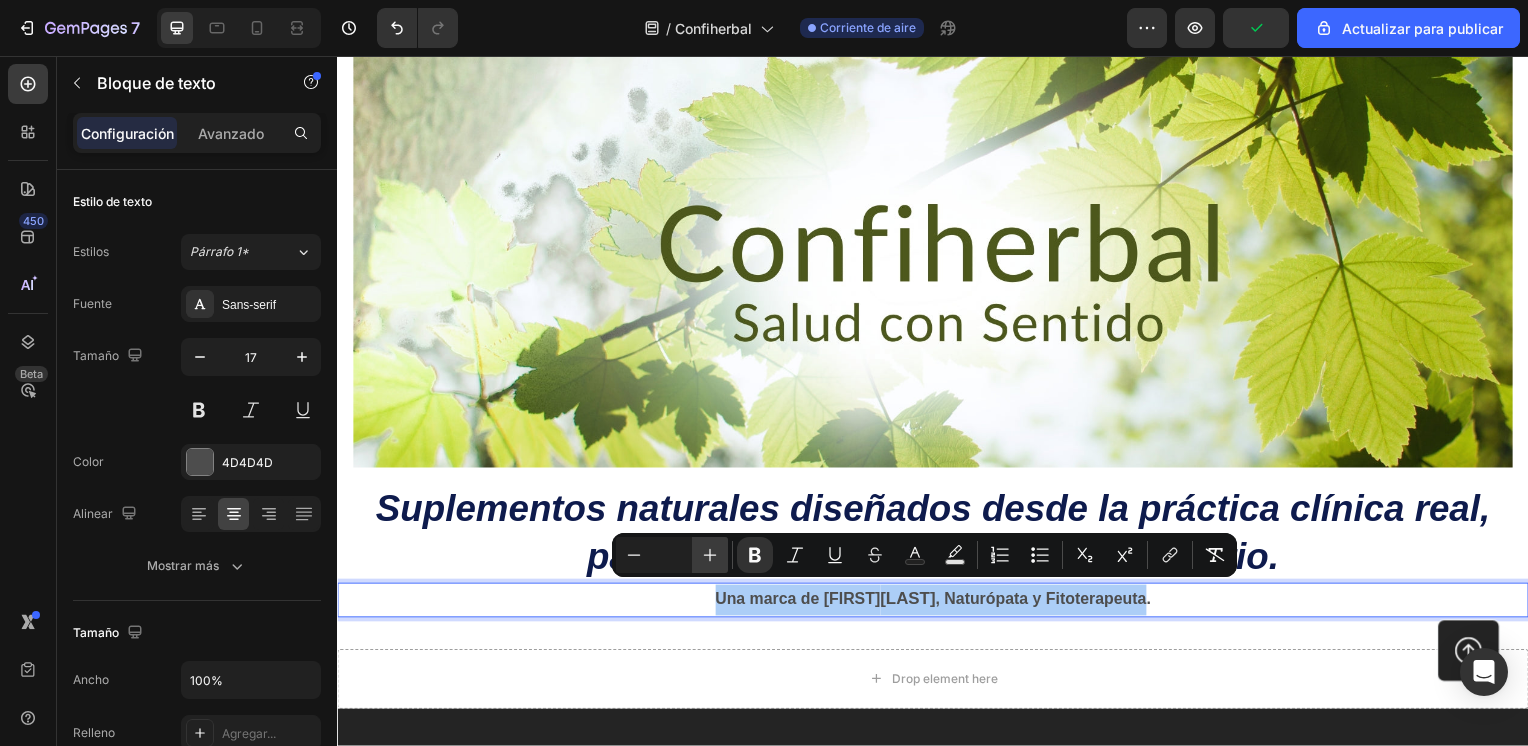 click 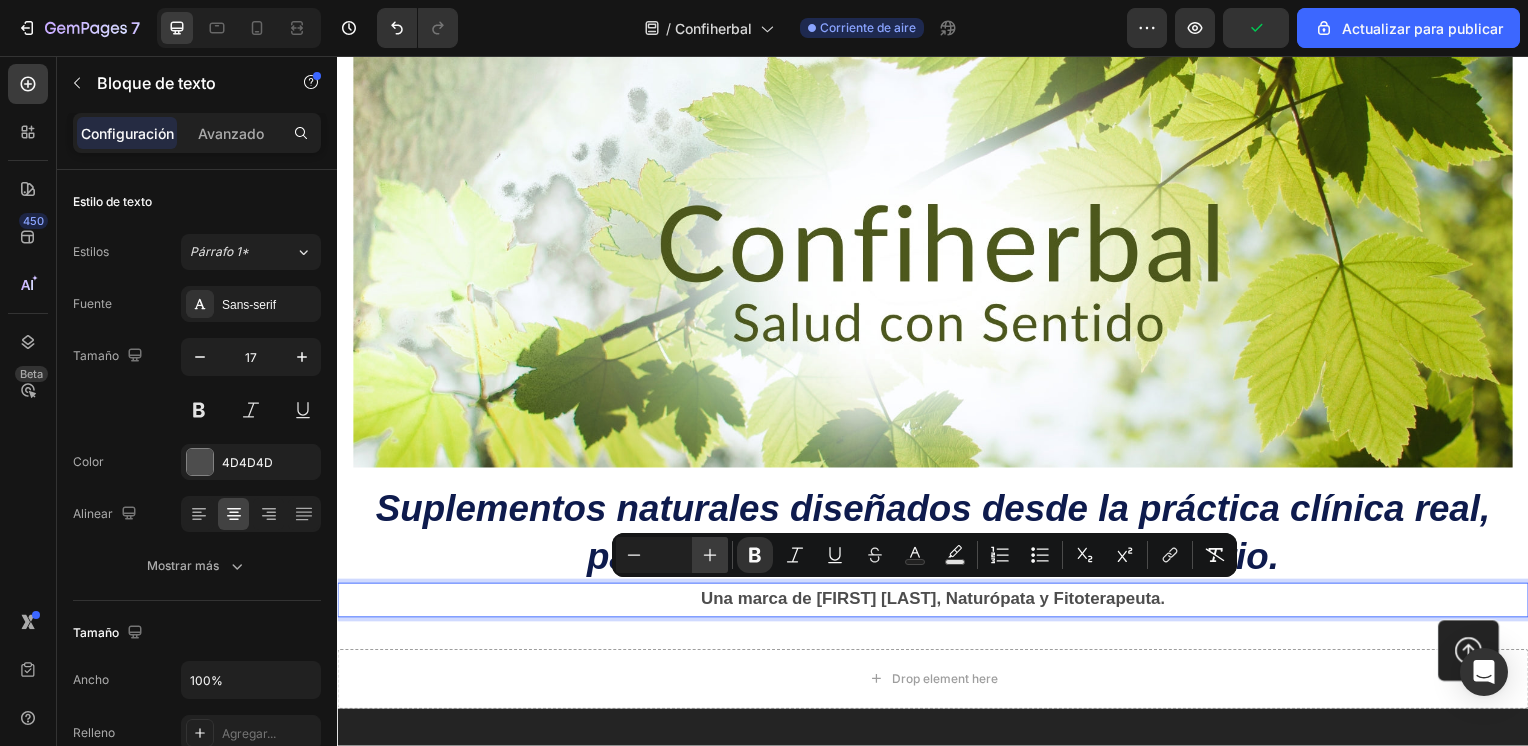 click 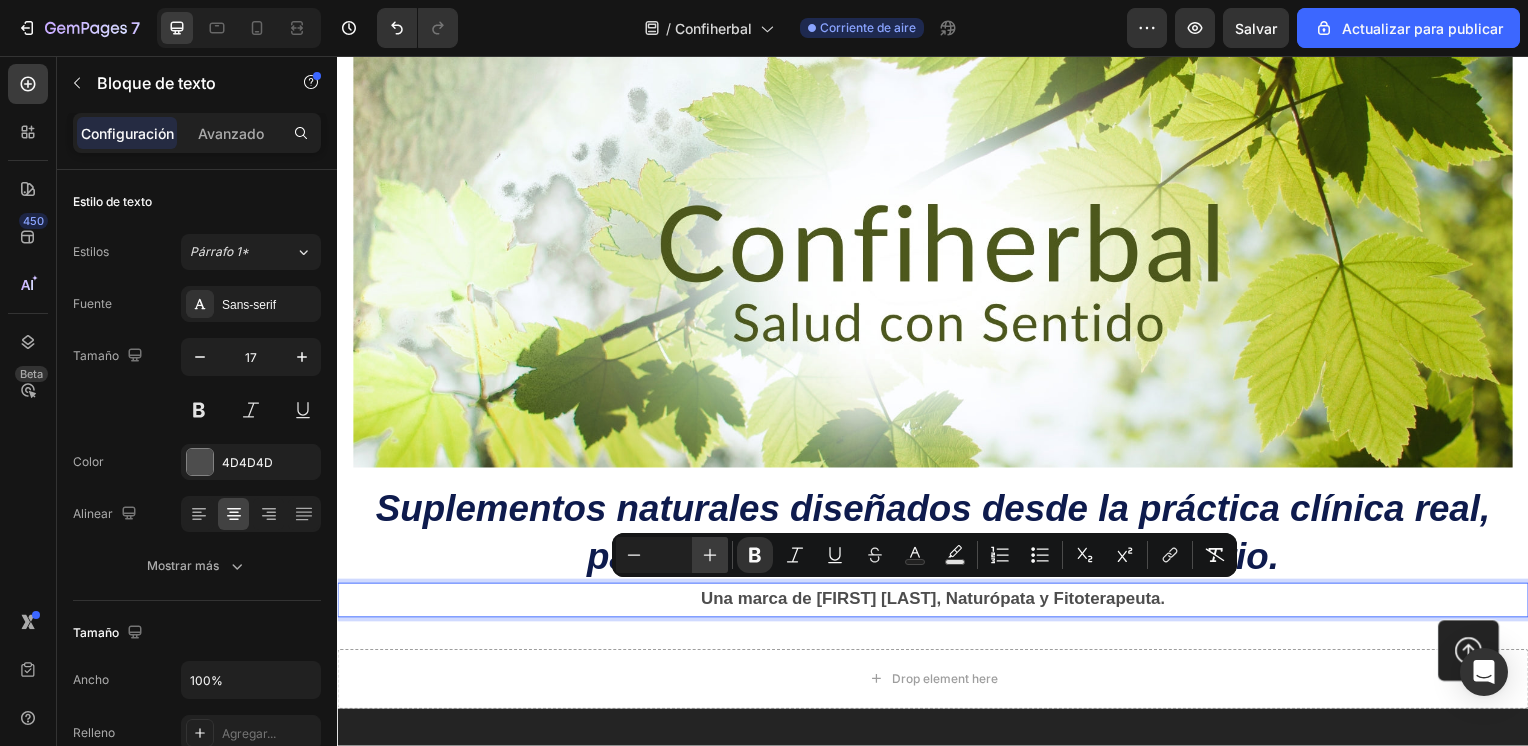 click 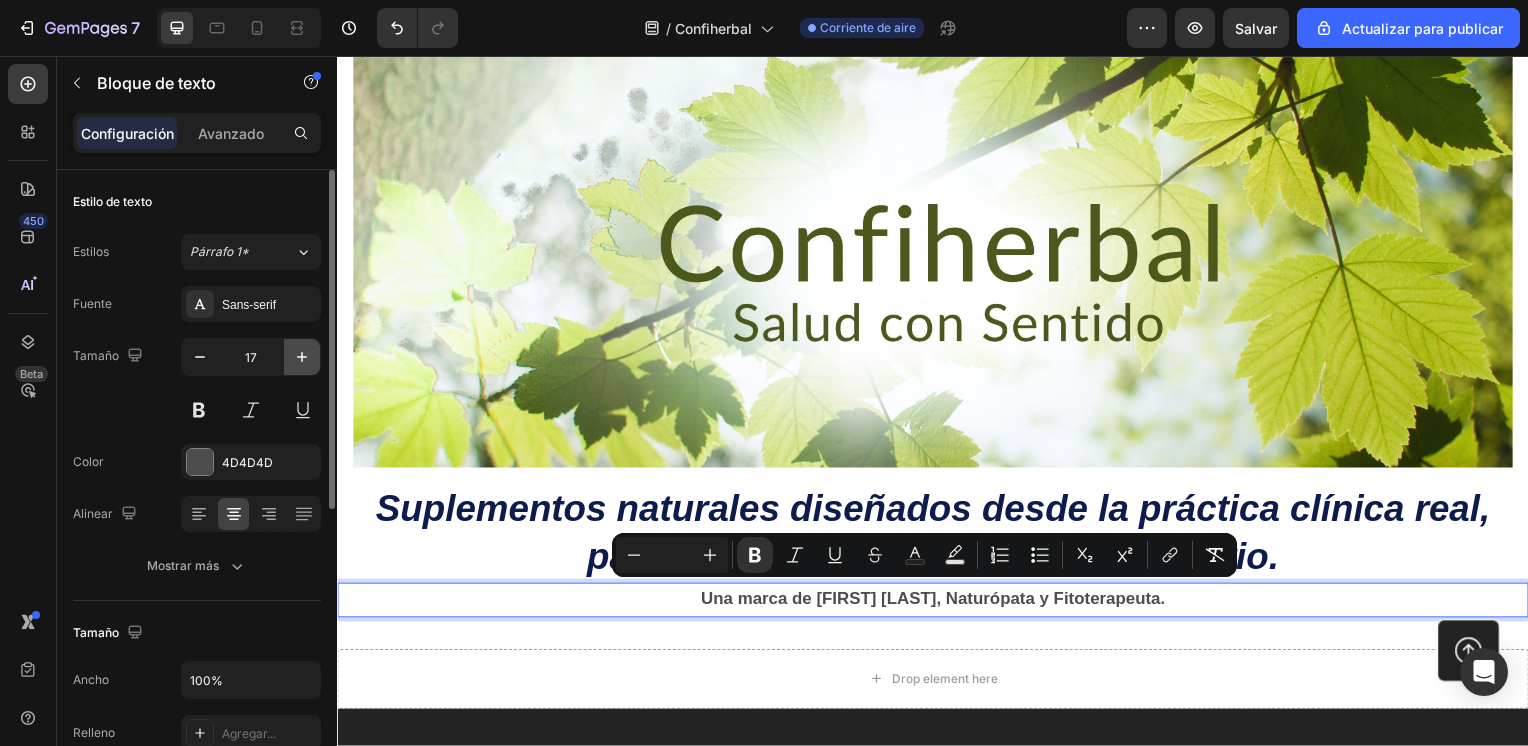 click 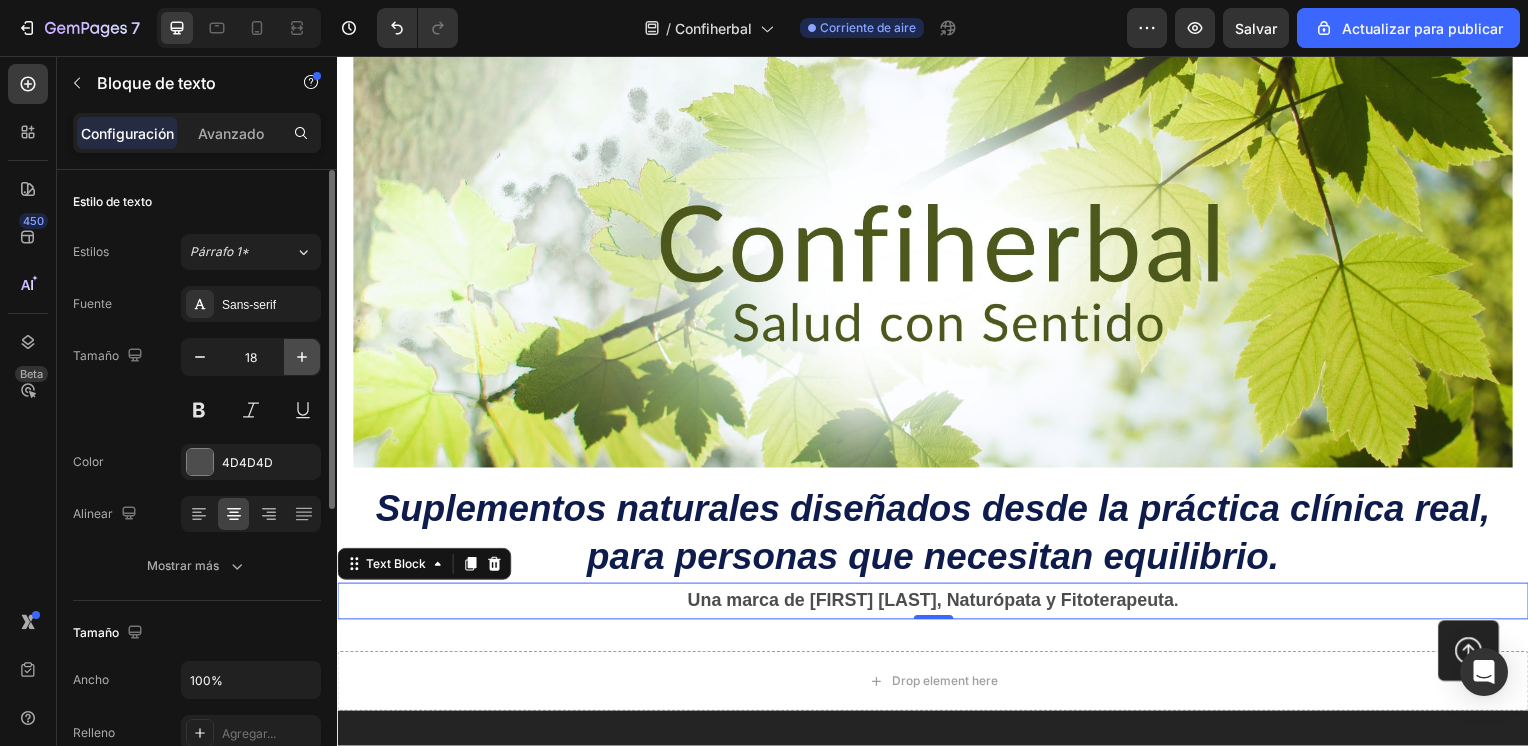 click 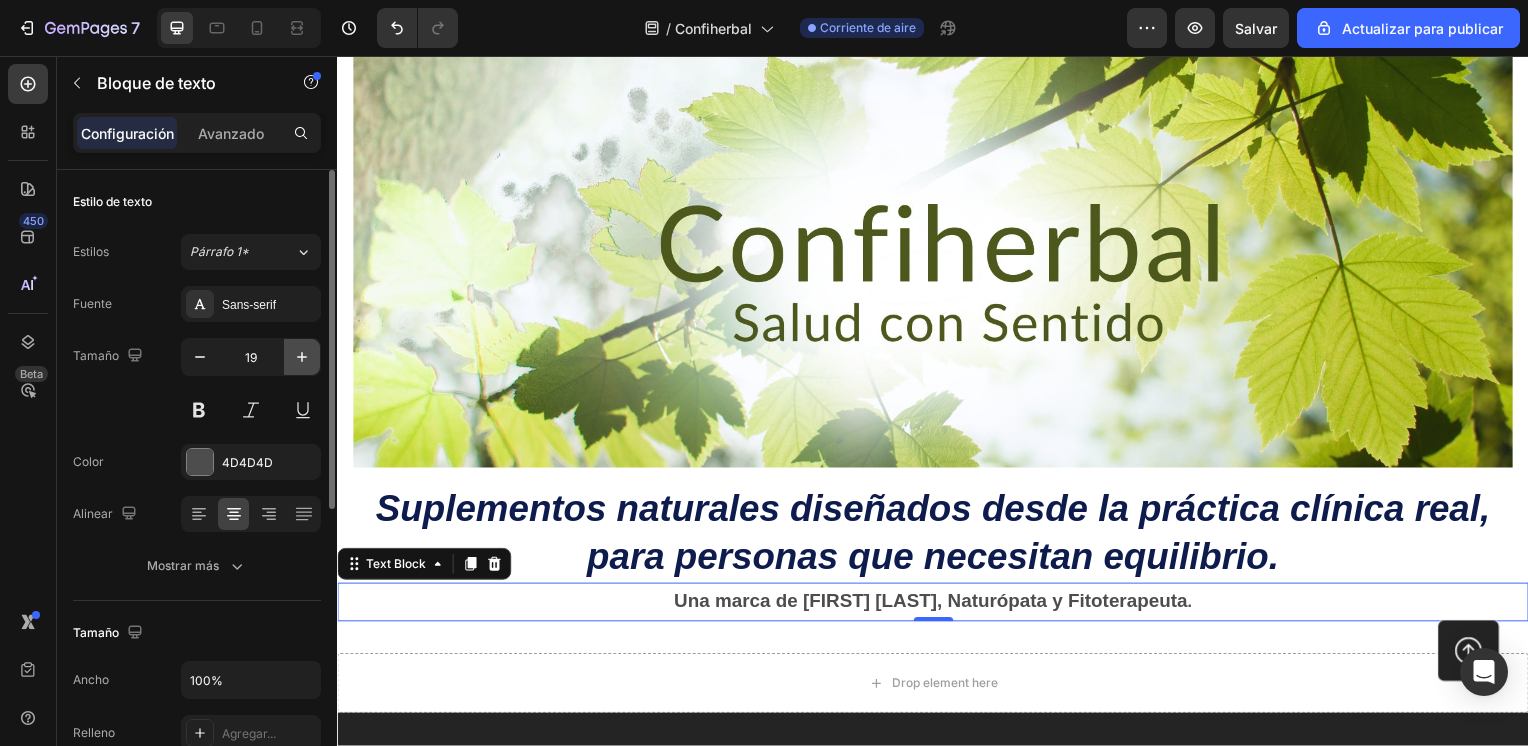 click 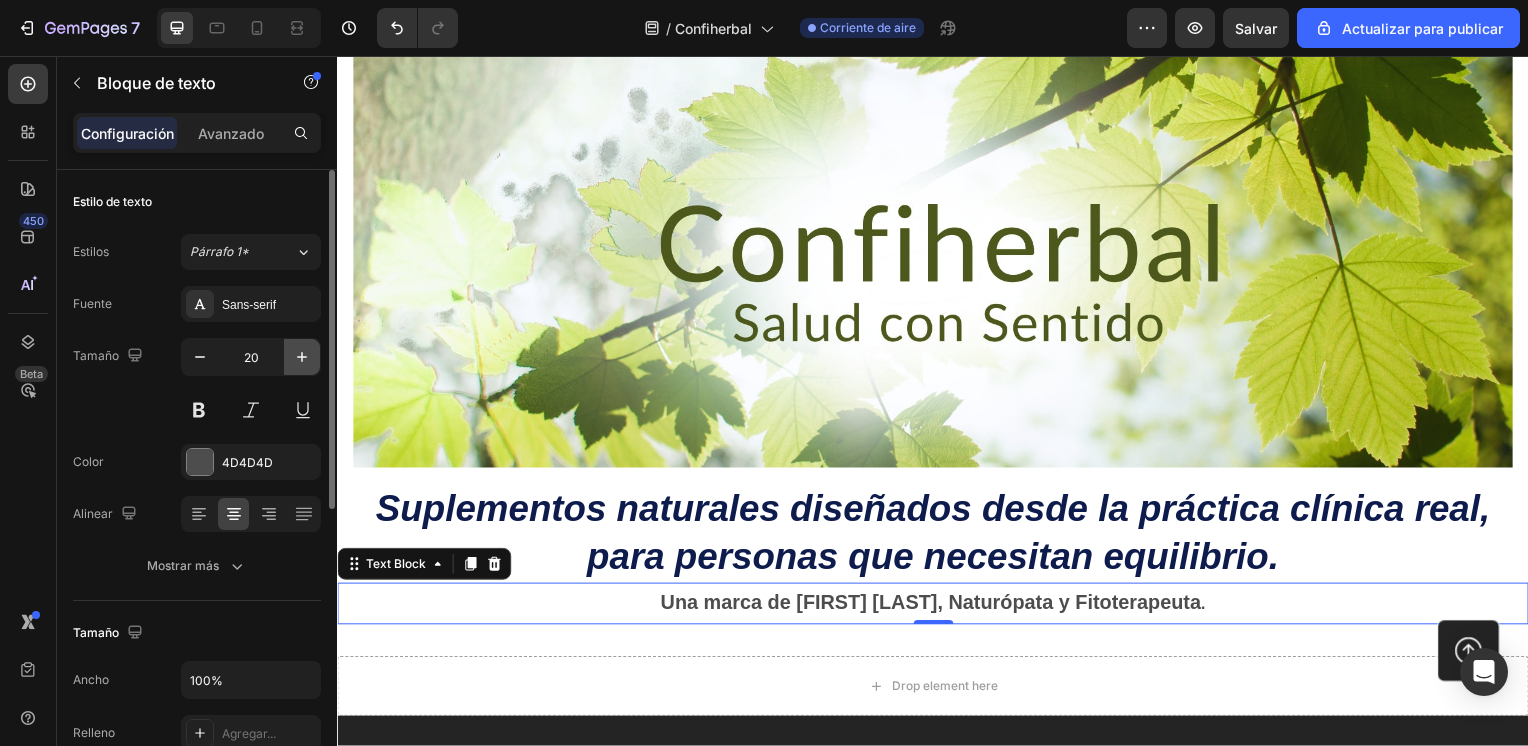 click 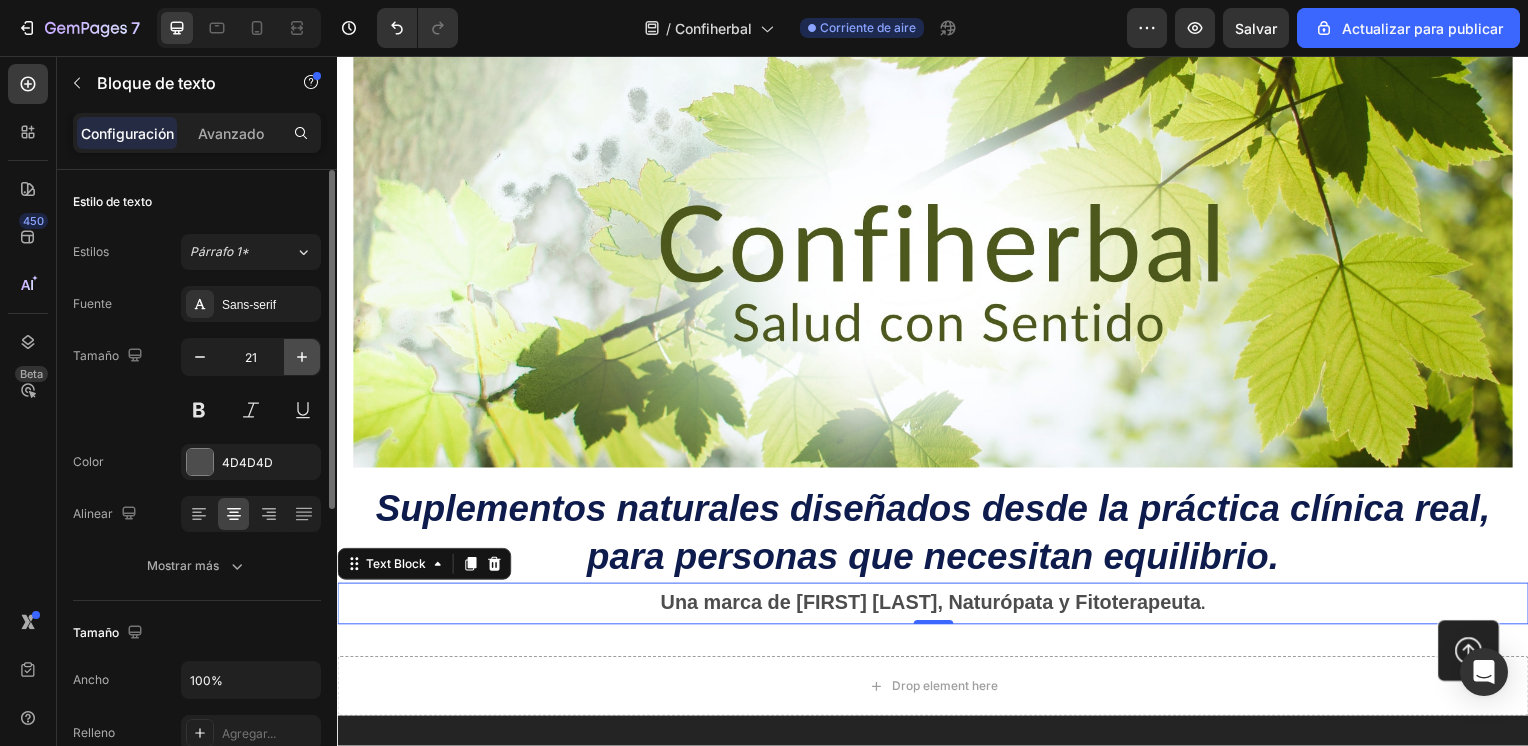 click 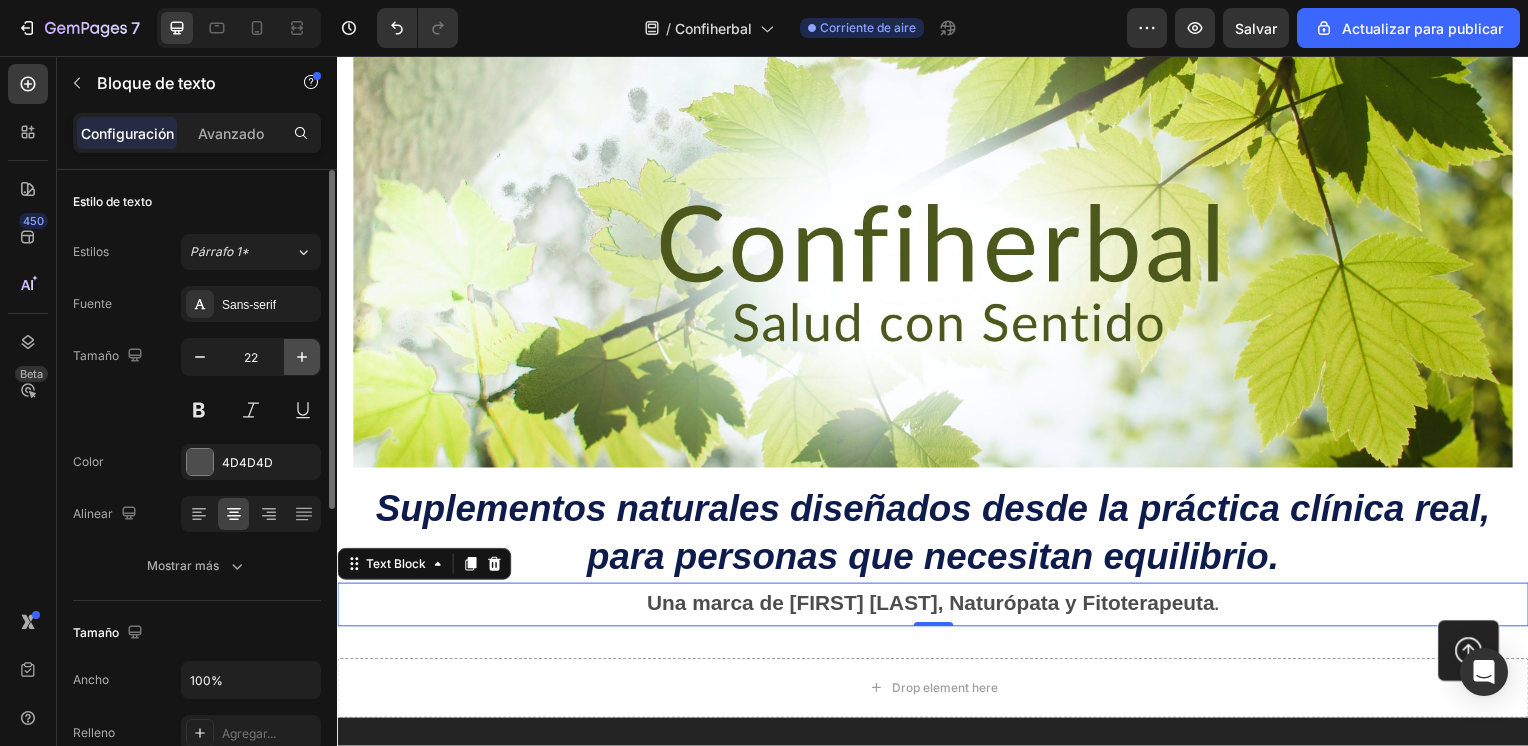 click 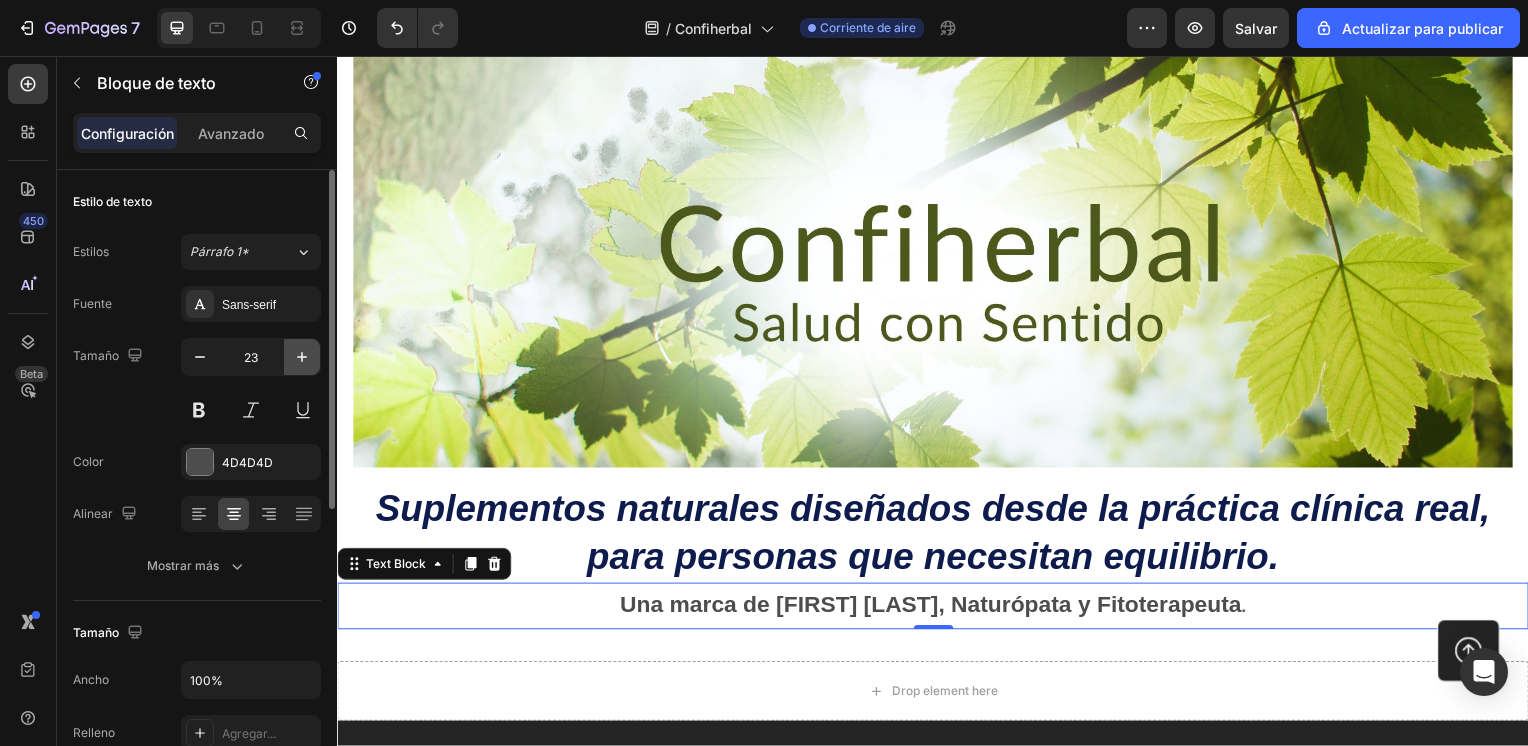 click 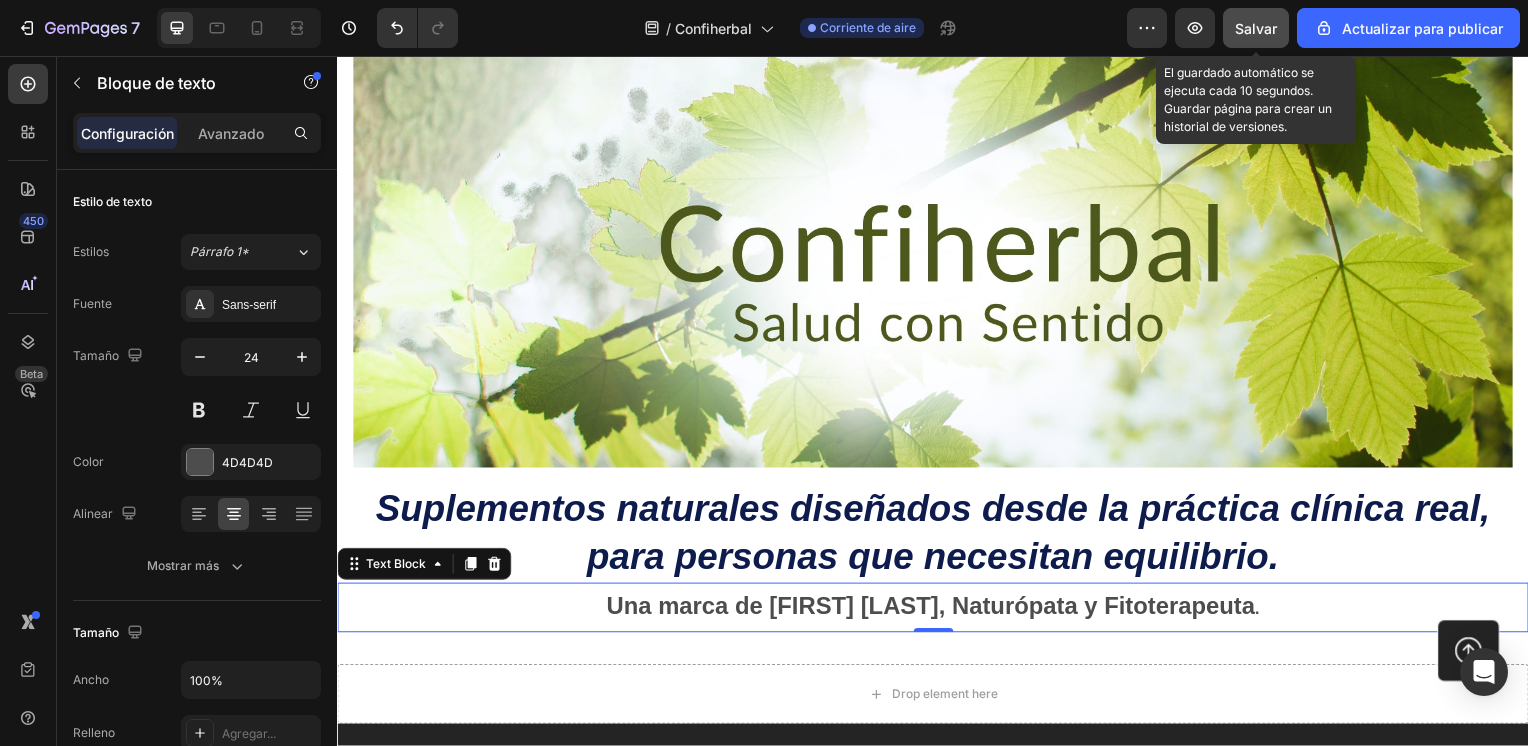 click on "Salvar" at bounding box center [1256, 28] 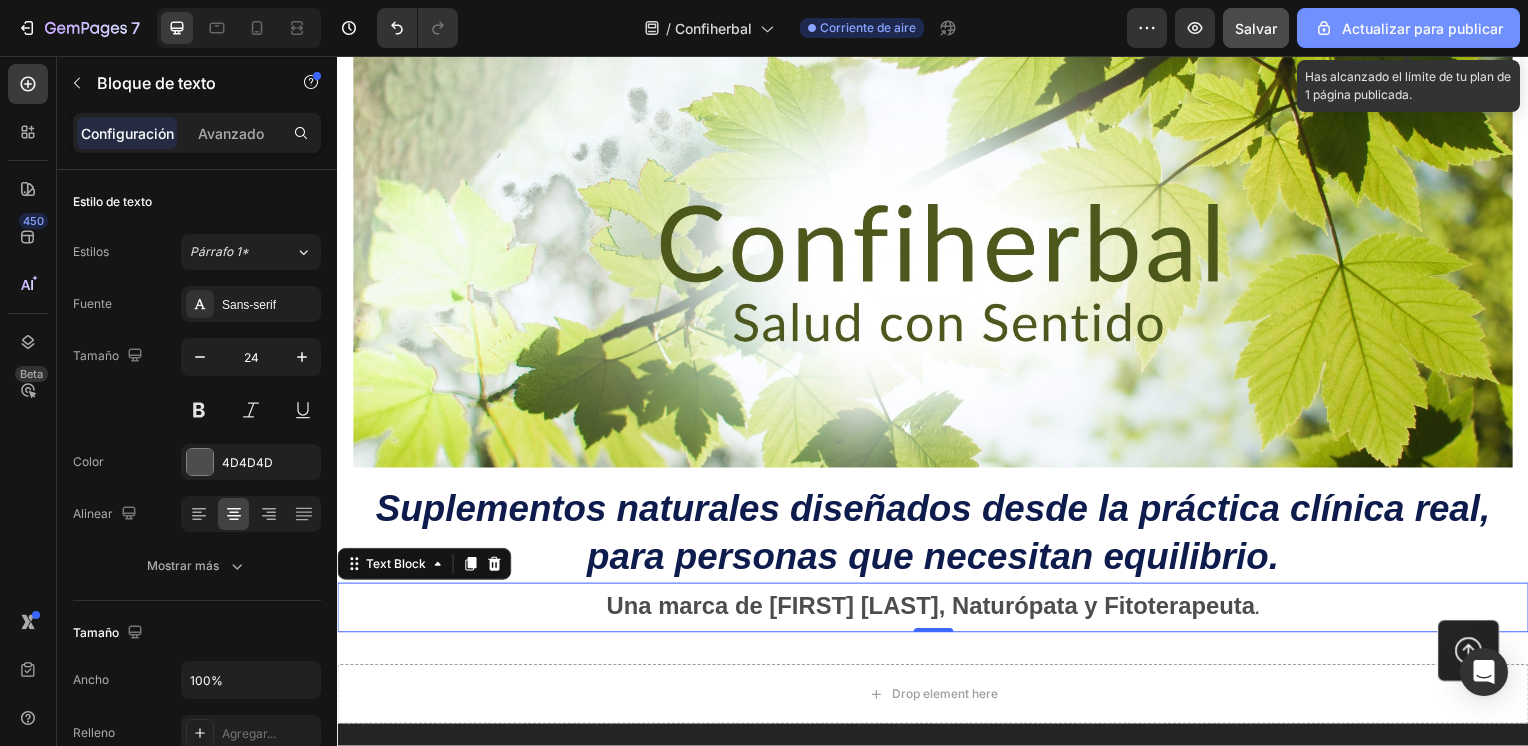 click on "Actualizar para publicar" 